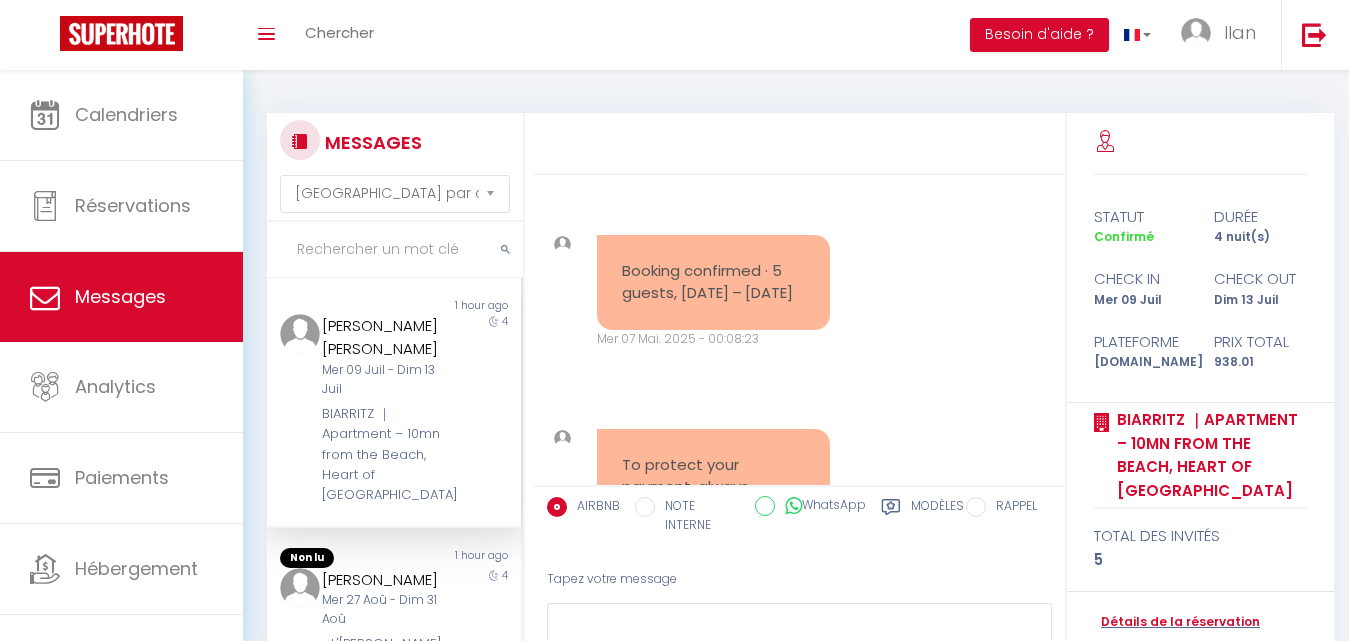 select on "message" 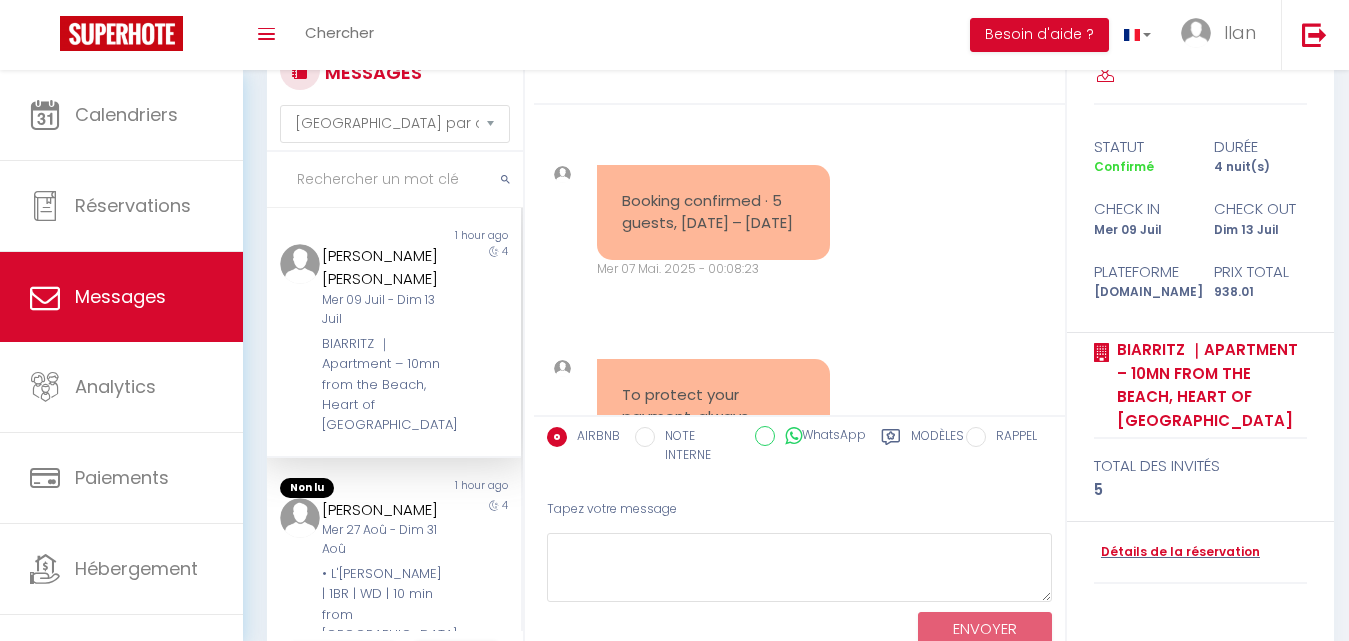 scroll, scrollTop: 19687, scrollLeft: 0, axis: vertical 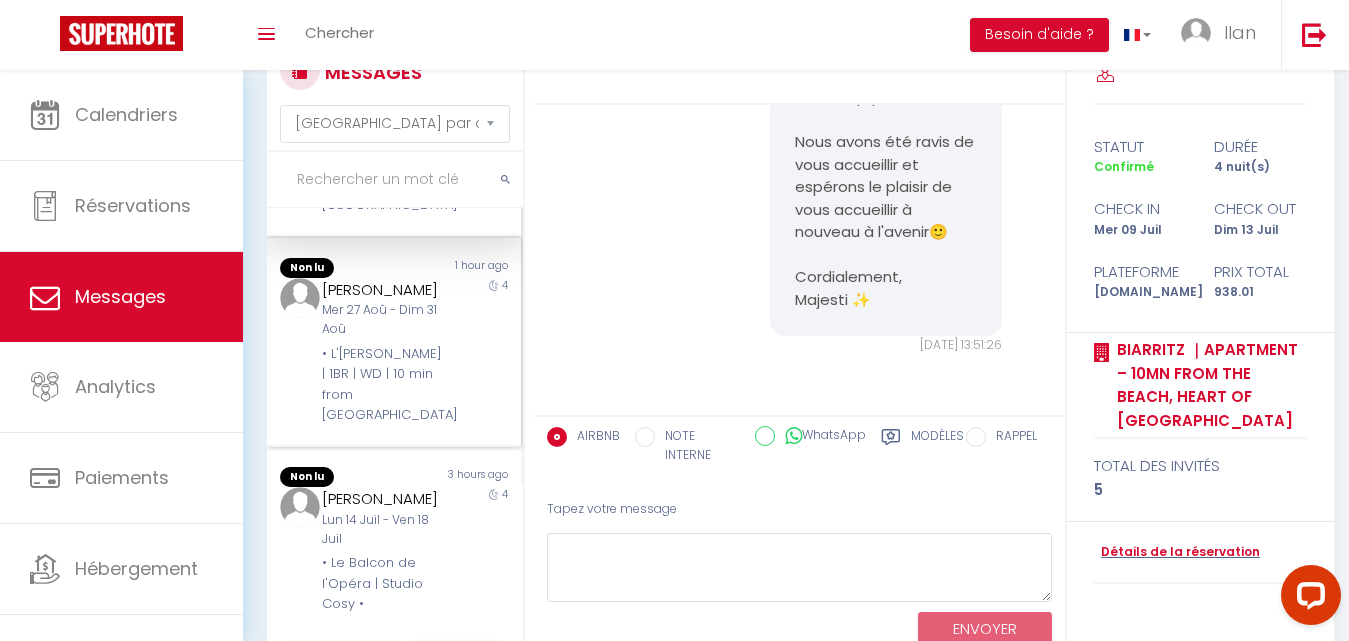 click on "Murat Oktay   Mer 27 Aoû - Dim 31 Aoû   • L'Orée de Garnier | 1BR | WD | 10 min from Opéra" at bounding box center [383, 352] 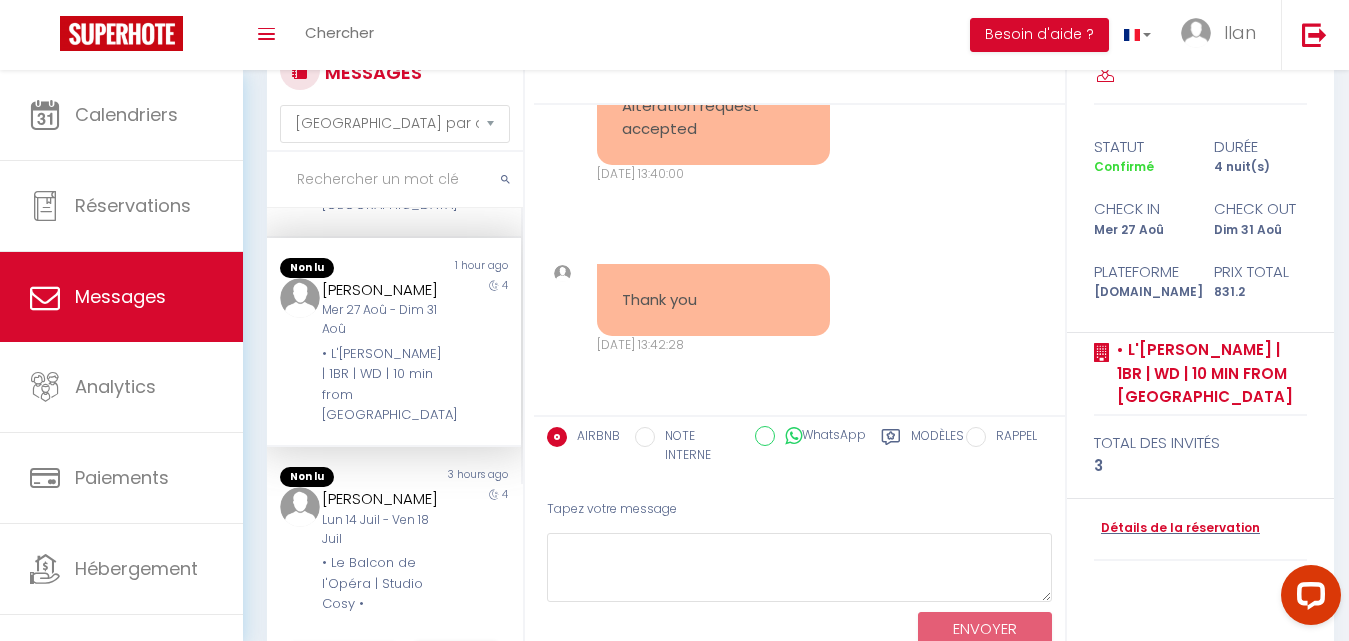 scroll, scrollTop: 2257, scrollLeft: 0, axis: vertical 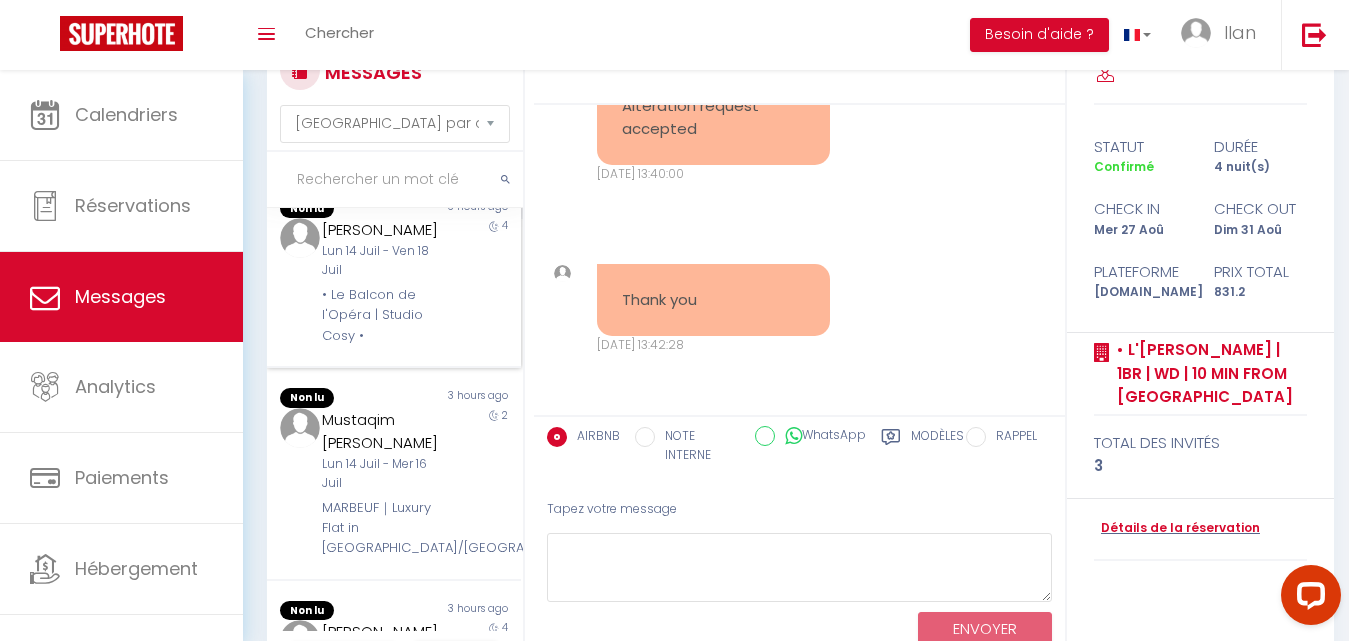 click on "Lun 14 Juil - Ven 18 Juil" at bounding box center [383, 261] 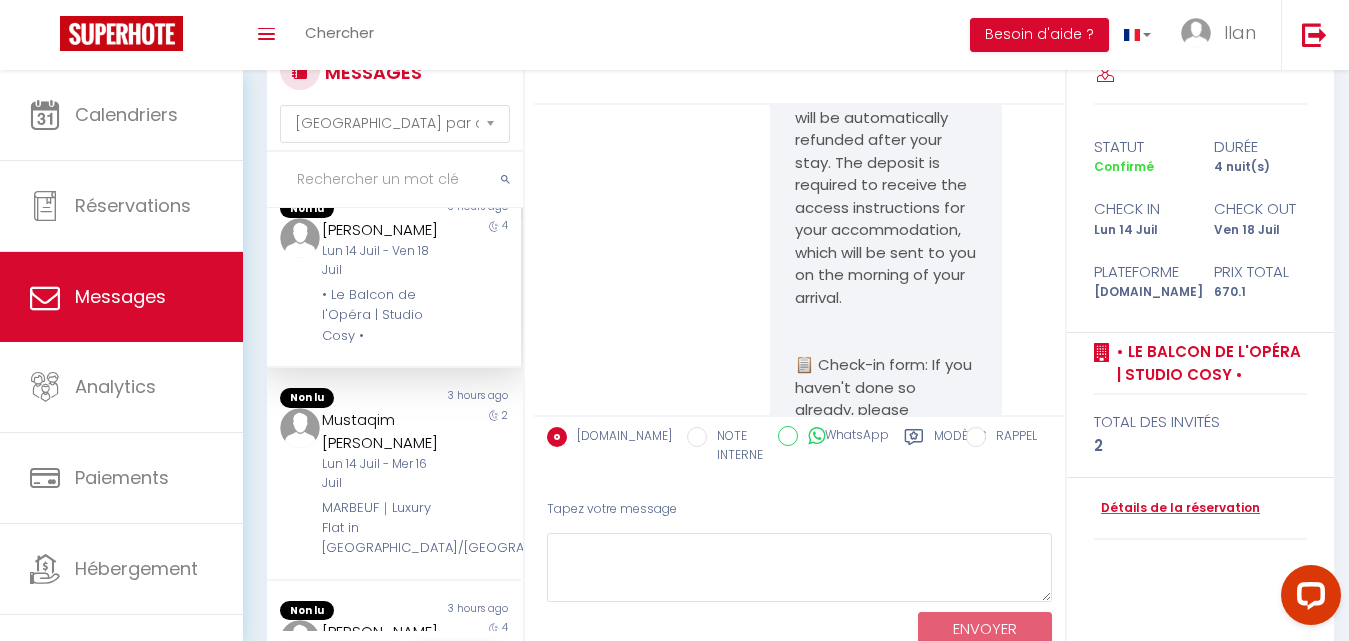 scroll, scrollTop: 3475, scrollLeft: 0, axis: vertical 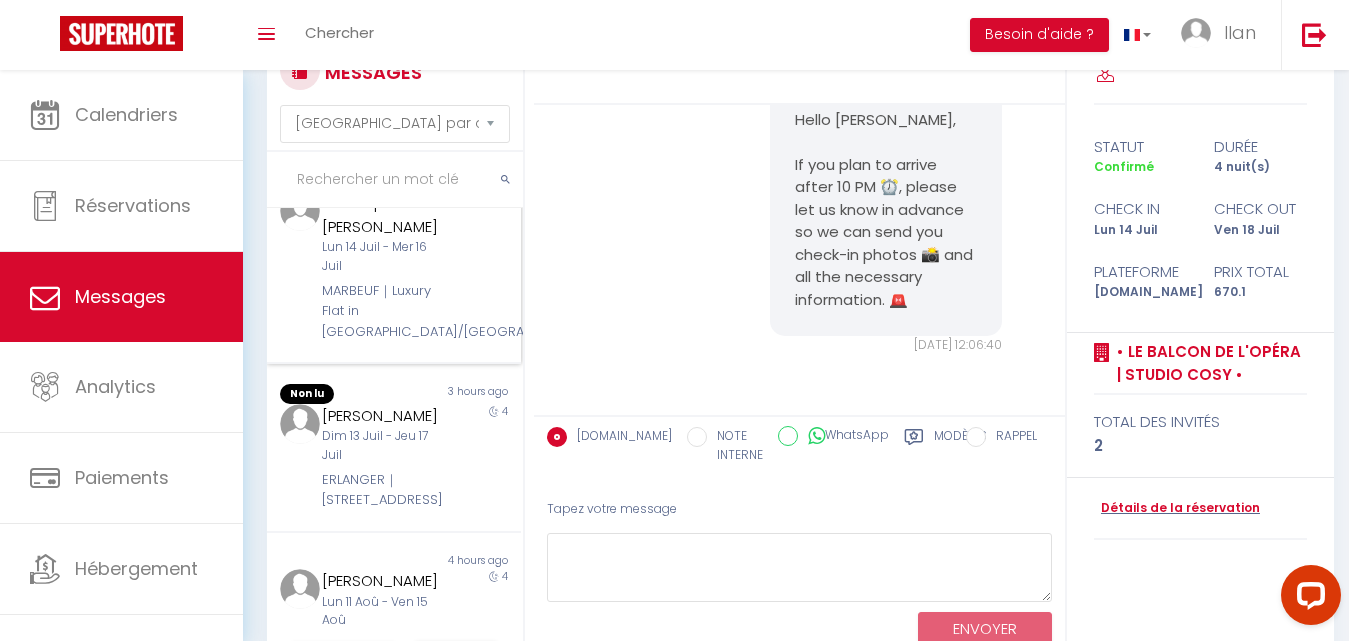 click on "Lun 14 Juil - Mer 16 Juil" at bounding box center [383, 257] 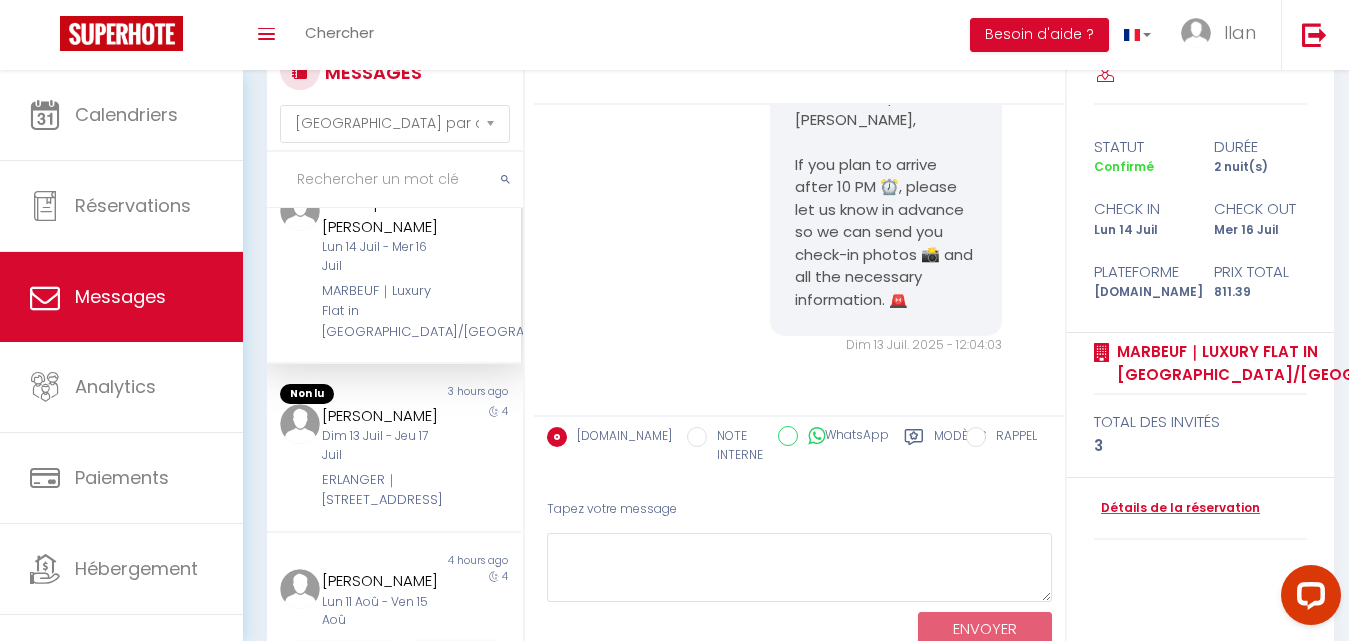 scroll, scrollTop: 1909, scrollLeft: 0, axis: vertical 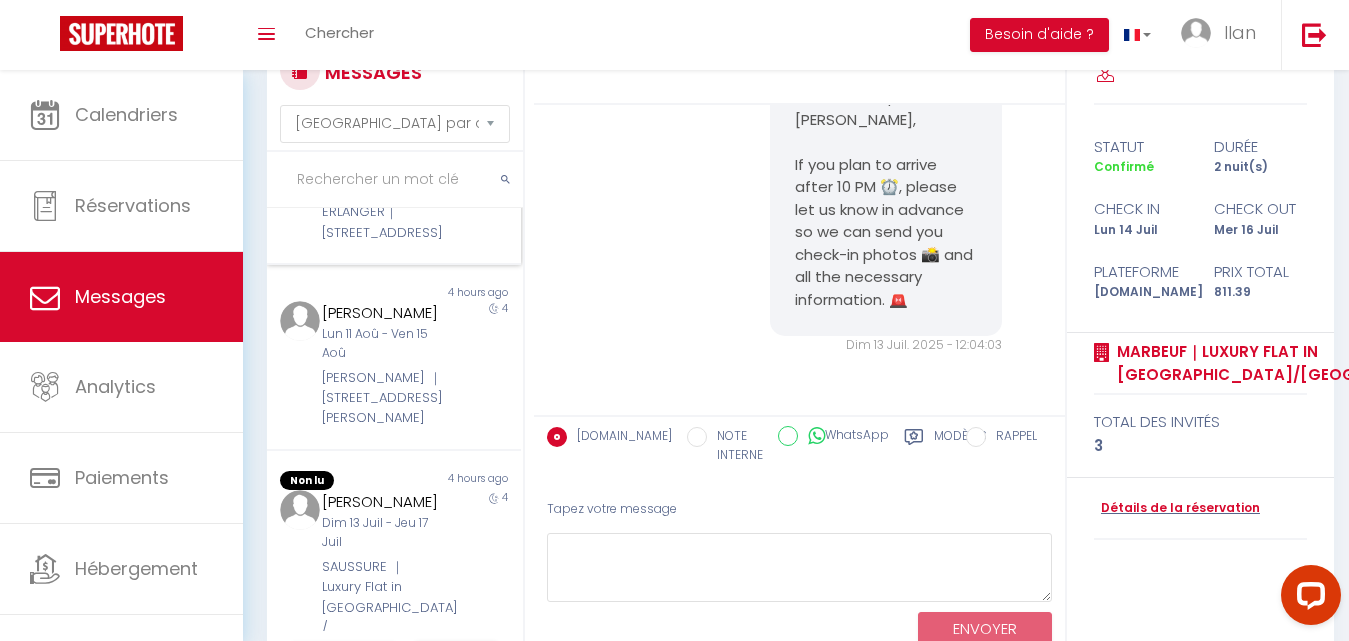 click on "ERLANGER｜[STREET_ADDRESS]" at bounding box center [383, 222] 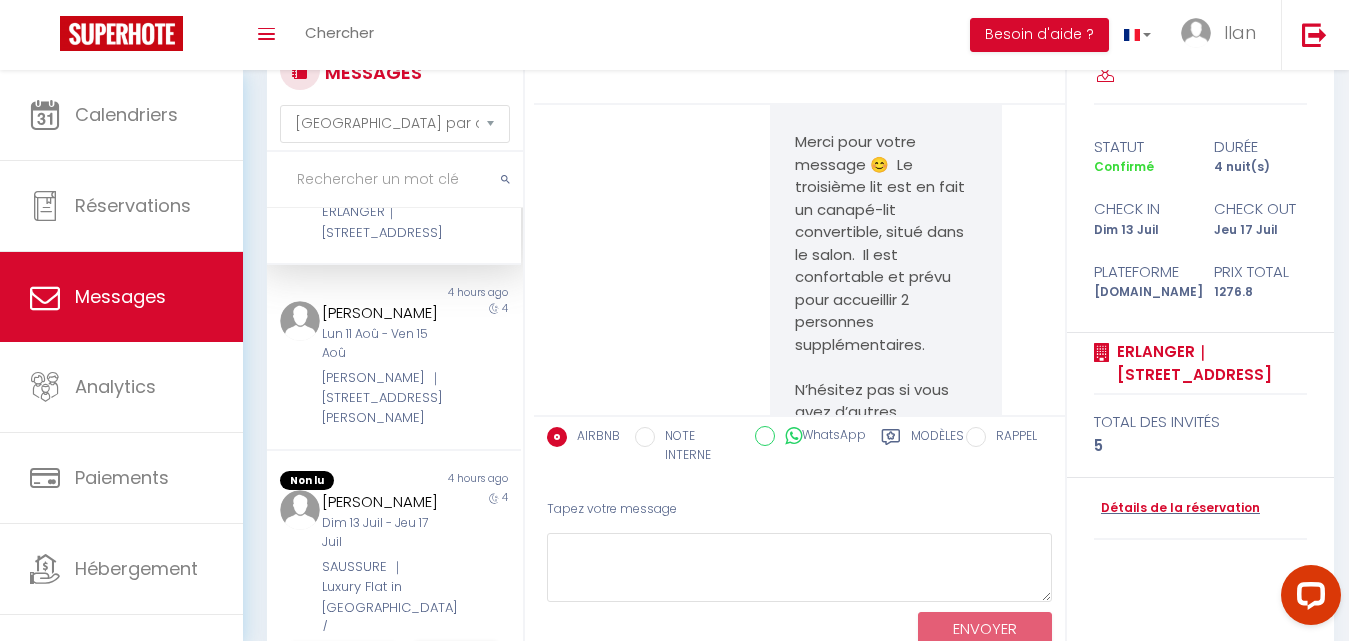 scroll, scrollTop: 9916, scrollLeft: 0, axis: vertical 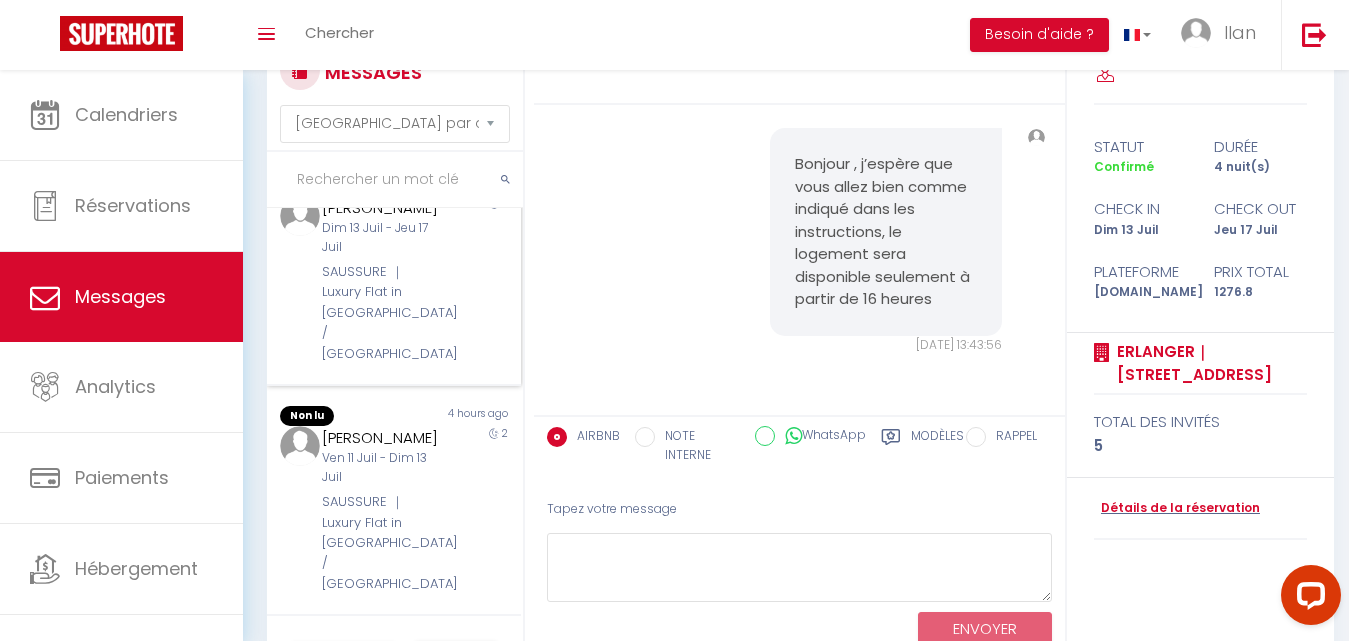 click on "SAUSSURE ｜ Luxury Flat in [GEOGRAPHIC_DATA] / [GEOGRAPHIC_DATA]" at bounding box center (383, 313) 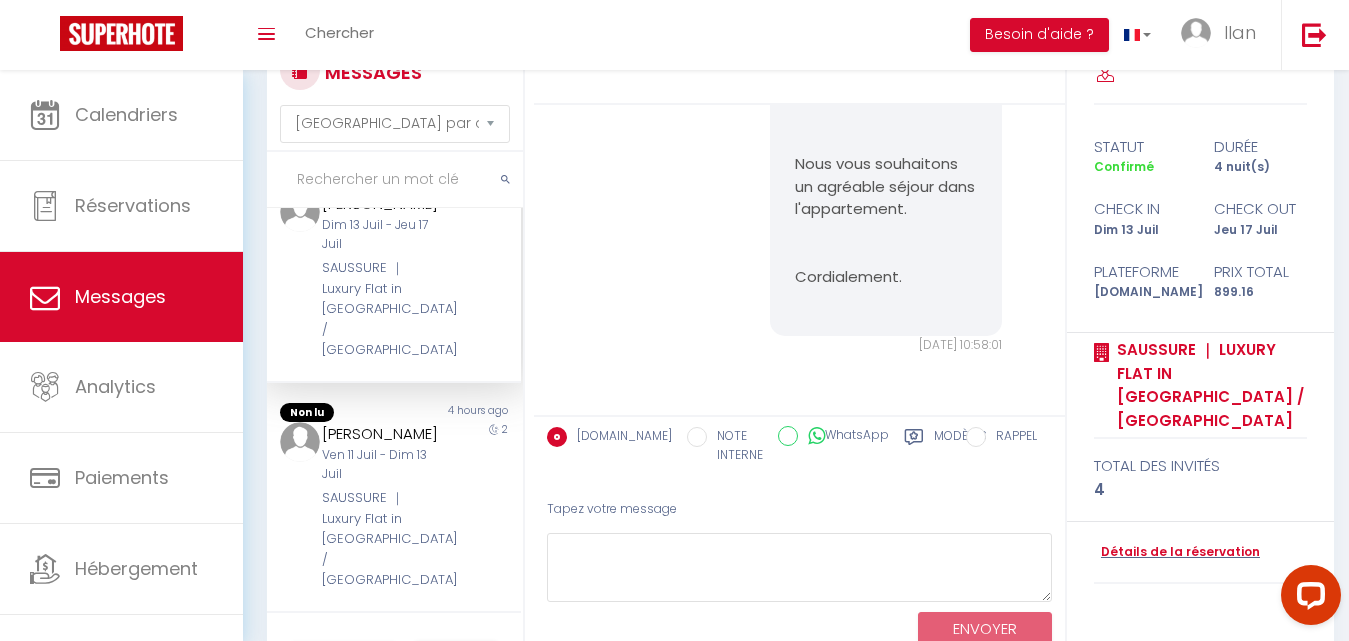 click on "Dim 13 Juil - Jeu 17 Juil" at bounding box center (383, 235) 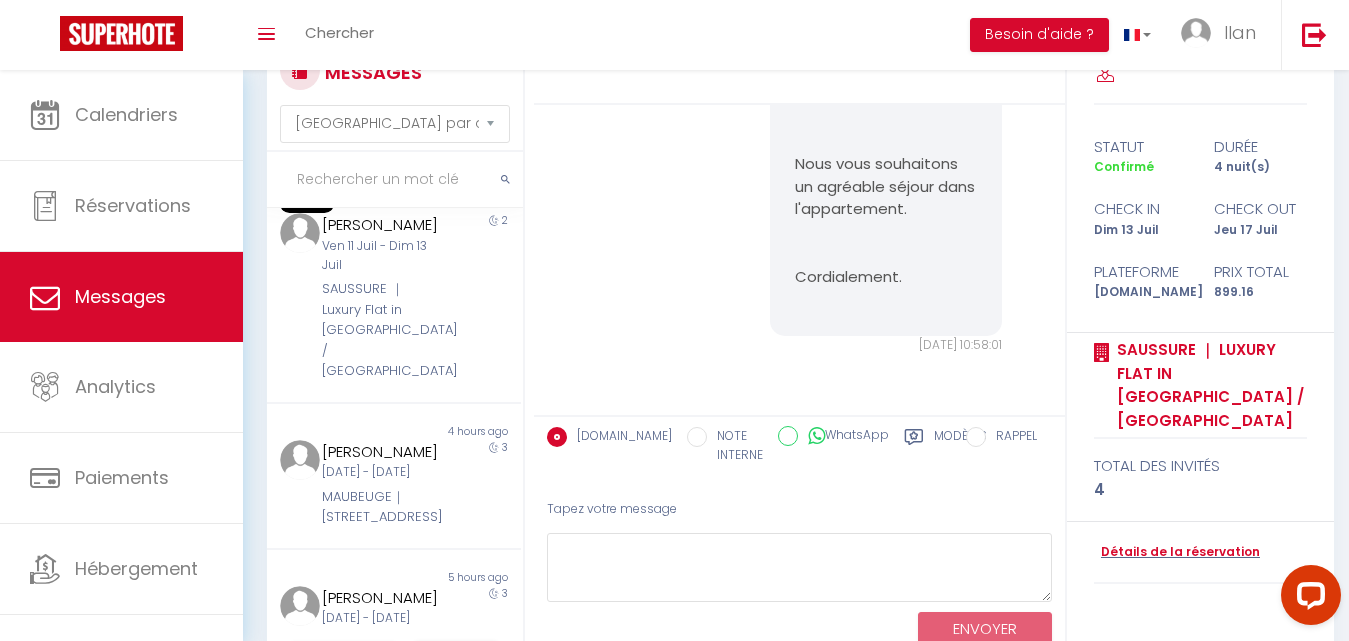scroll, scrollTop: 1491, scrollLeft: 0, axis: vertical 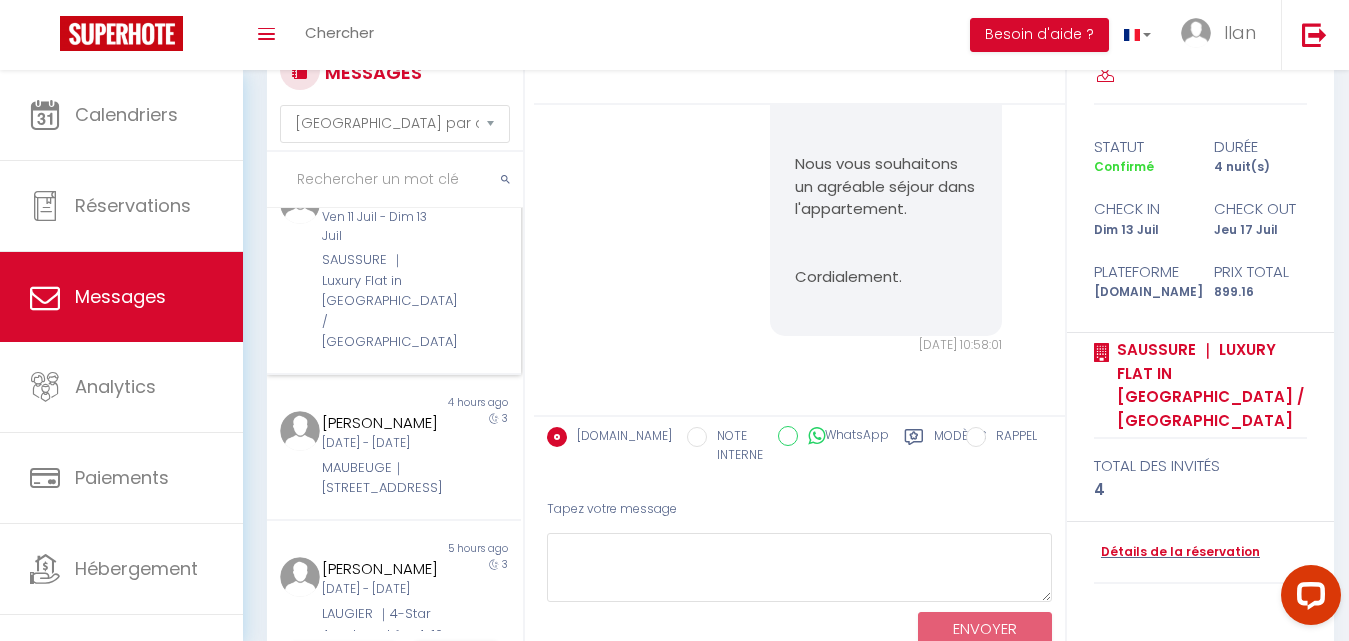 click on "SAUSSURE ｜ Luxury Flat in [GEOGRAPHIC_DATA] / [GEOGRAPHIC_DATA]" at bounding box center (383, 301) 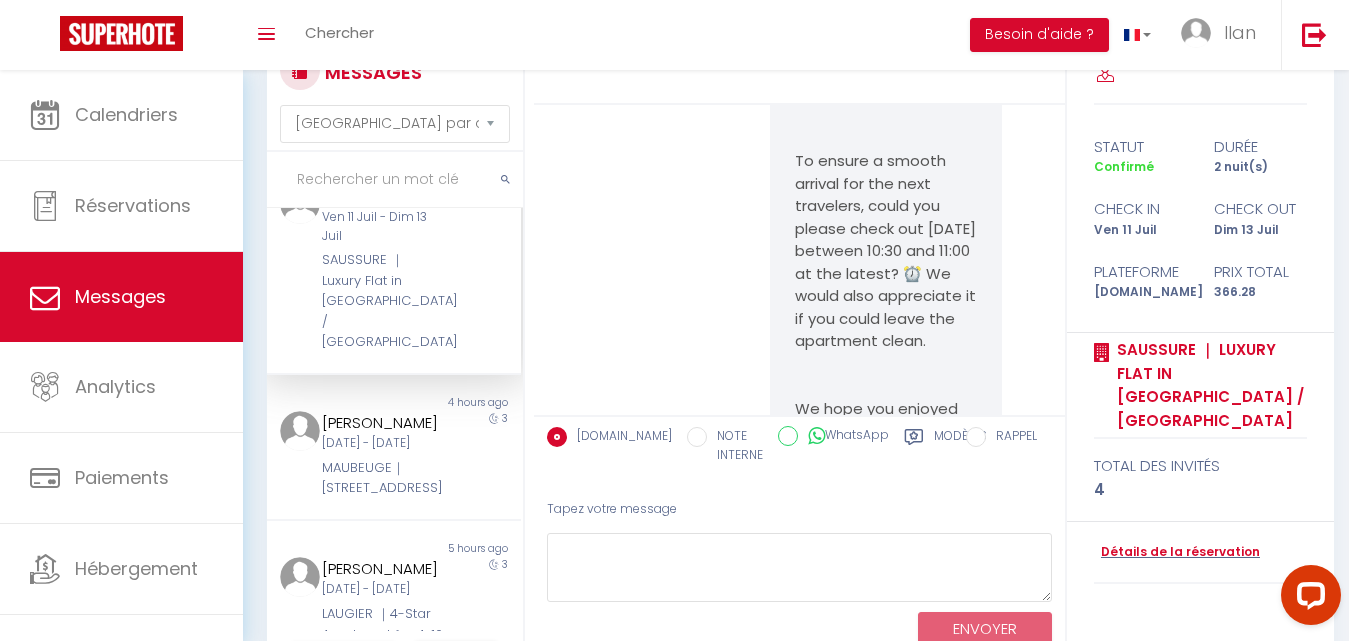 scroll, scrollTop: 8972, scrollLeft: 0, axis: vertical 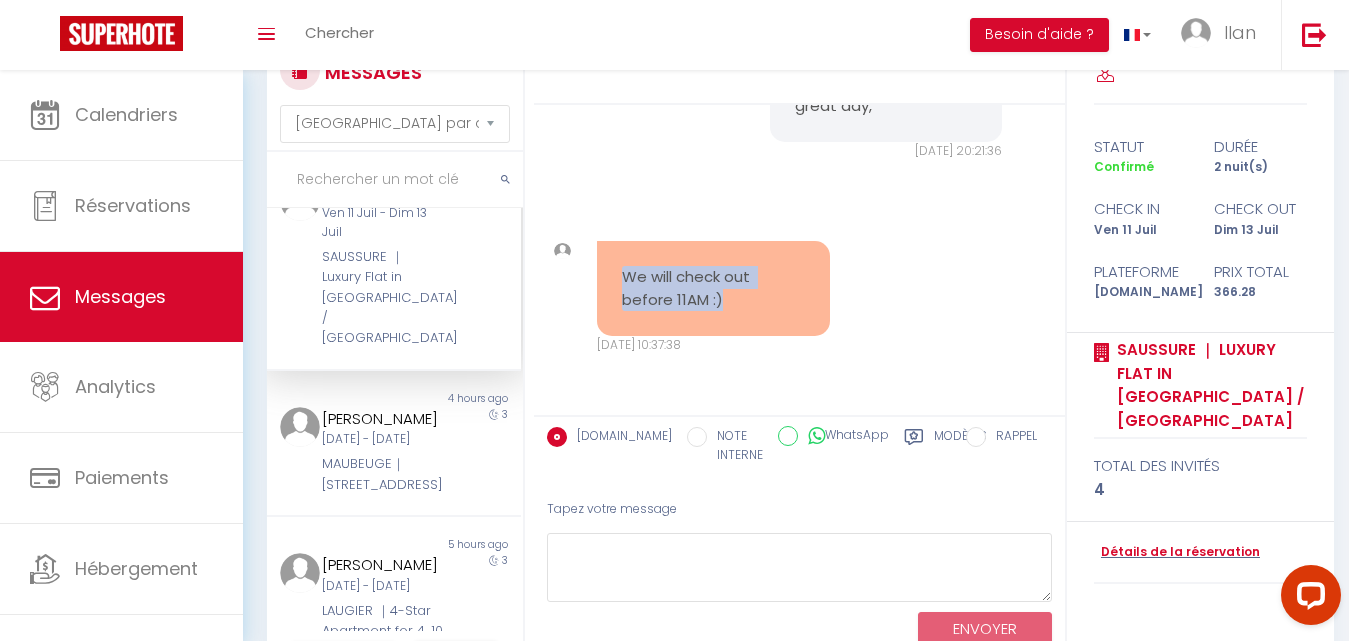 drag, startPoint x: 748, startPoint y: 311, endPoint x: 616, endPoint y: 282, distance: 135.14807 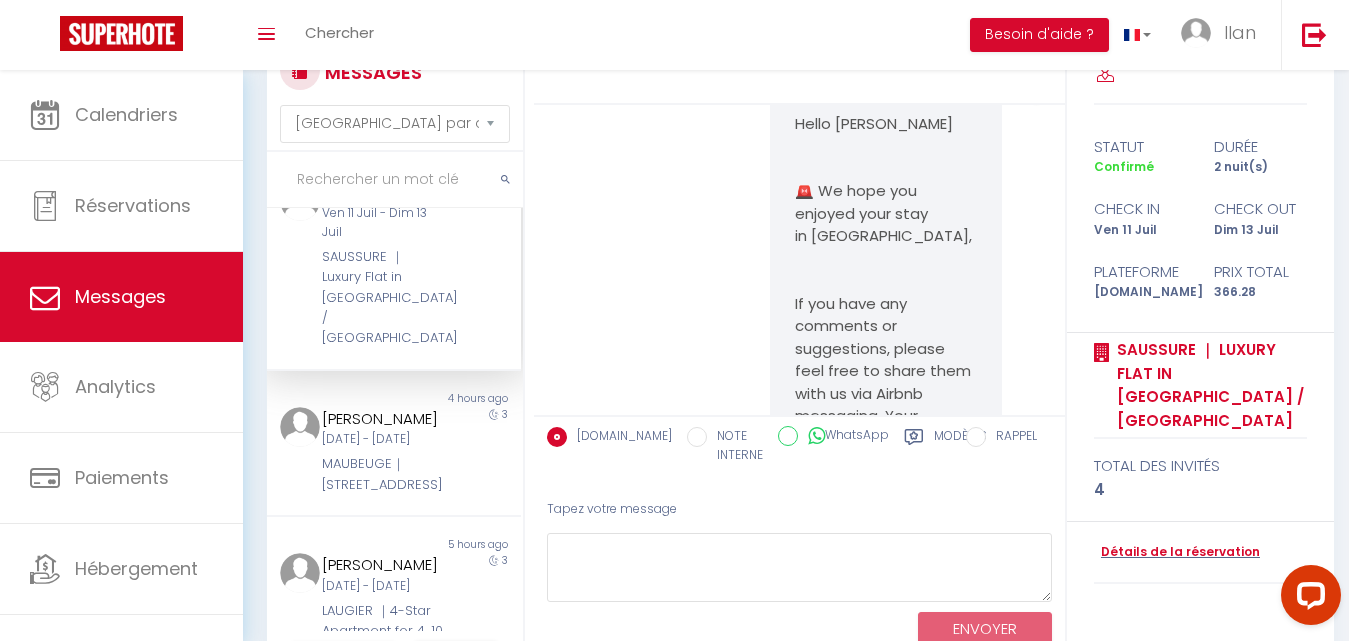 scroll, scrollTop: 8972, scrollLeft: 0, axis: vertical 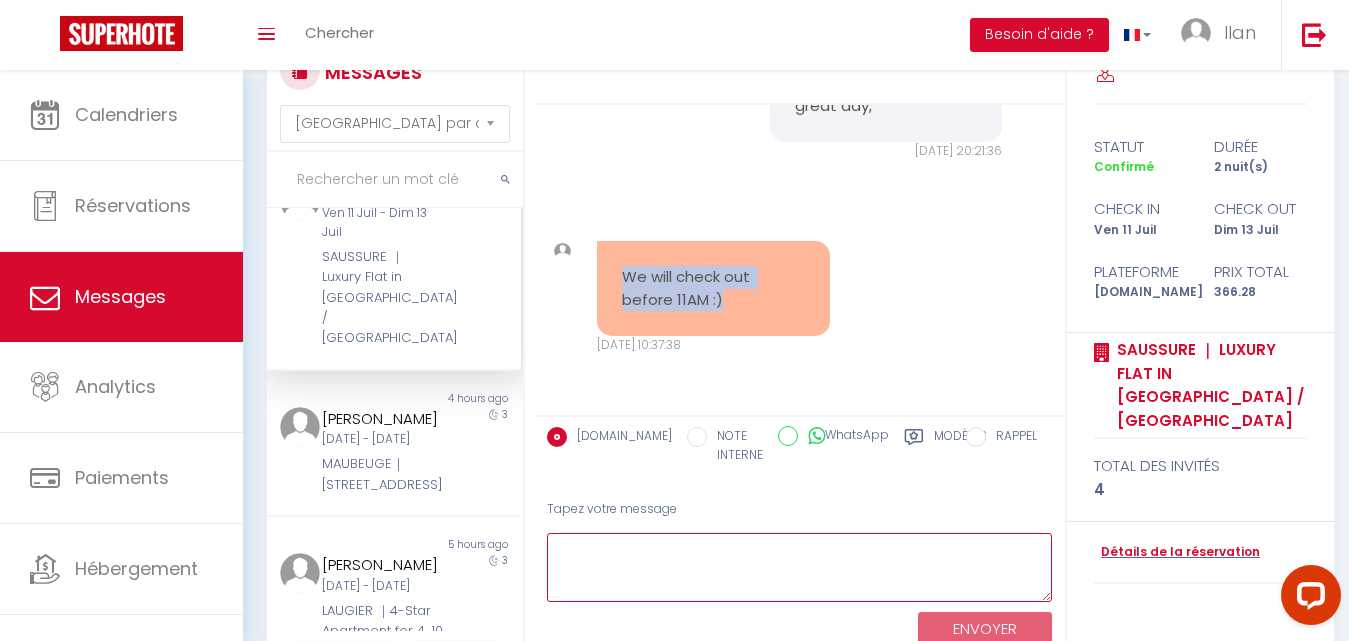 click at bounding box center (799, 567) 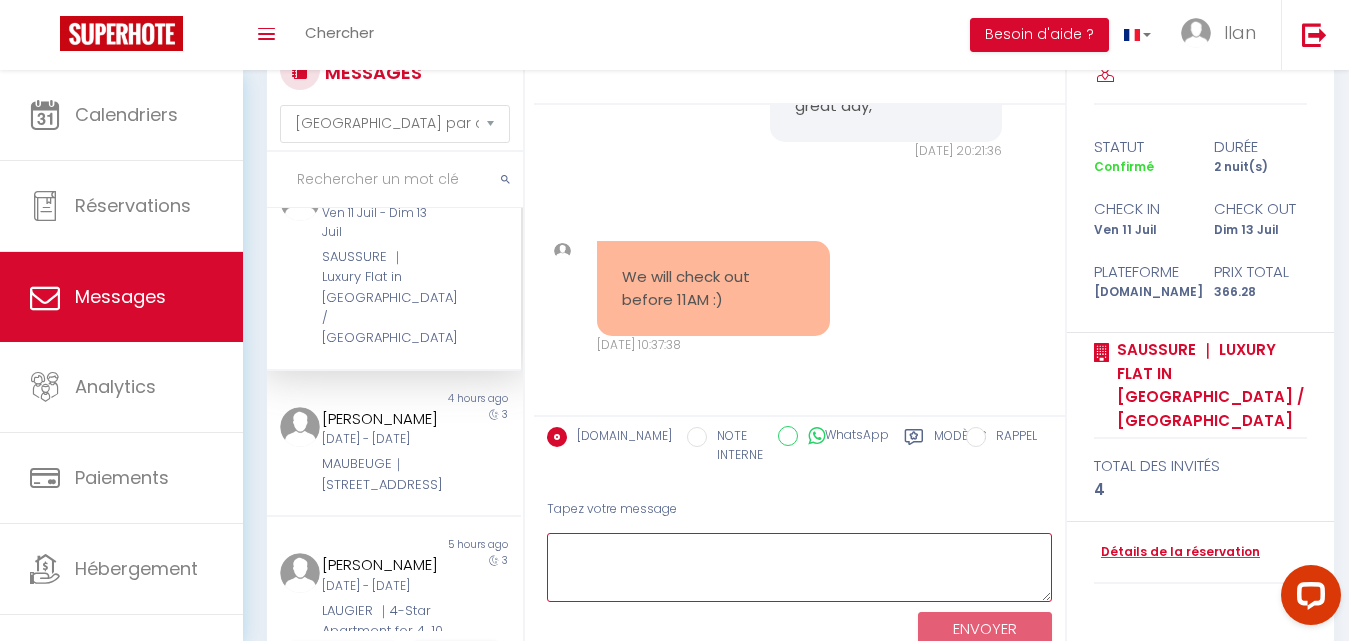 paste on "Perfect, thanks for letting us know!
Have a safe trip home!" 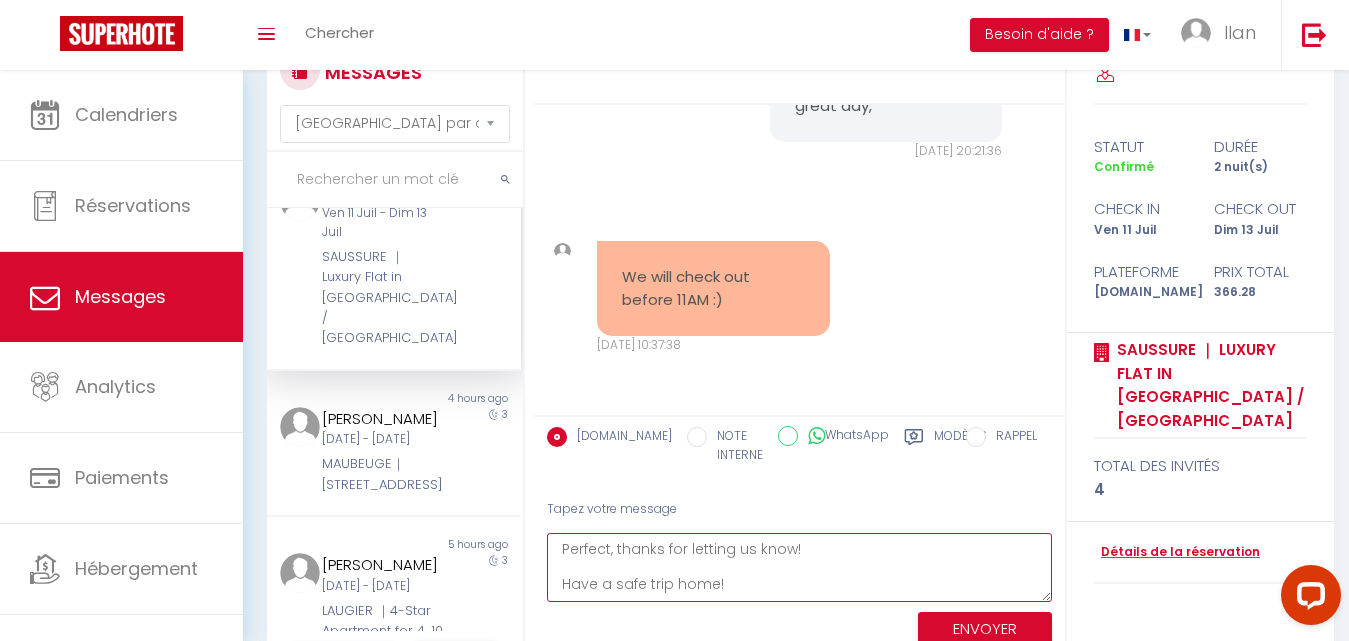 type on "Perfect, thanks for letting us know!
Have a safe trip home!" 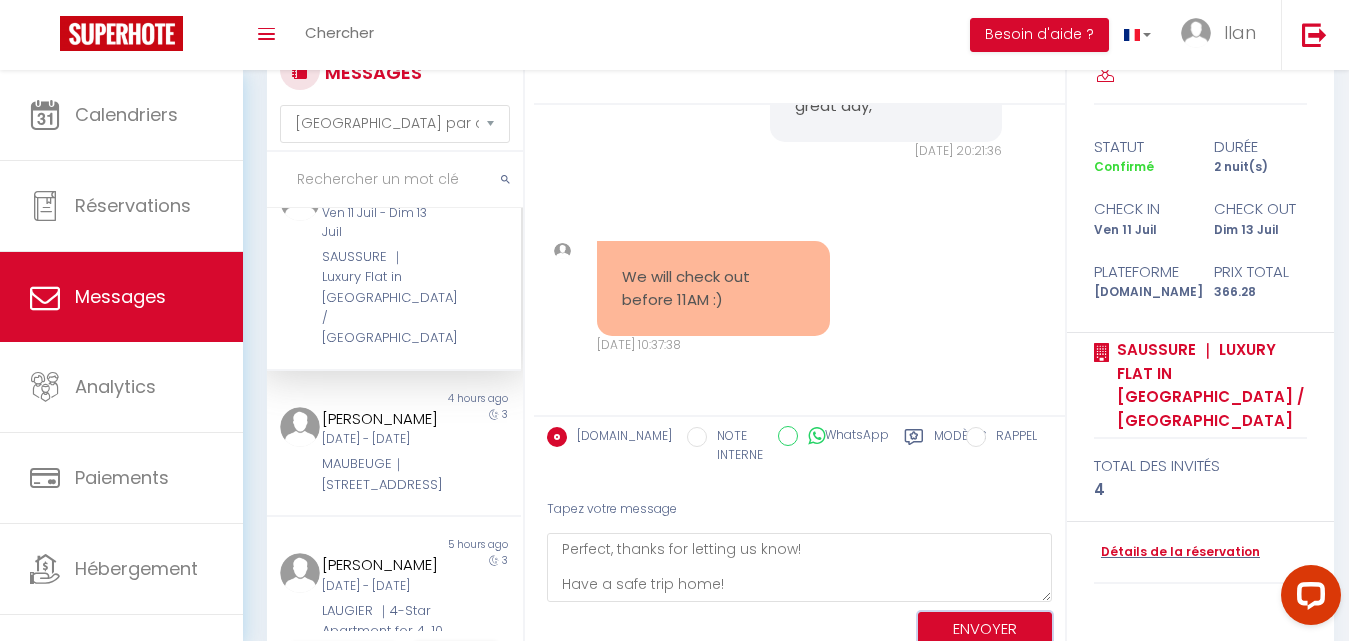 click on "ENVOYER" at bounding box center (985, 629) 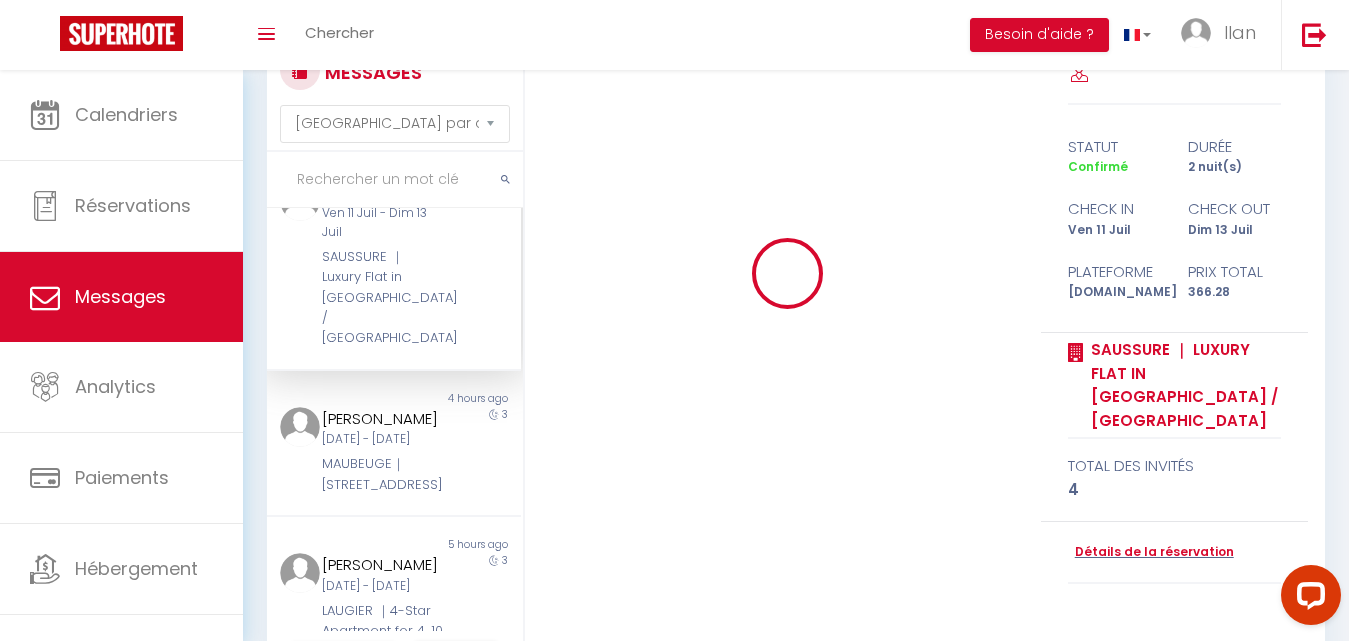 type 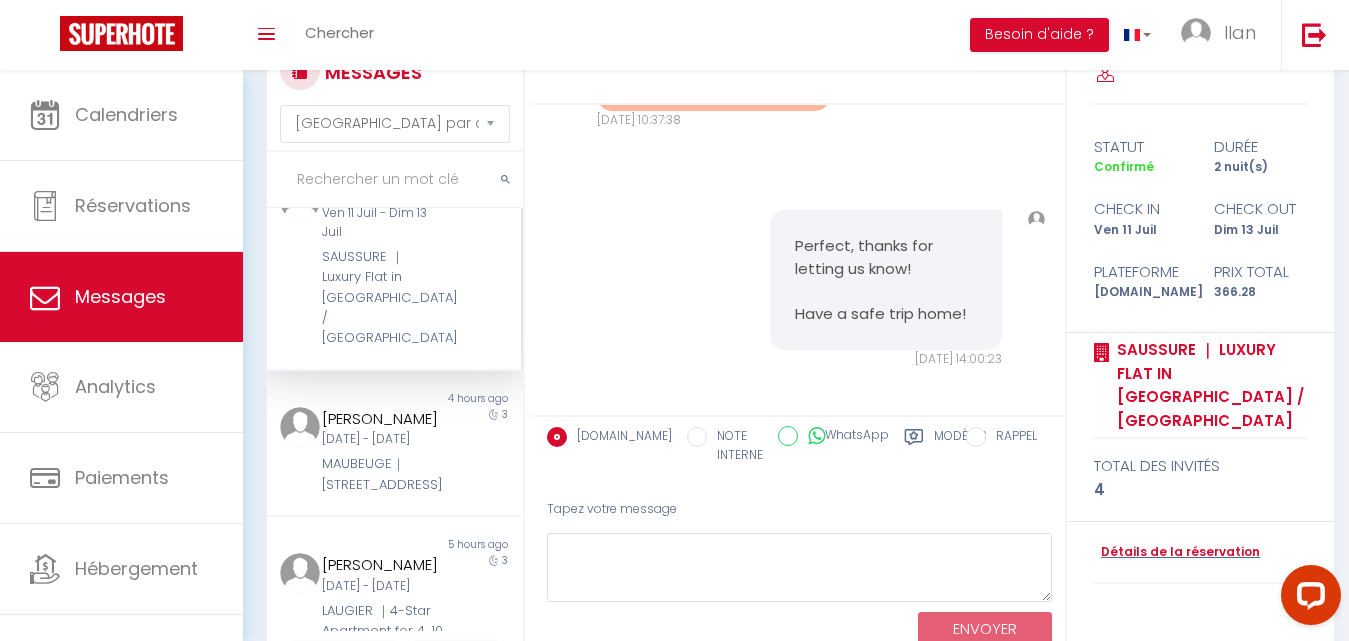 scroll, scrollTop: 9211, scrollLeft: 0, axis: vertical 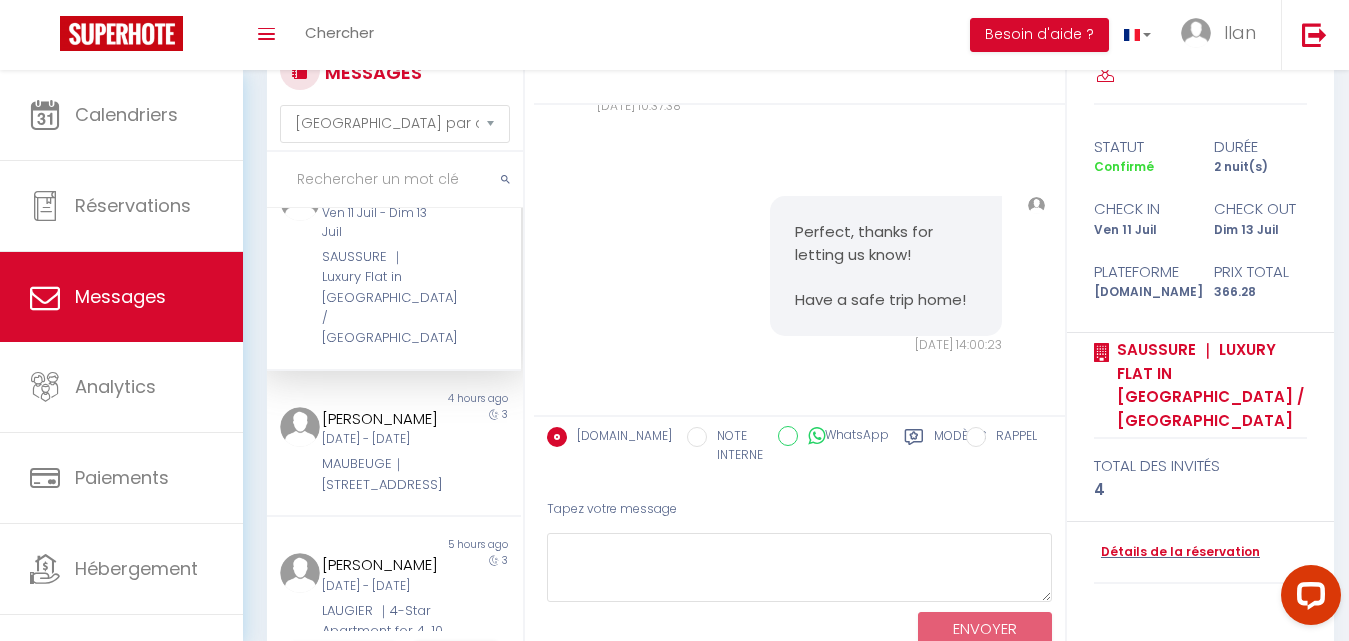 drag, startPoint x: 523, startPoint y: 525, endPoint x: 535, endPoint y: 334, distance: 191.37659 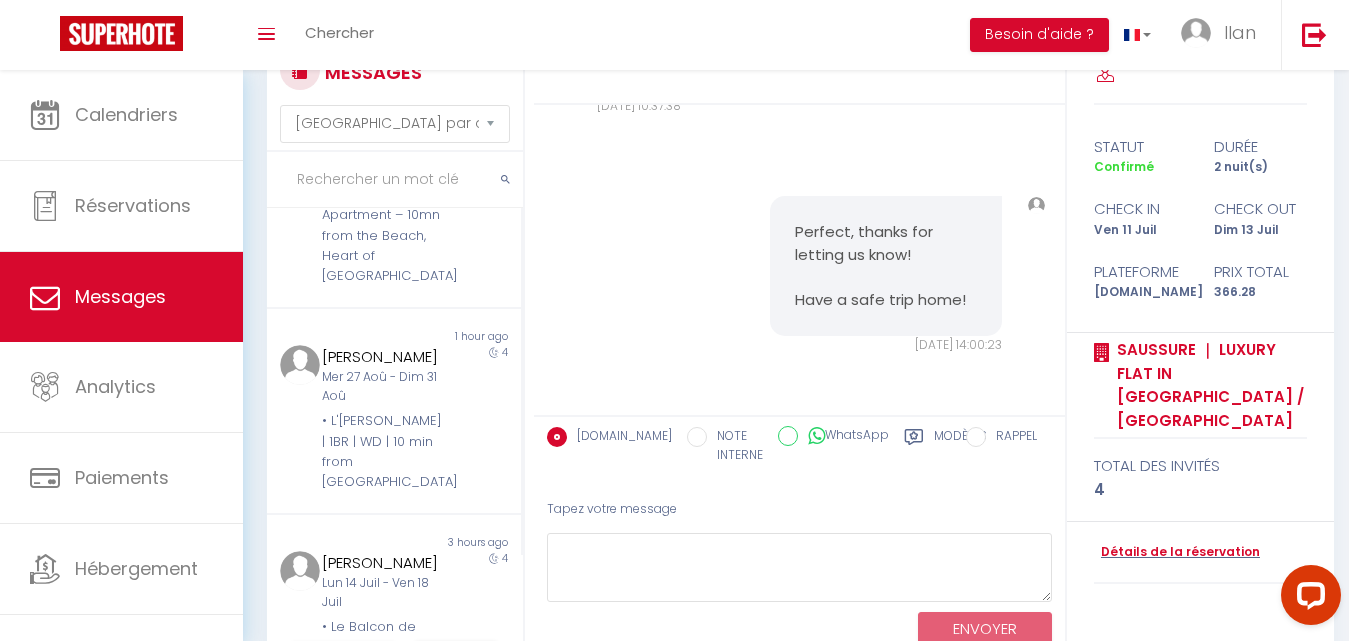 scroll, scrollTop: 0, scrollLeft: 0, axis: both 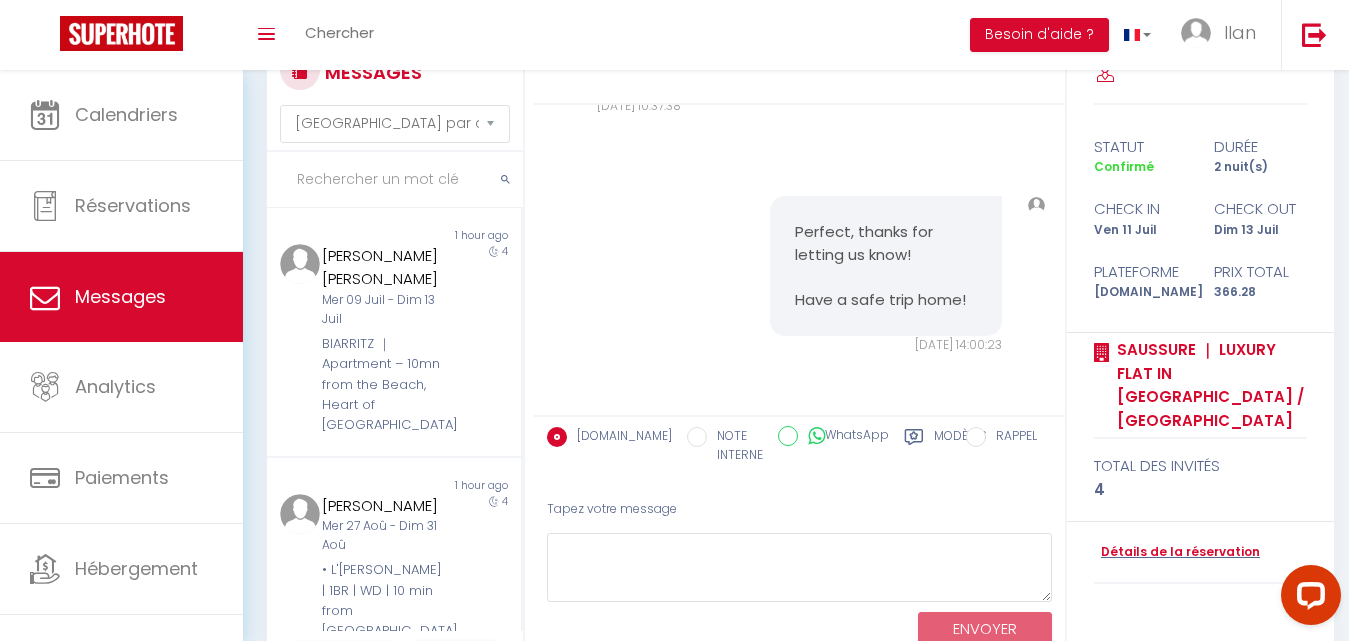 click at bounding box center [395, 180] 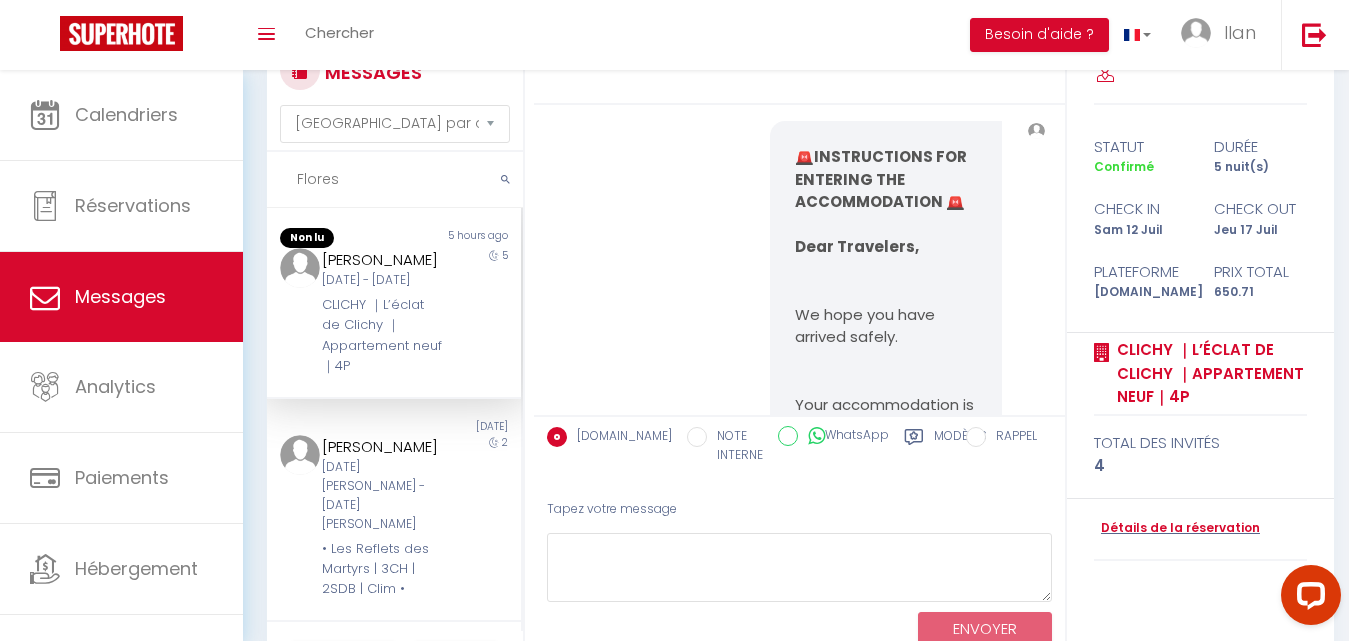 scroll, scrollTop: 8154, scrollLeft: 0, axis: vertical 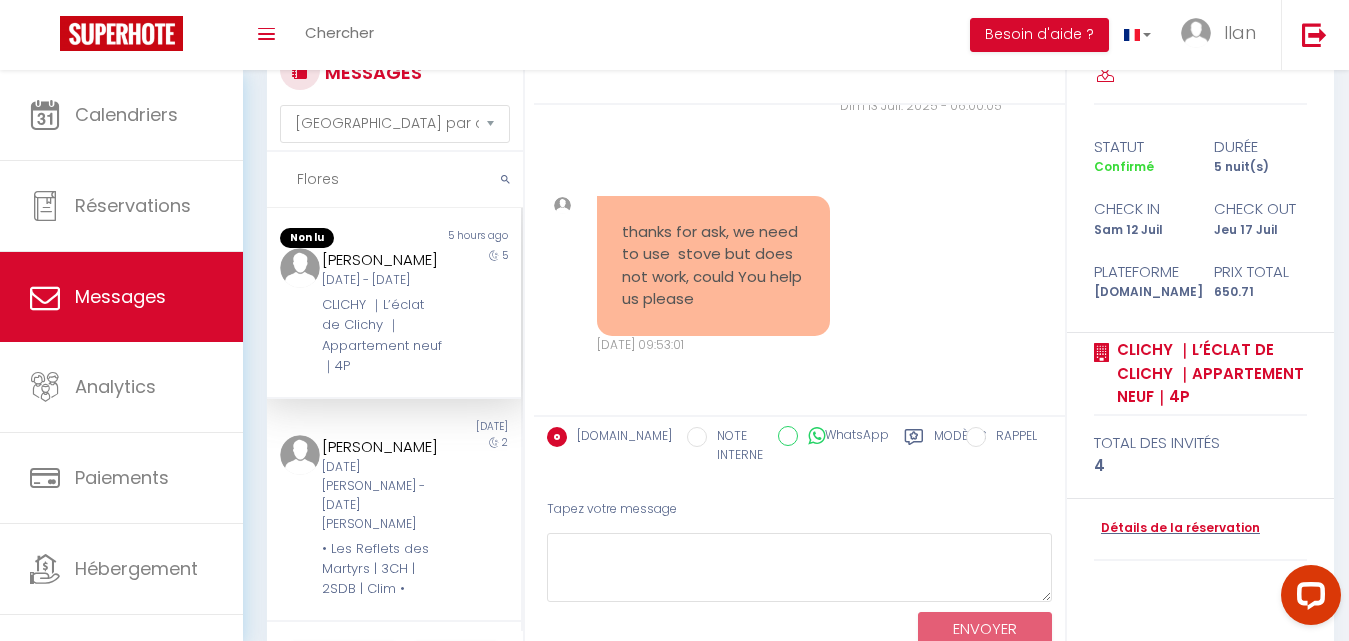 type on "Flores" 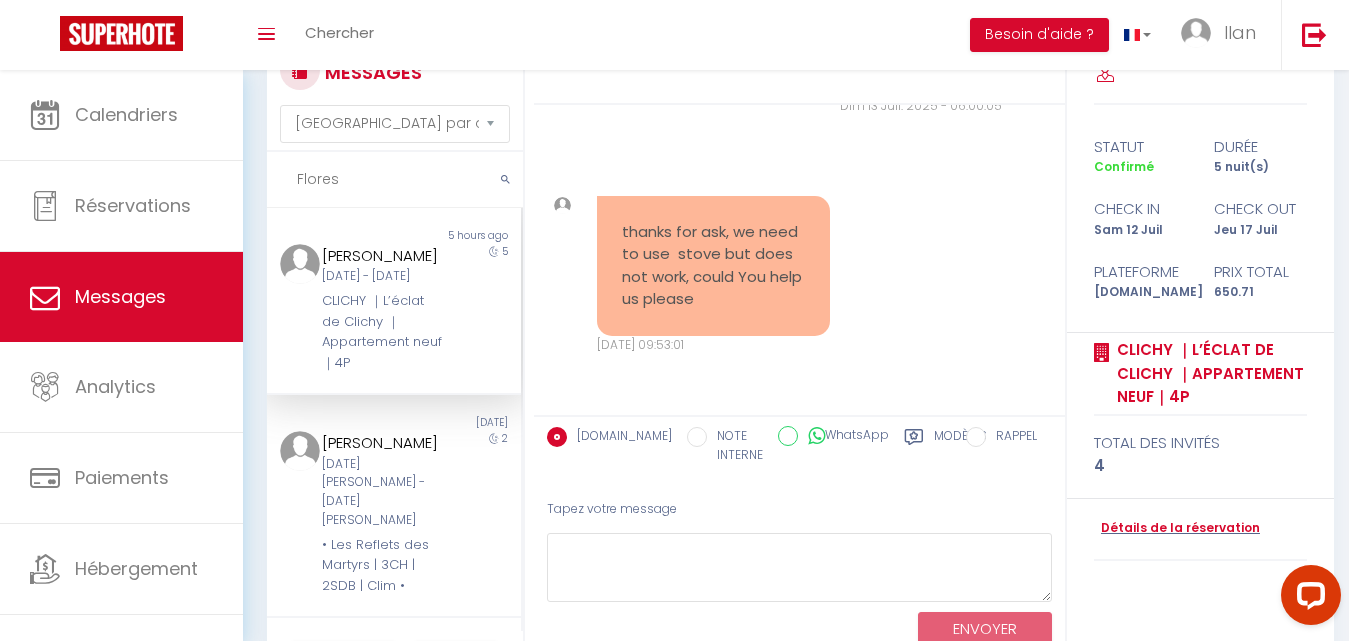 click on "CLICHY ｜L’éclat de Clichy ｜Appartement neuf｜4P" at bounding box center [383, 332] 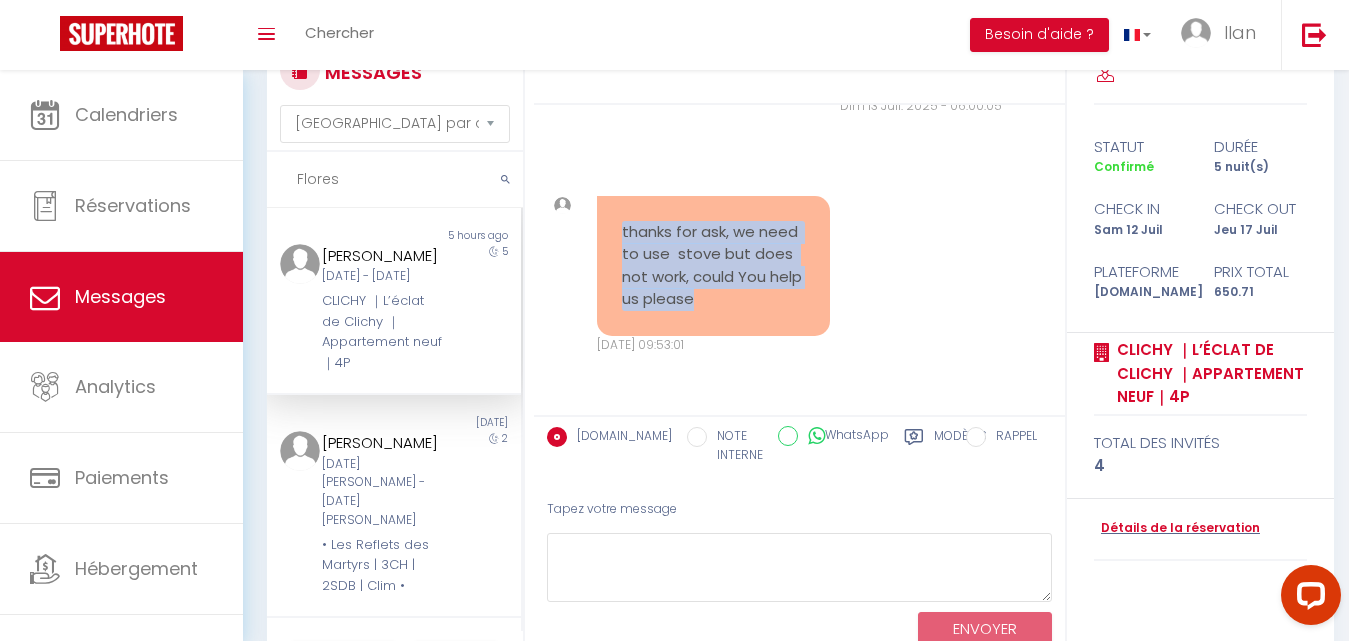 drag, startPoint x: 619, startPoint y: 227, endPoint x: 810, endPoint y: 317, distance: 211.14214 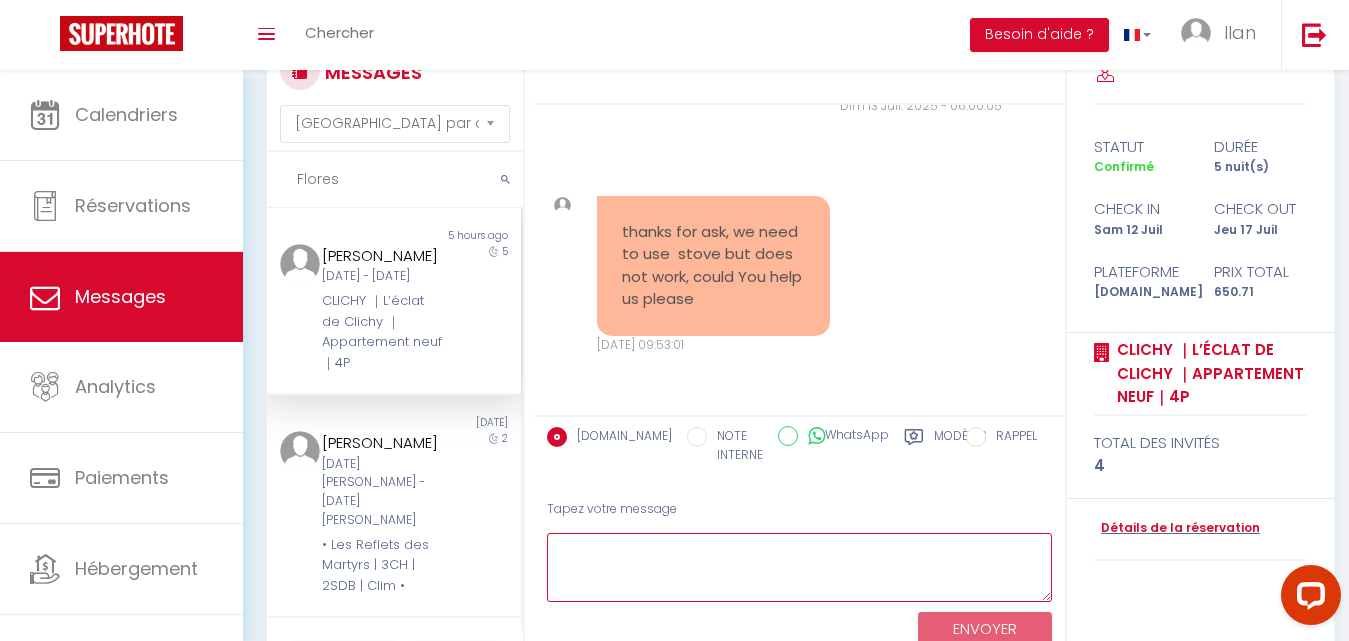 click at bounding box center [799, 567] 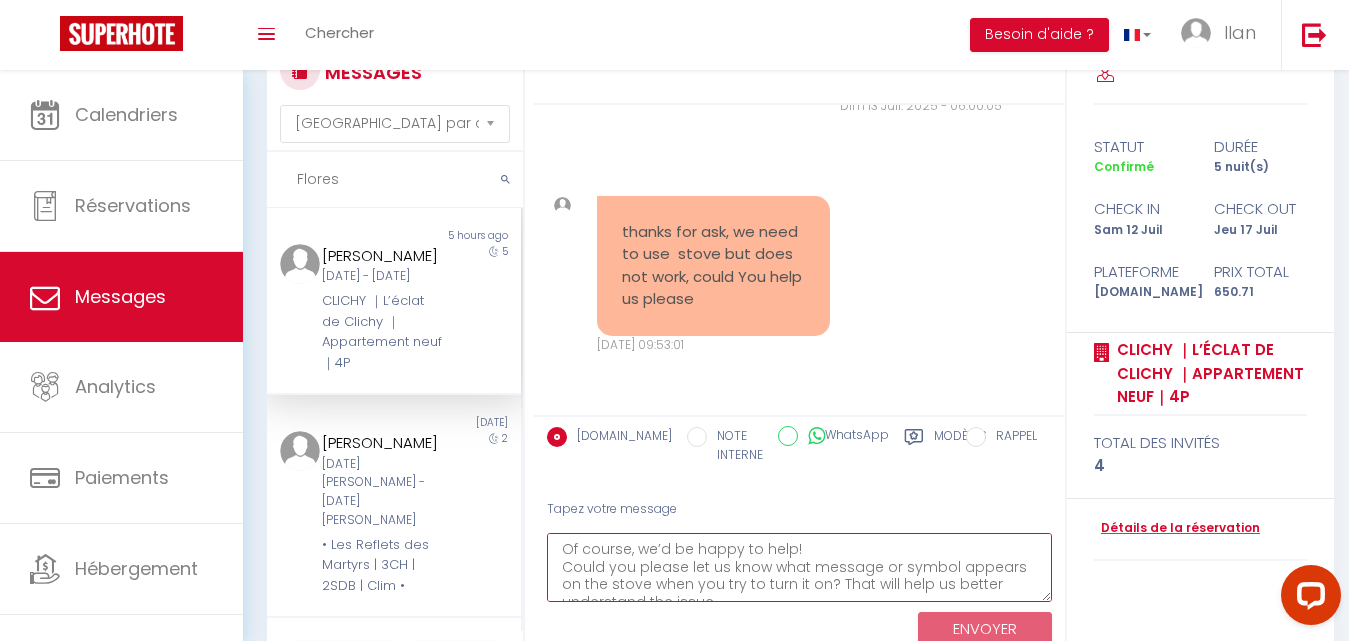 scroll, scrollTop: 47, scrollLeft: 0, axis: vertical 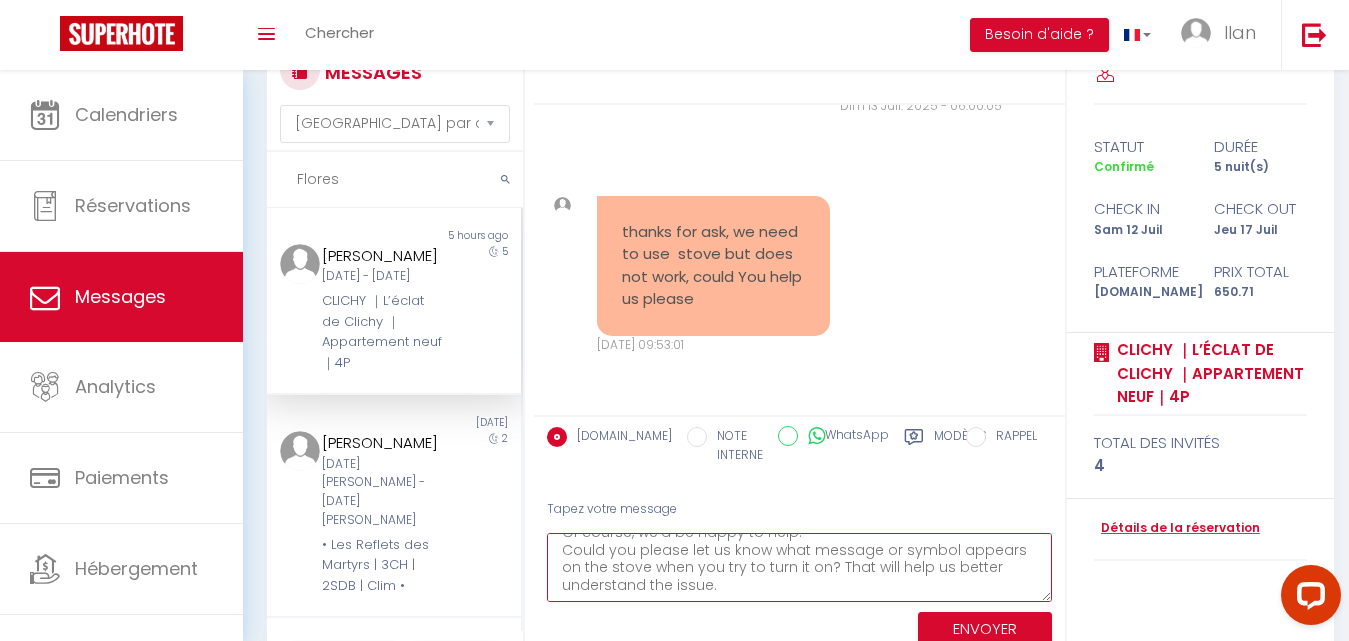 type on "Of course, we’d be happy to help!
Could you please let us know what message or symbol appears on the stove when you try to turn it on? That will help us better understand the issue." 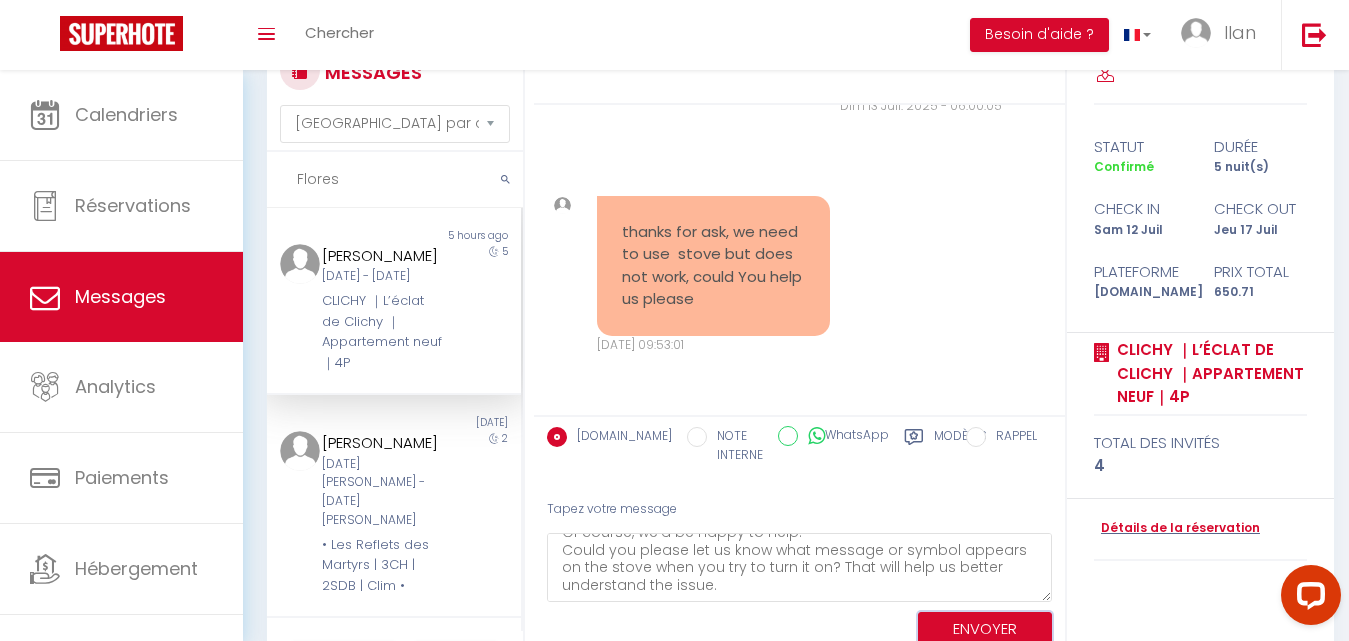 click on "ENVOYER" at bounding box center [985, 629] 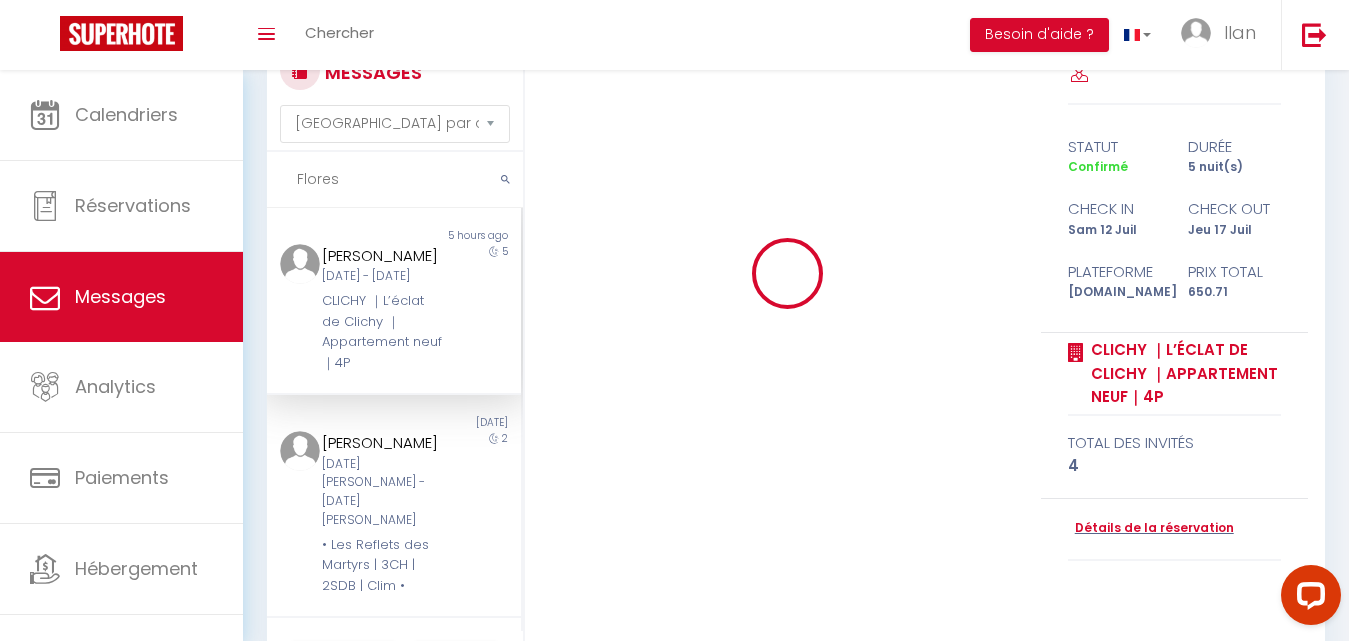 type 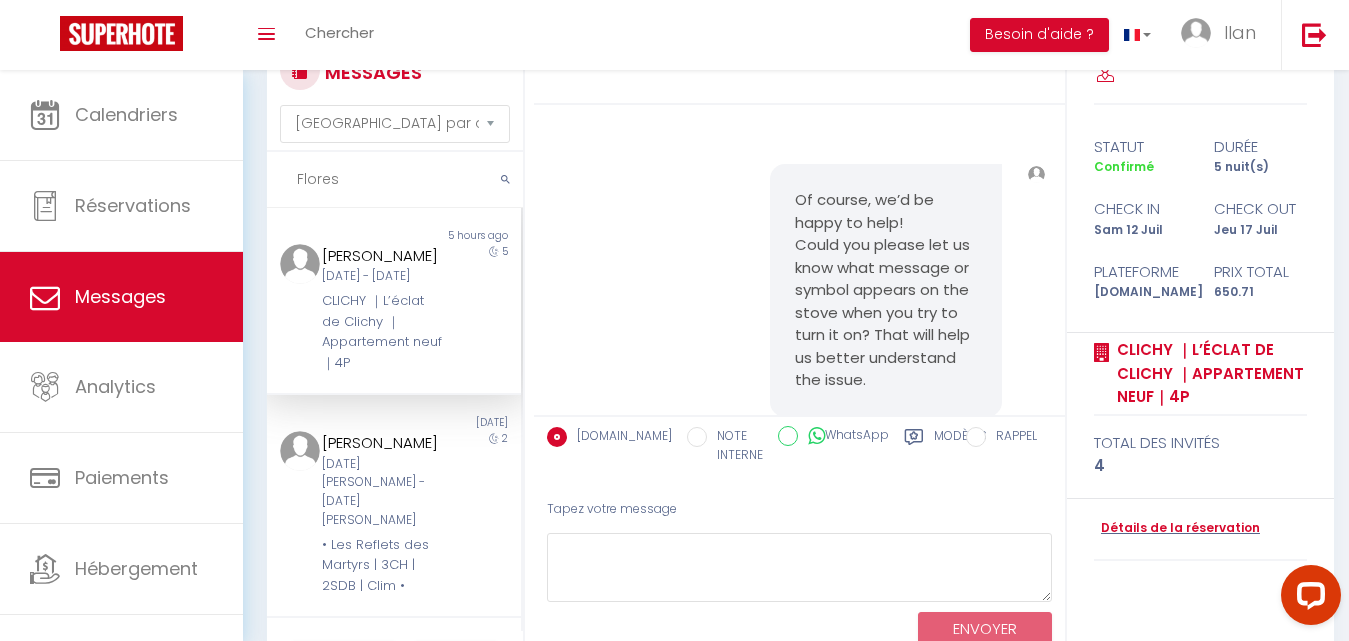 scroll, scrollTop: 8527, scrollLeft: 0, axis: vertical 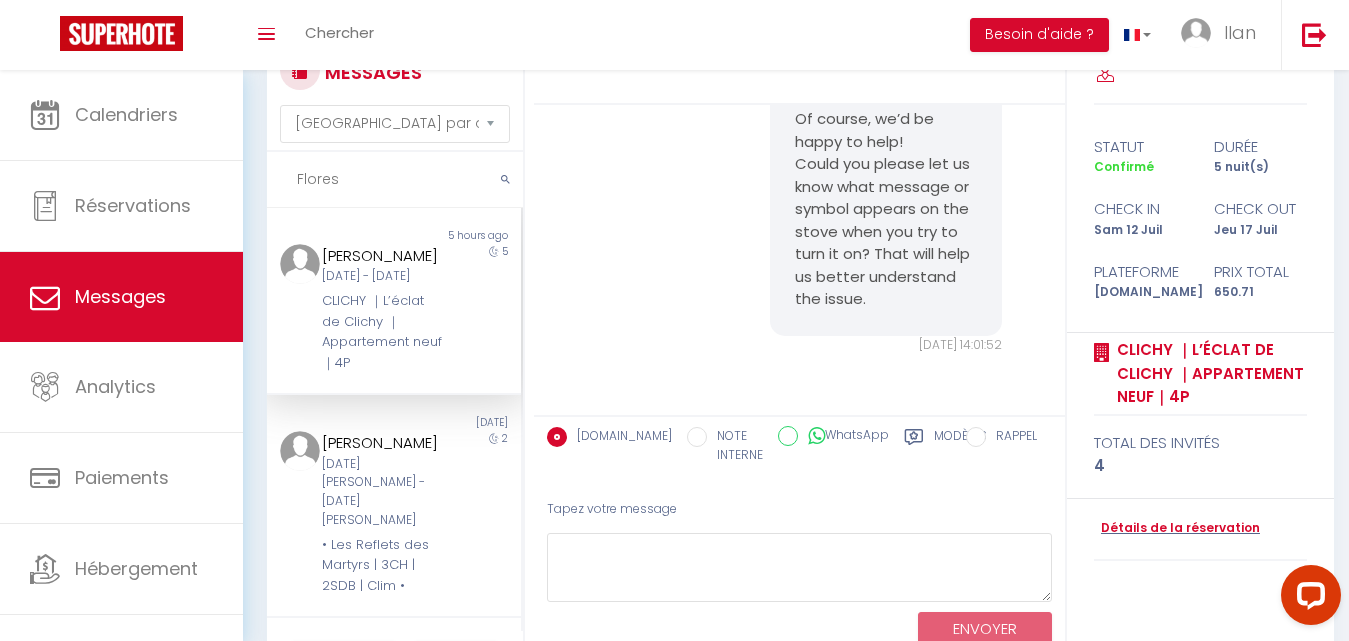 click on "Flores" at bounding box center [395, 180] 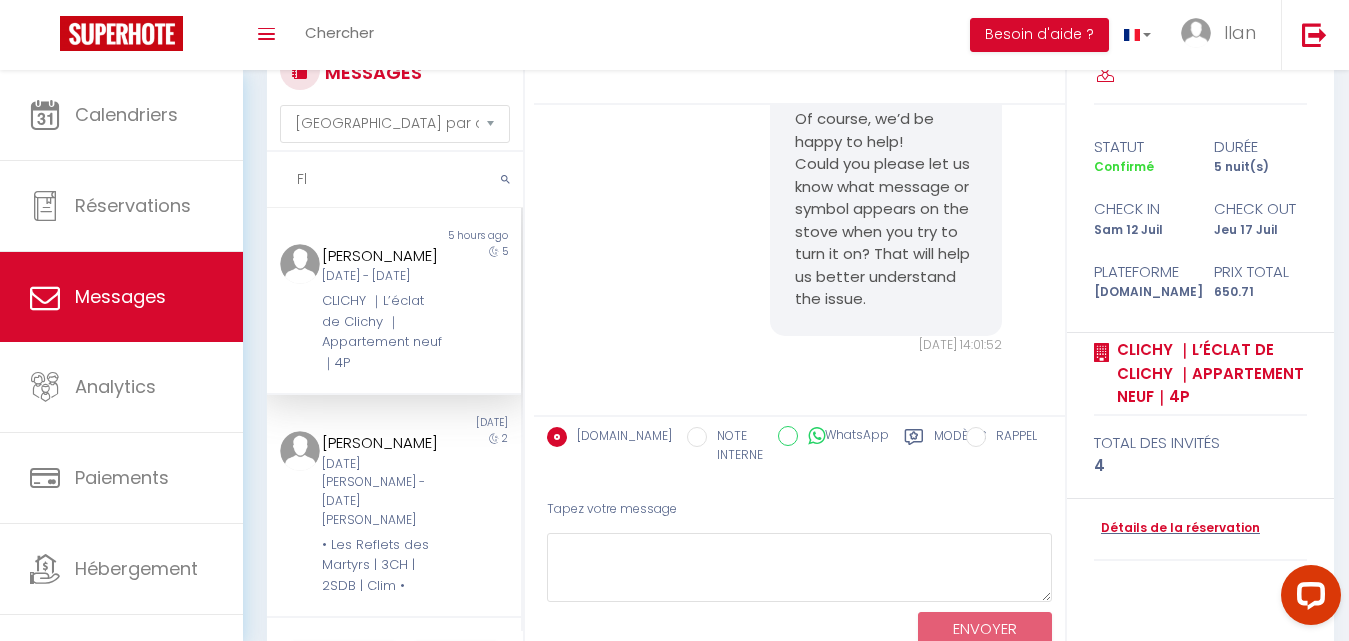 type on "F" 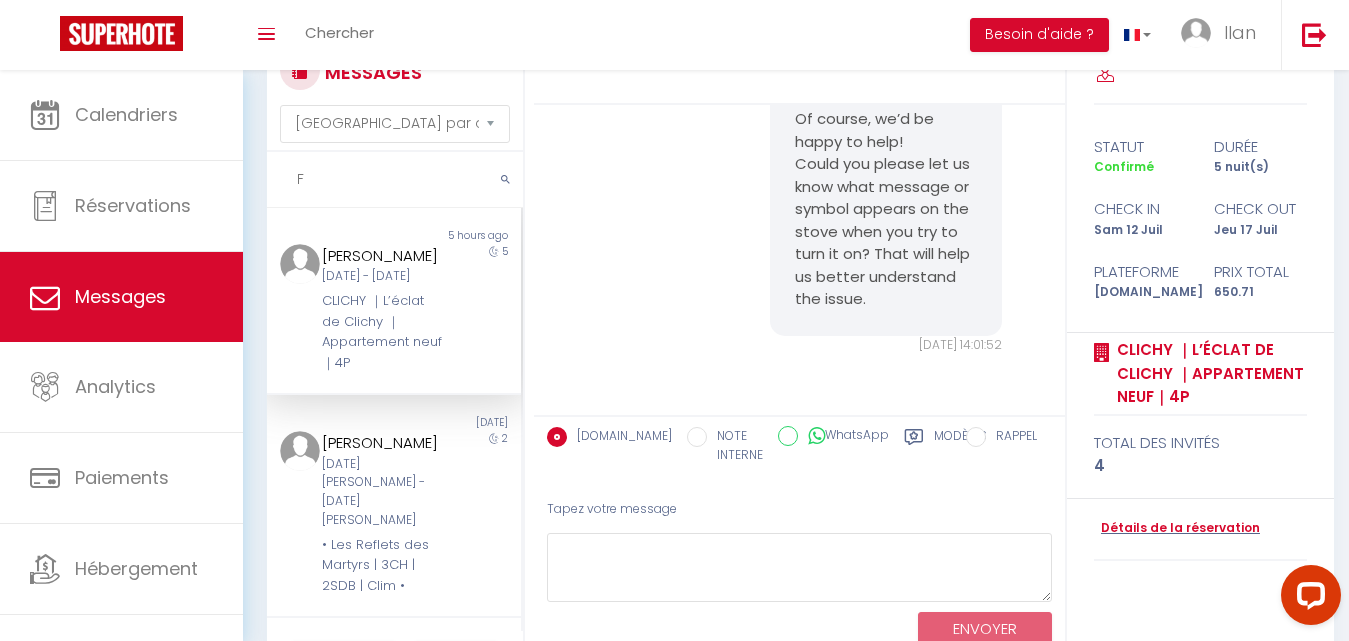 type 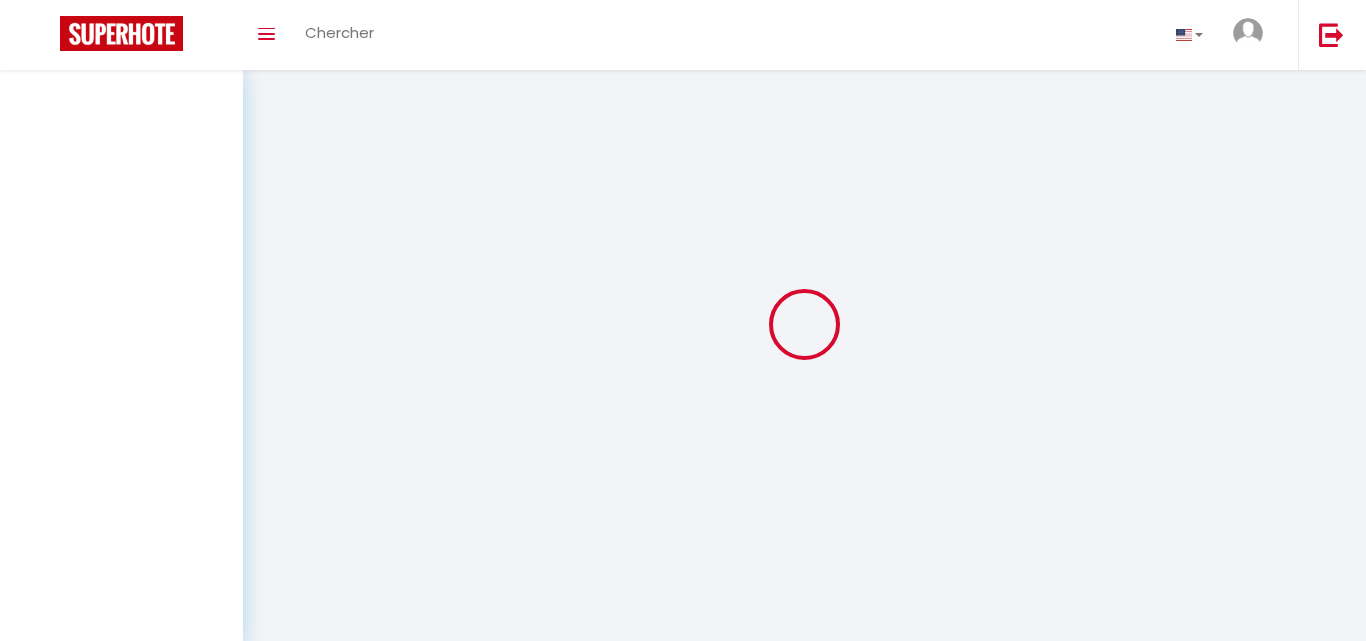 select on "message" 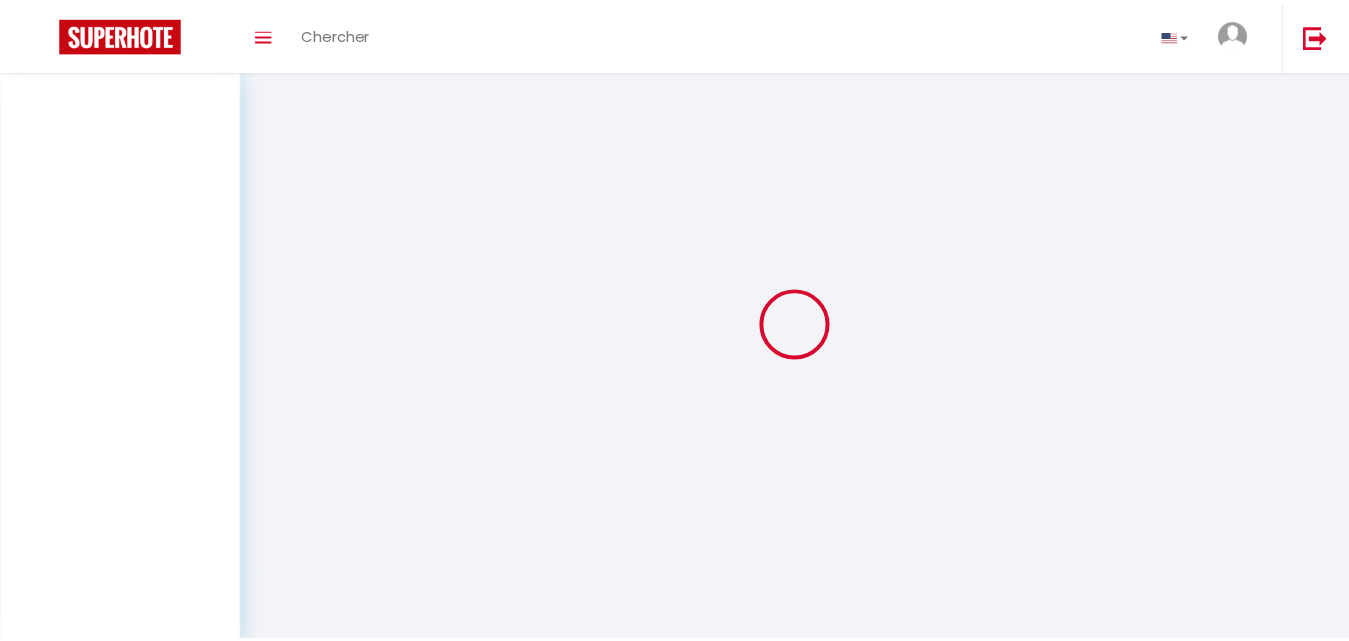 scroll, scrollTop: 70, scrollLeft: 0, axis: vertical 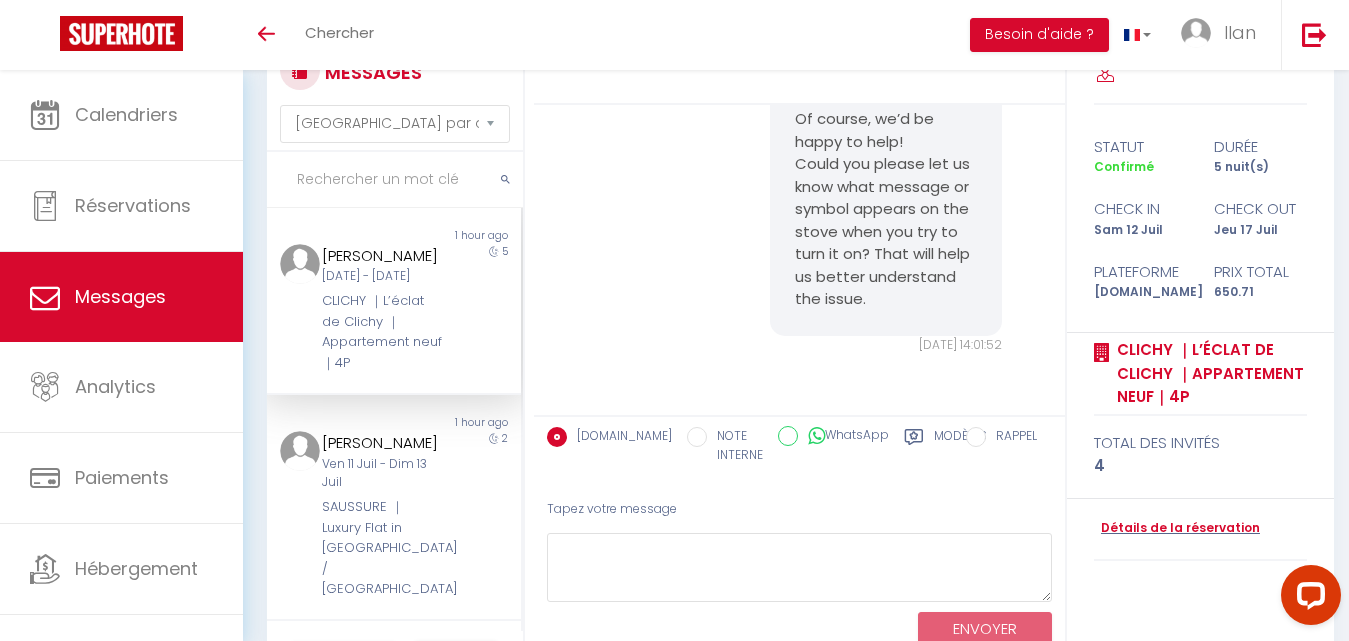 click at bounding box center [395, 180] 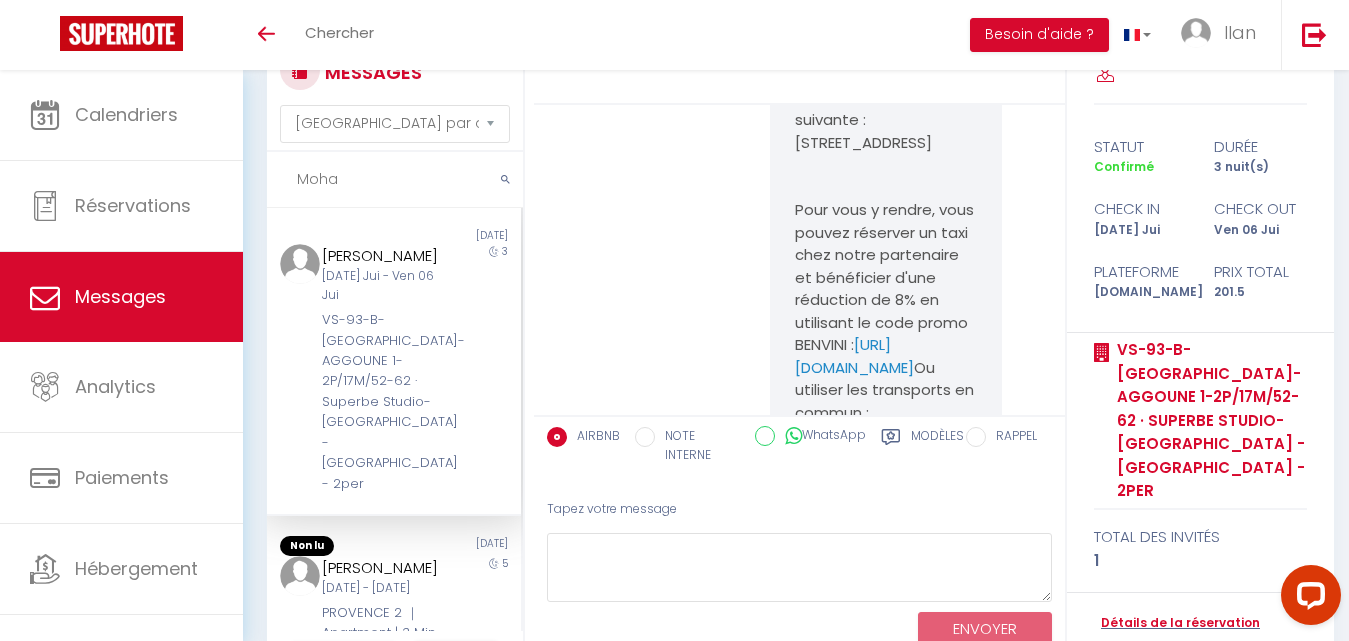 scroll, scrollTop: 9727, scrollLeft: 0, axis: vertical 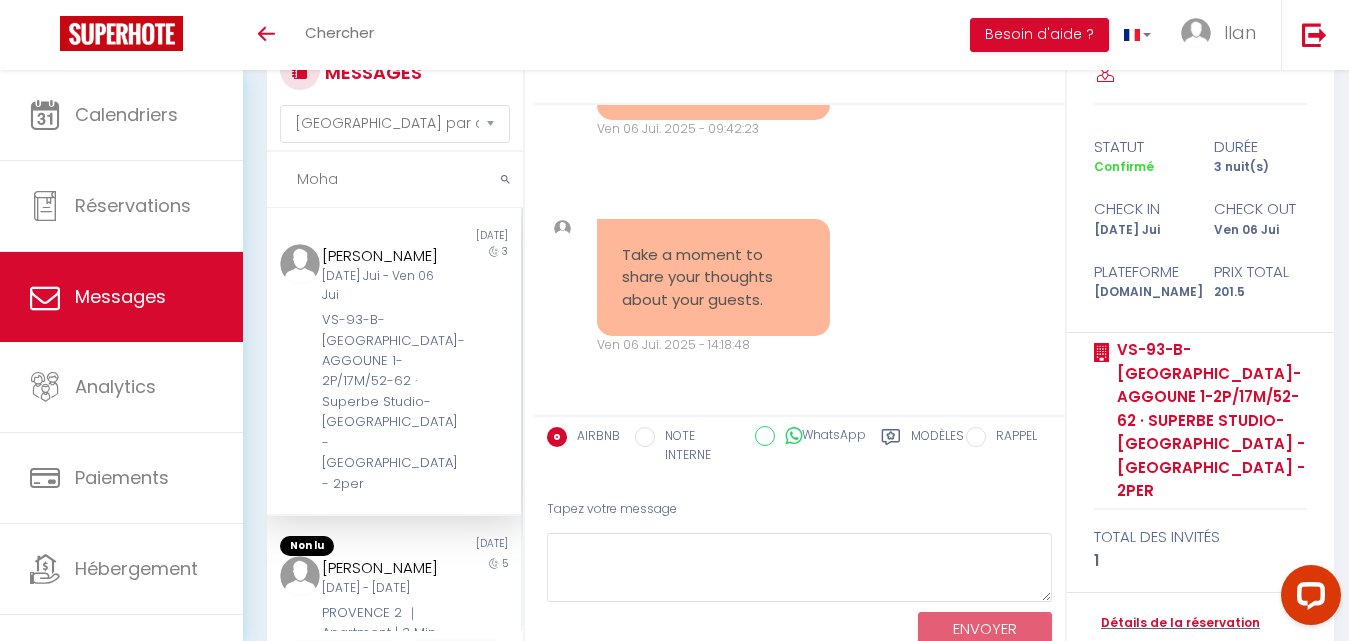click on "Mar 03 Jui - Ven 06 Jui" at bounding box center (383, 286) 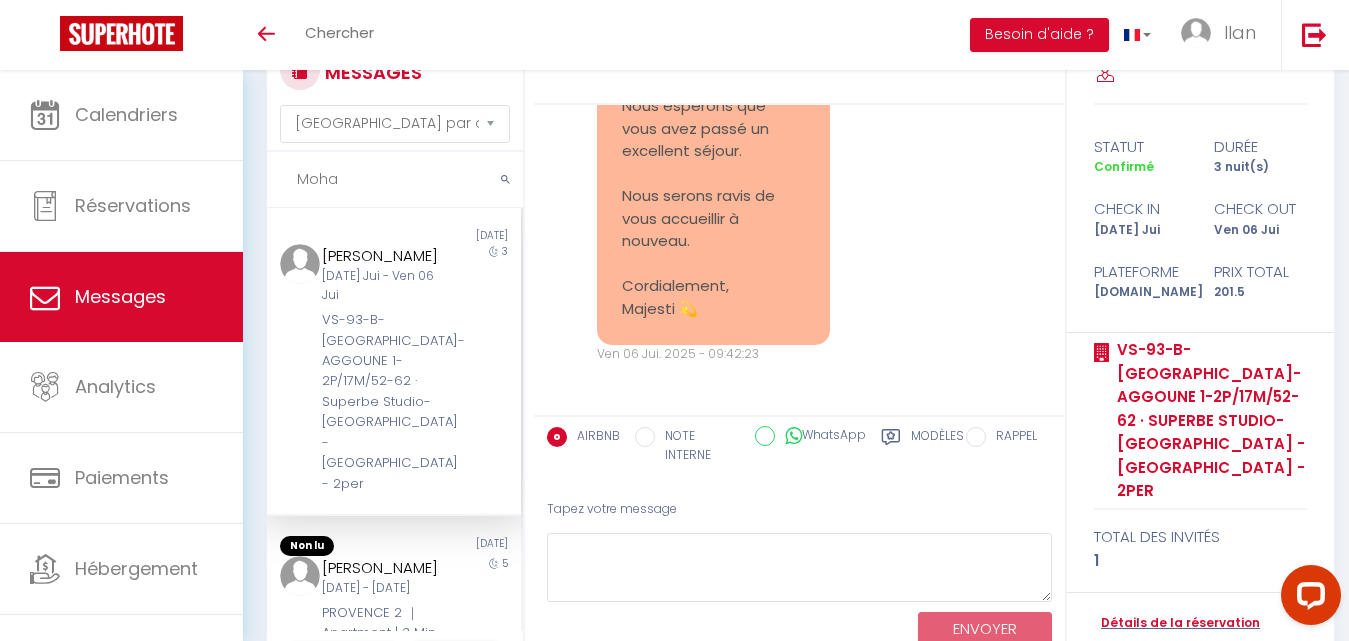 scroll, scrollTop: 9464, scrollLeft: 0, axis: vertical 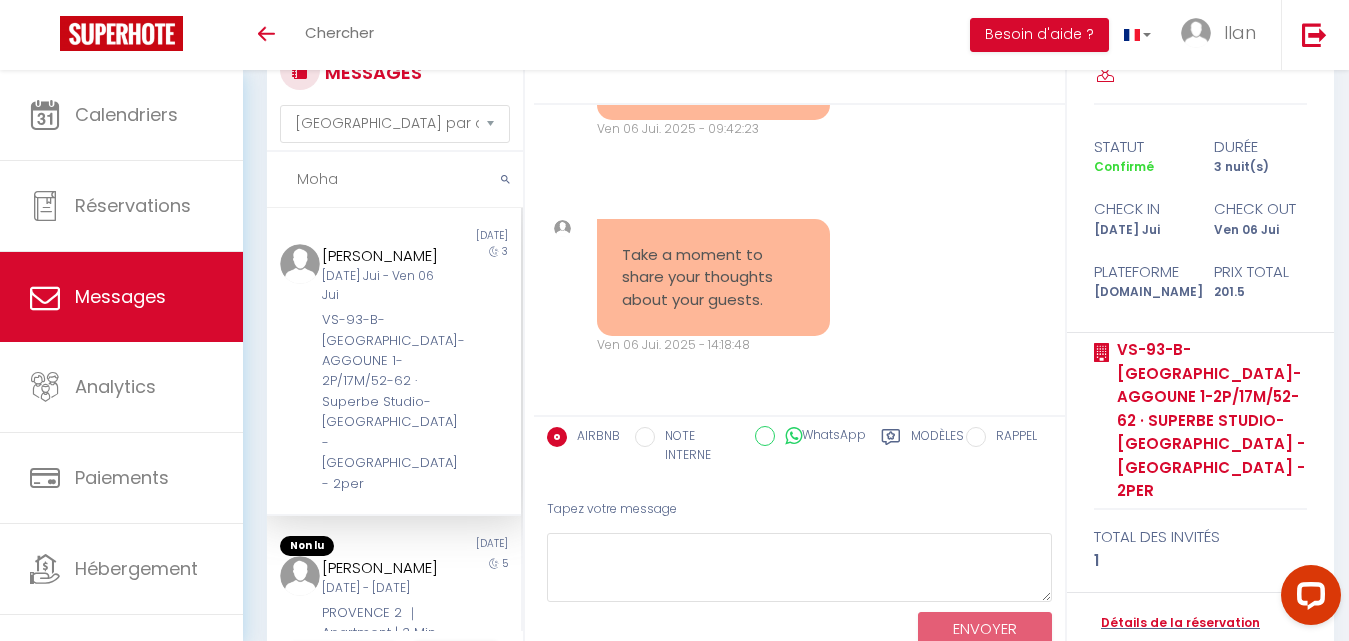 drag, startPoint x: 350, startPoint y: 182, endPoint x: 309, endPoint y: 181, distance: 41.01219 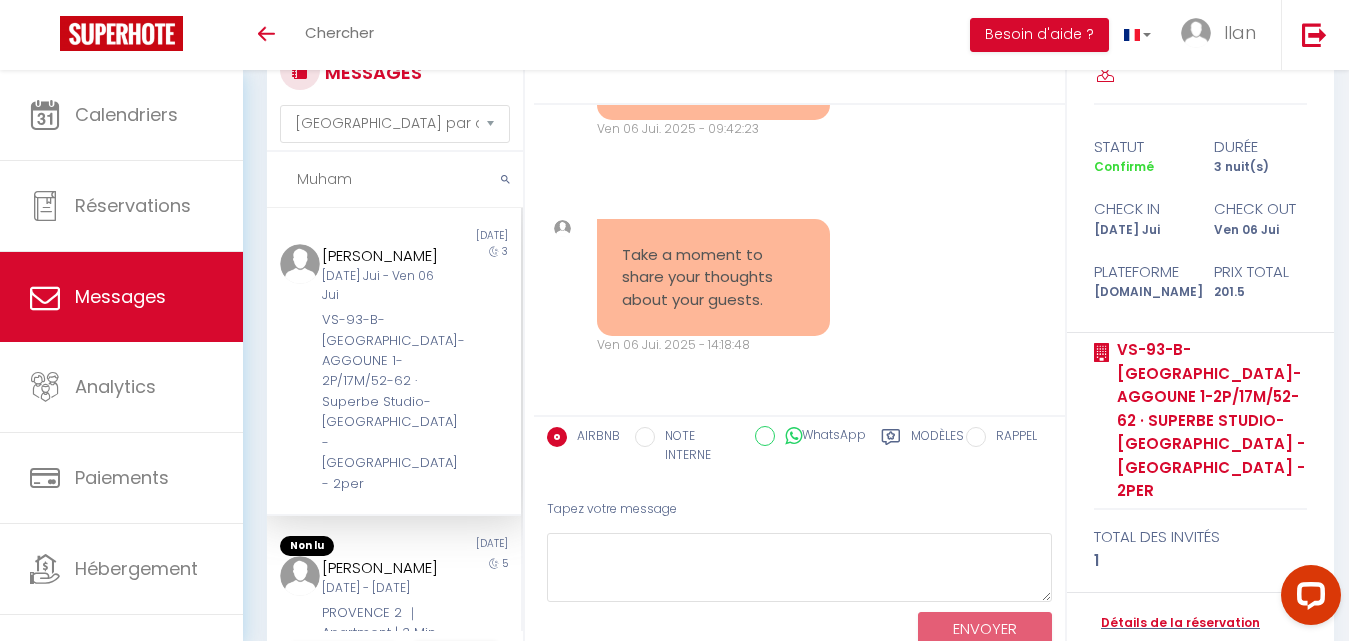 scroll, scrollTop: 1310, scrollLeft: 0, axis: vertical 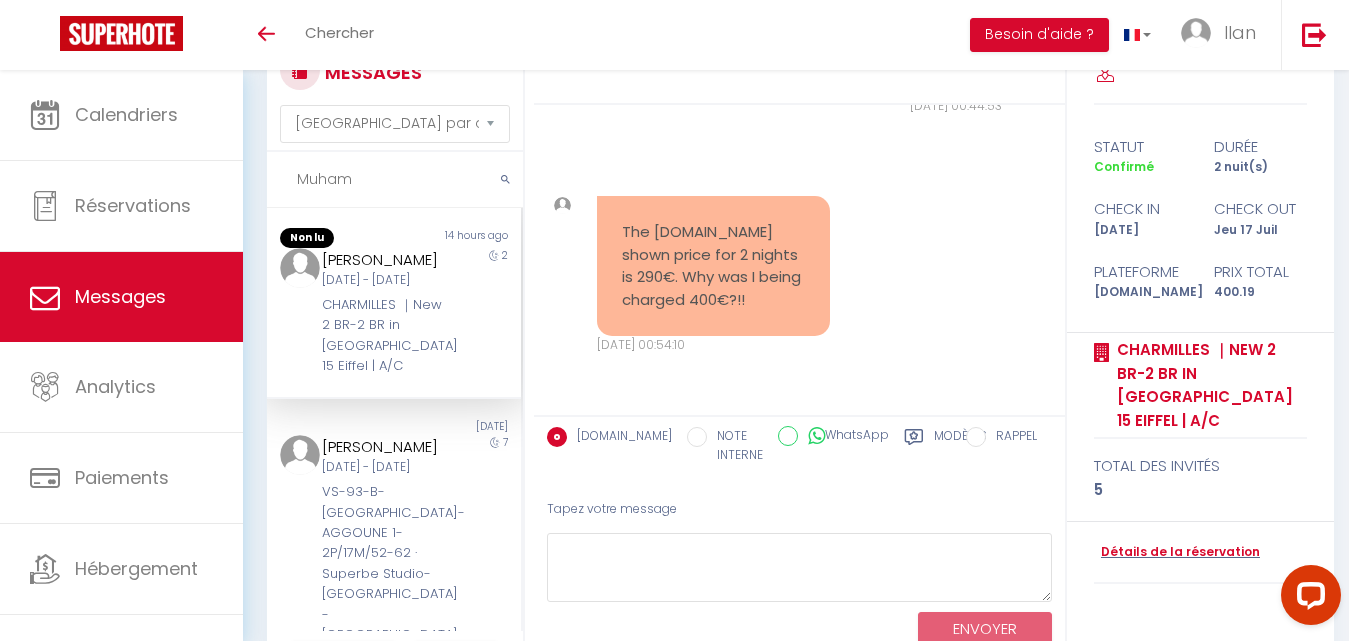 type on "Muham" 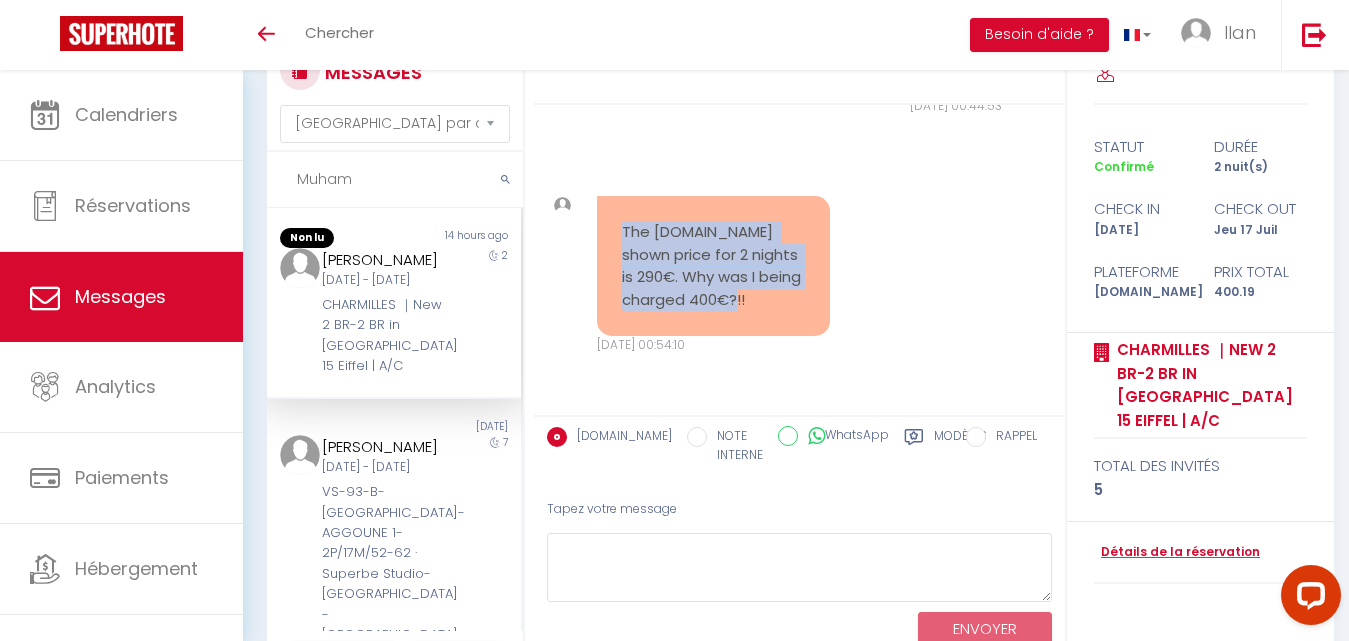 drag, startPoint x: 690, startPoint y: 315, endPoint x: 617, endPoint y: 196, distance: 139.60658 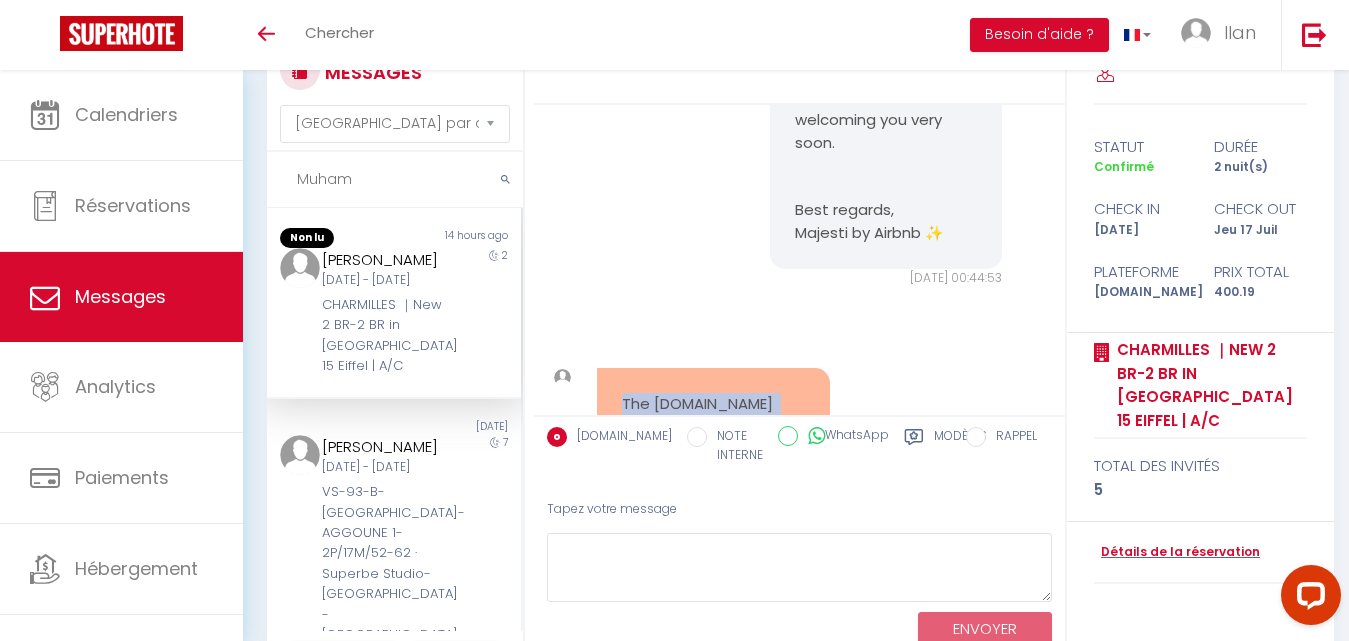 scroll, scrollTop: 1310, scrollLeft: 0, axis: vertical 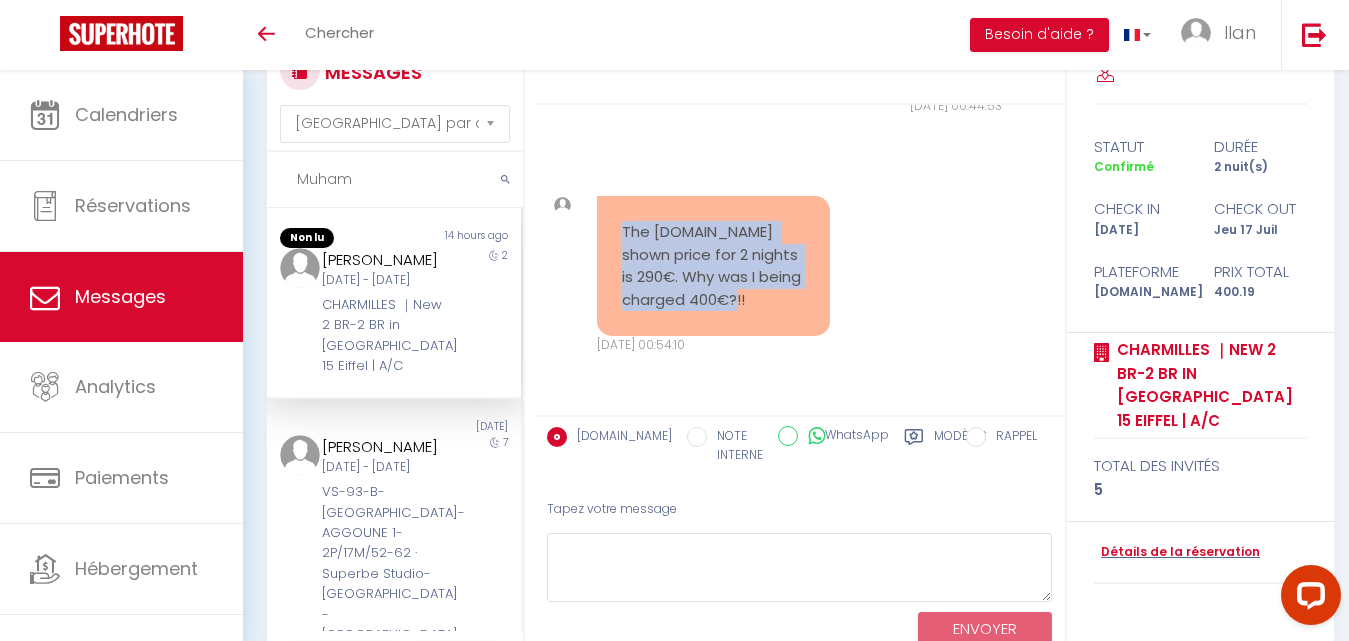 copy on "The Booking.com shown price for 2 nights is 290€. Why was I being charged 400€?!!" 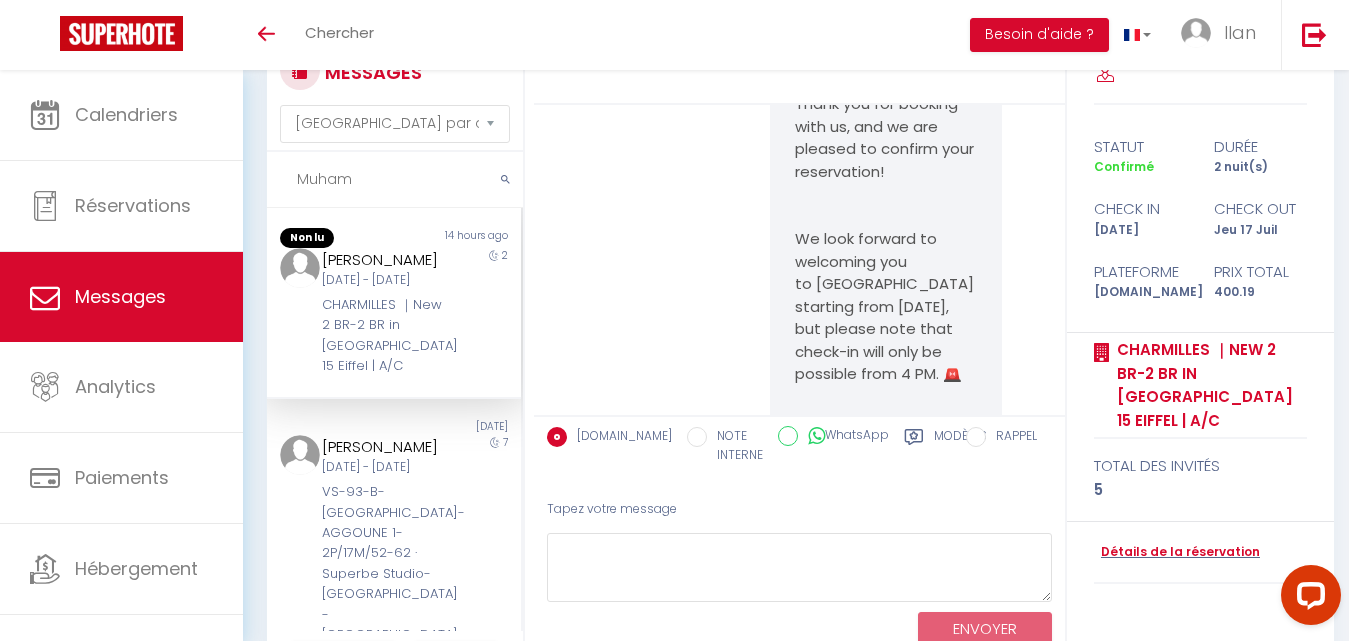 scroll, scrollTop: 0, scrollLeft: 0, axis: both 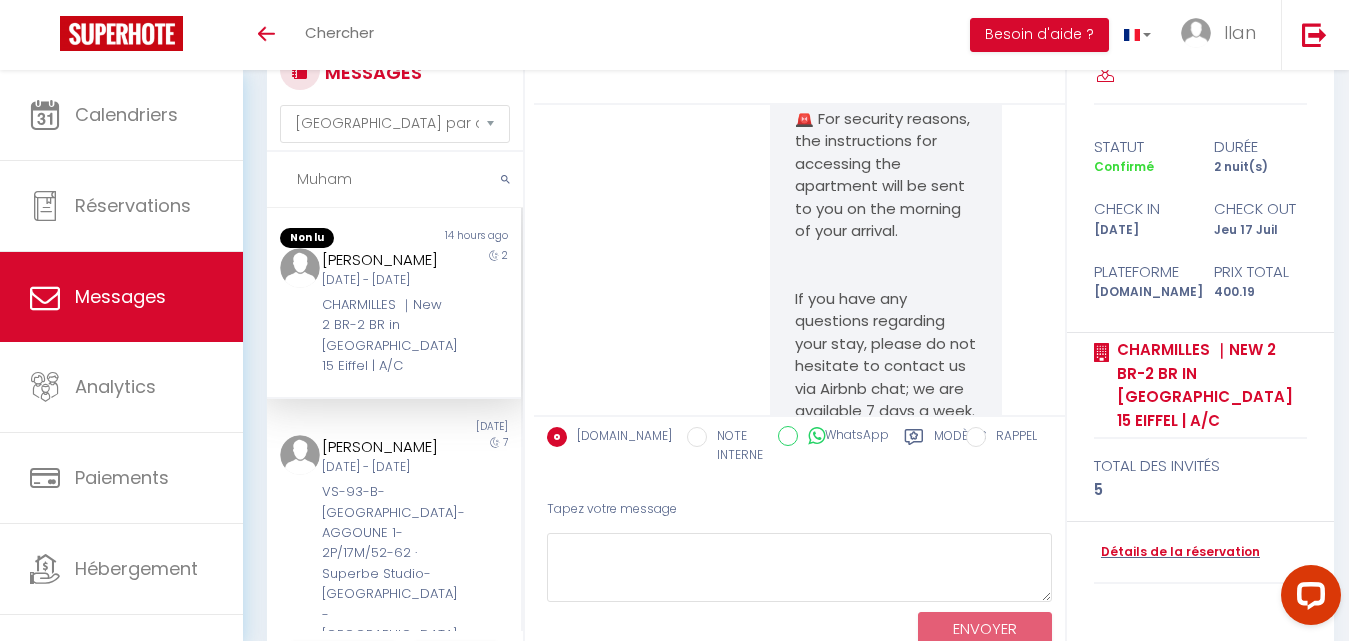 click on "Prix total" at bounding box center [1261, 272] 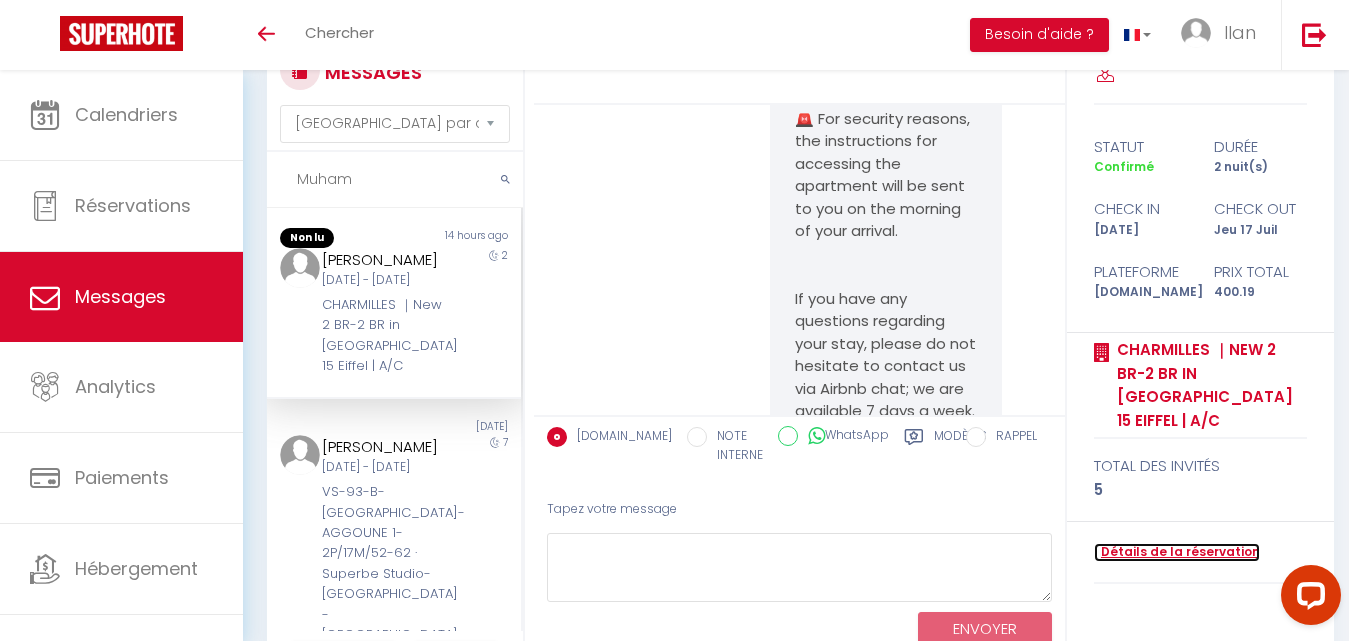click on "Détails de la réservation" at bounding box center (1177, 552) 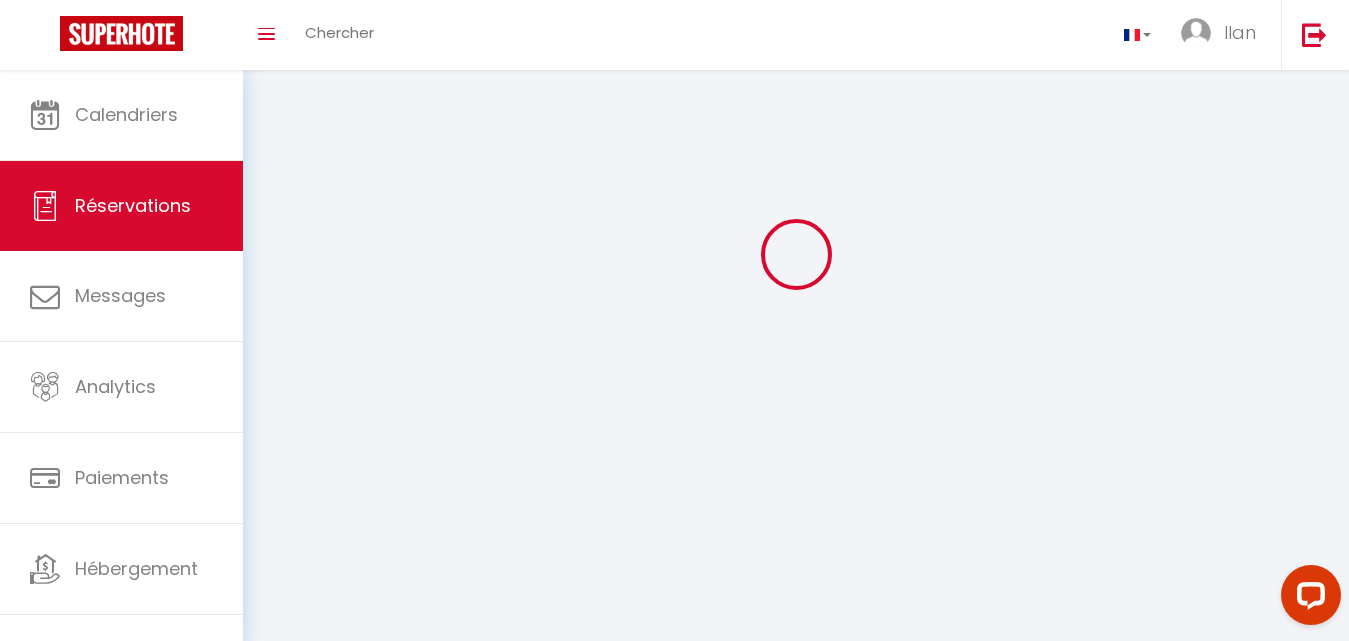 scroll, scrollTop: 0, scrollLeft: 0, axis: both 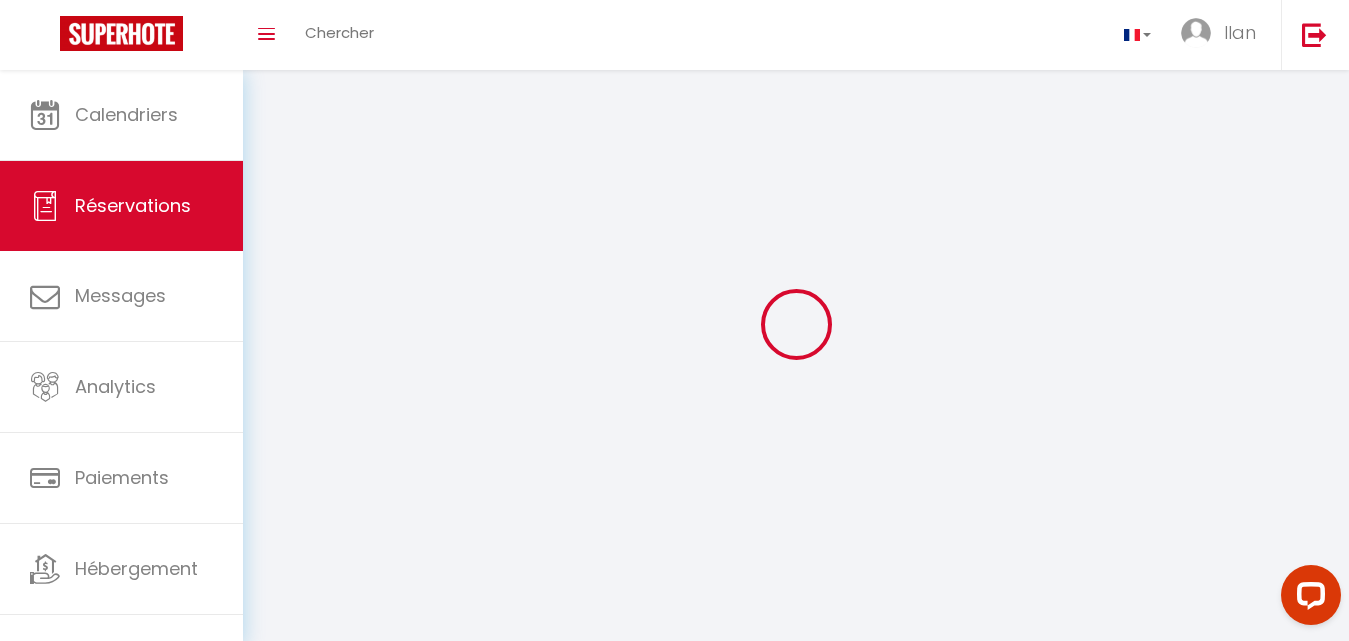 select 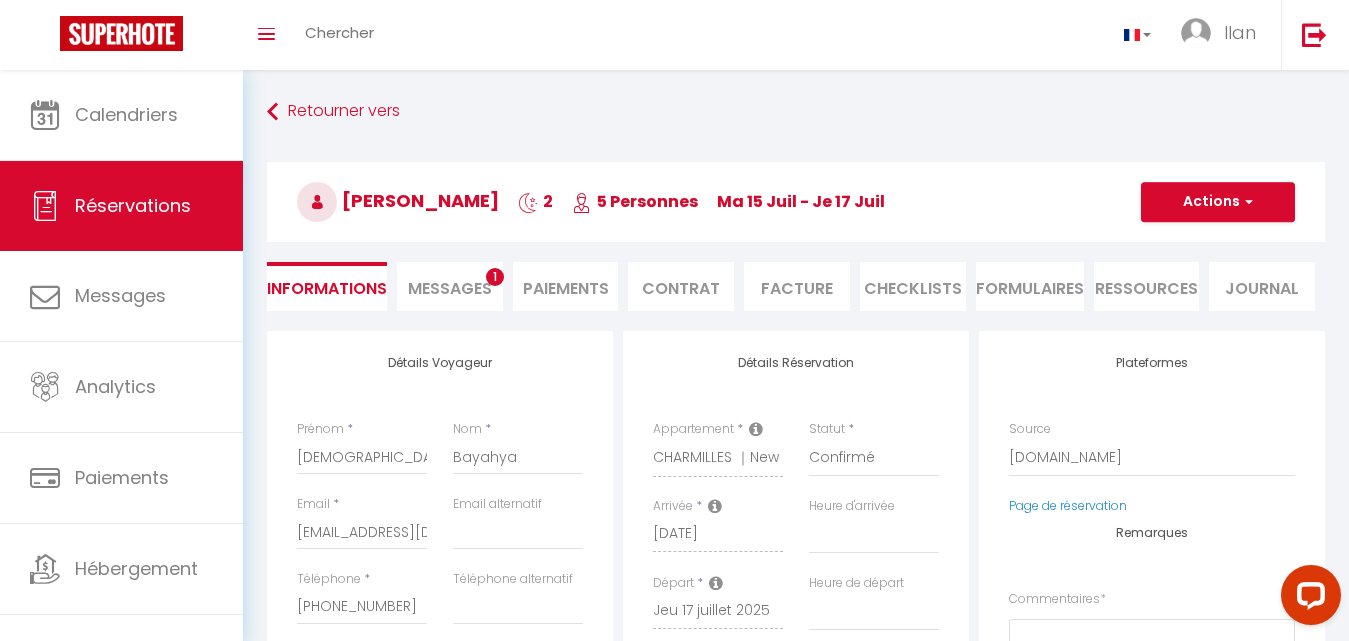 select 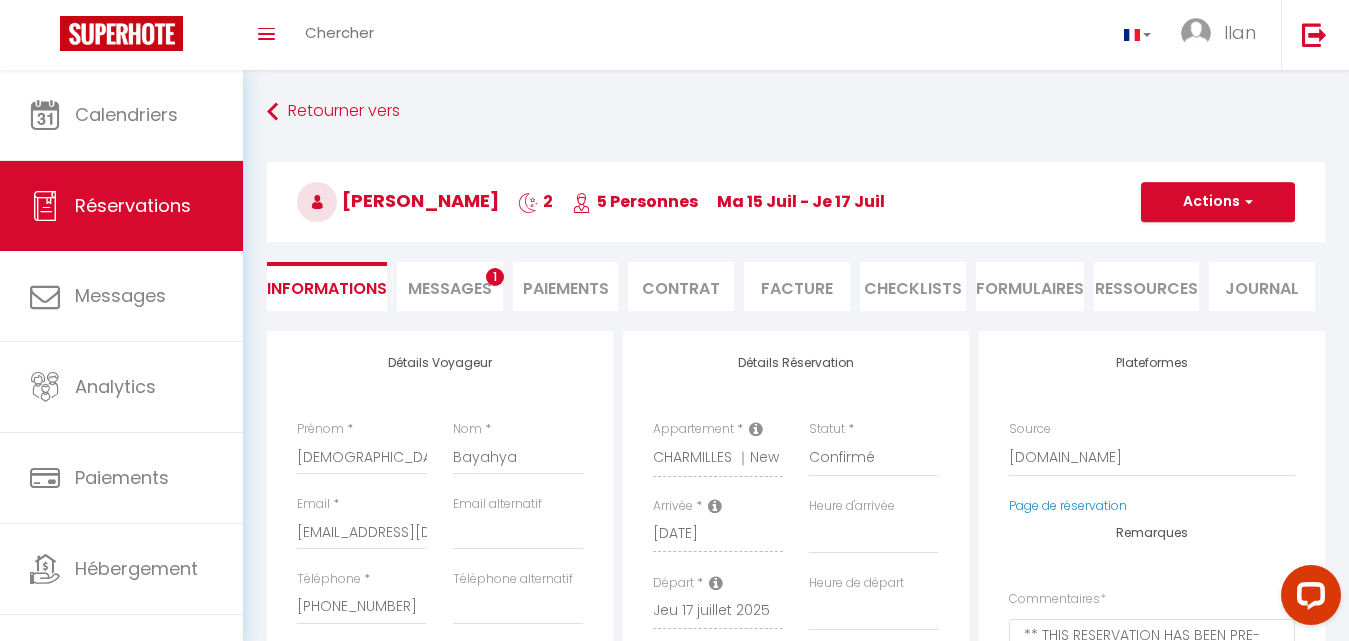 type on "99" 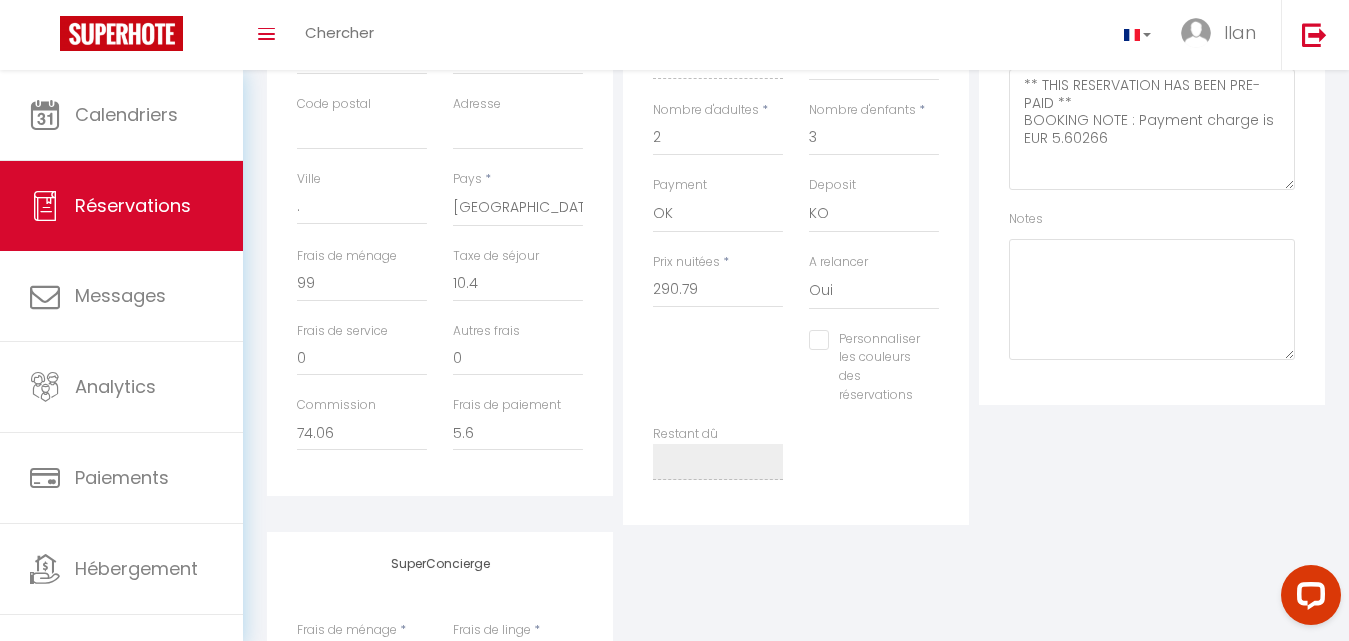 scroll, scrollTop: 0, scrollLeft: 0, axis: both 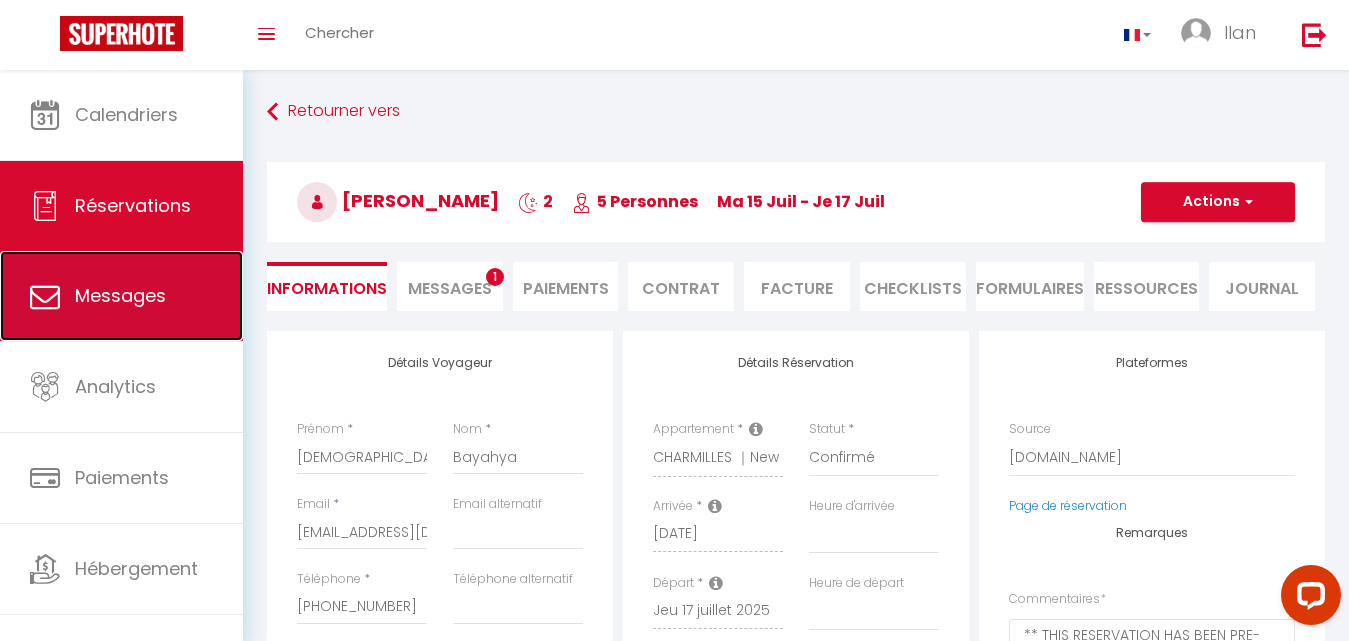 click on "Messages" at bounding box center (121, 296) 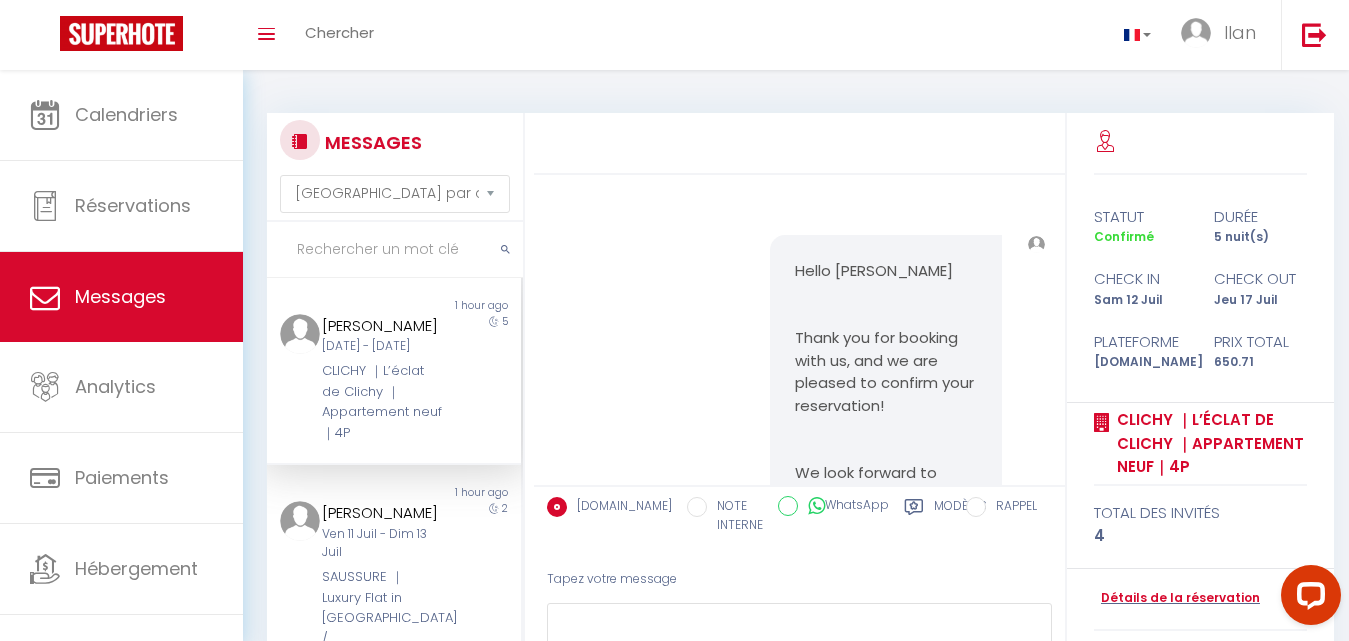 scroll, scrollTop: 8527, scrollLeft: 0, axis: vertical 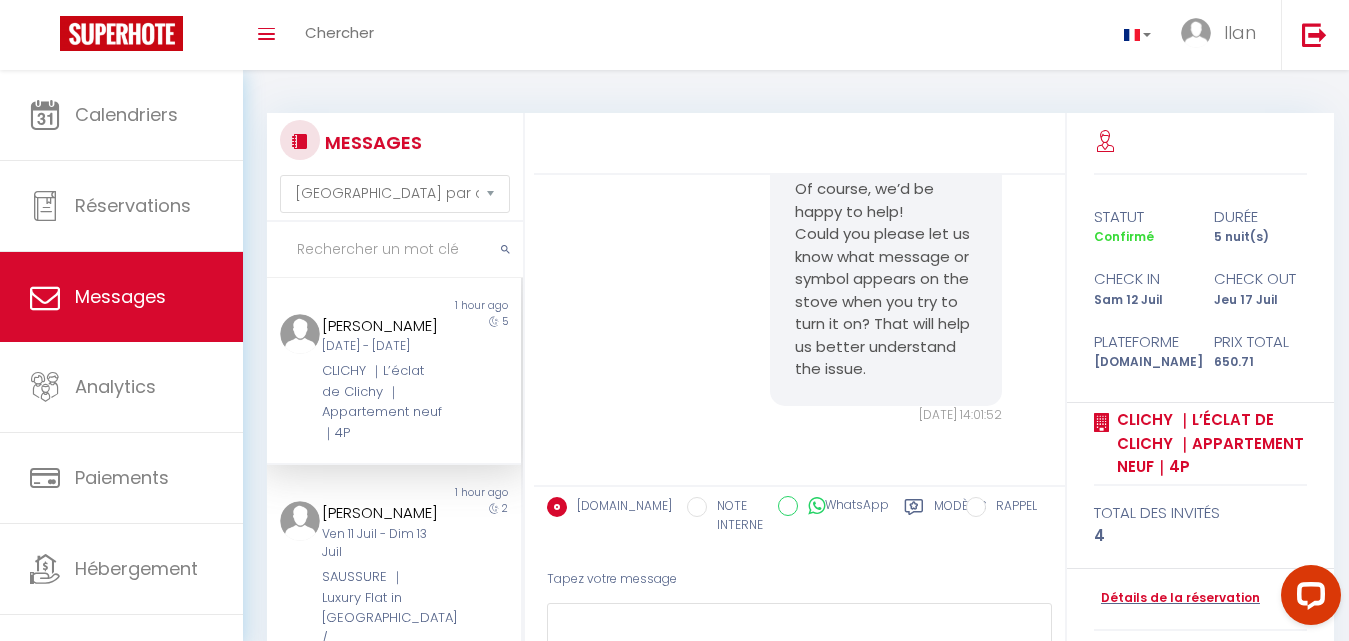 click at bounding box center [395, 250] 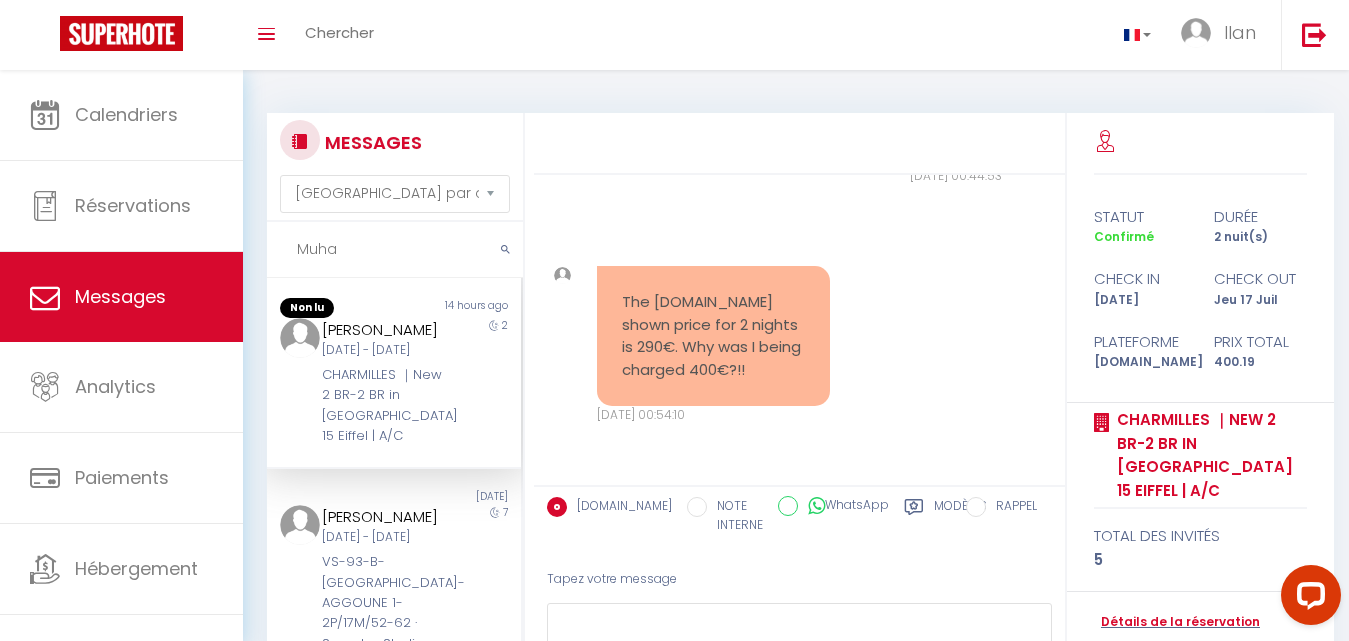 scroll, scrollTop: 1310, scrollLeft: 0, axis: vertical 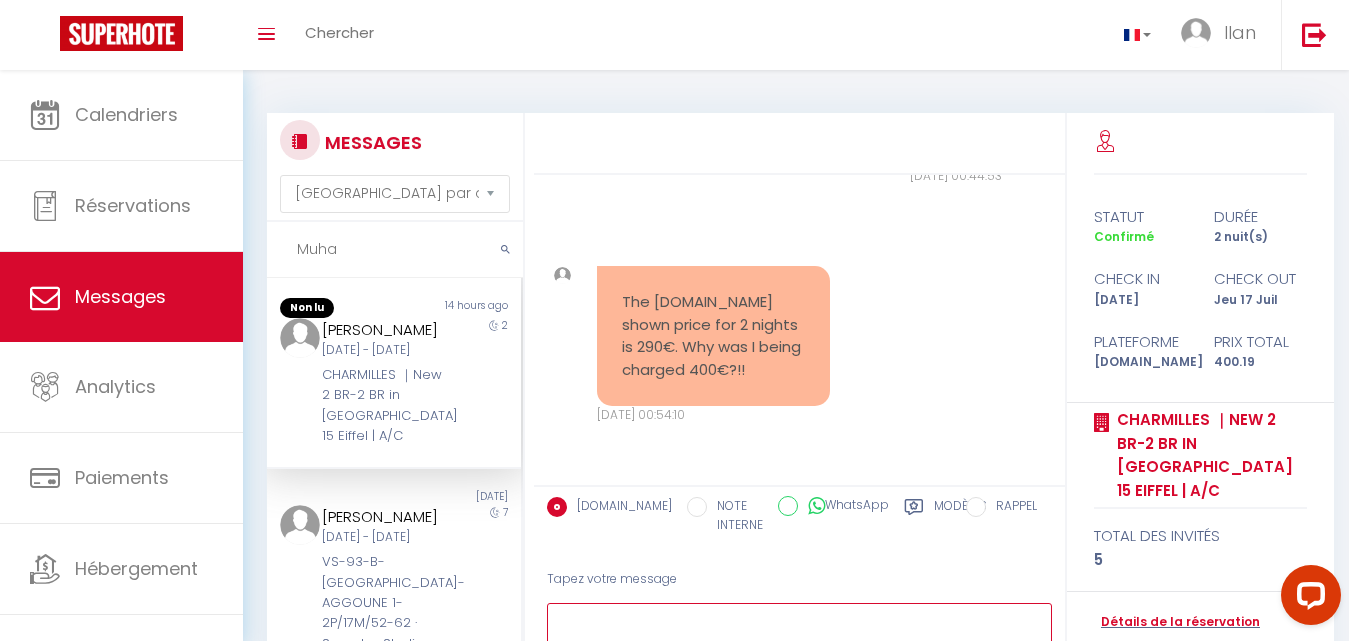 click at bounding box center [799, 637] 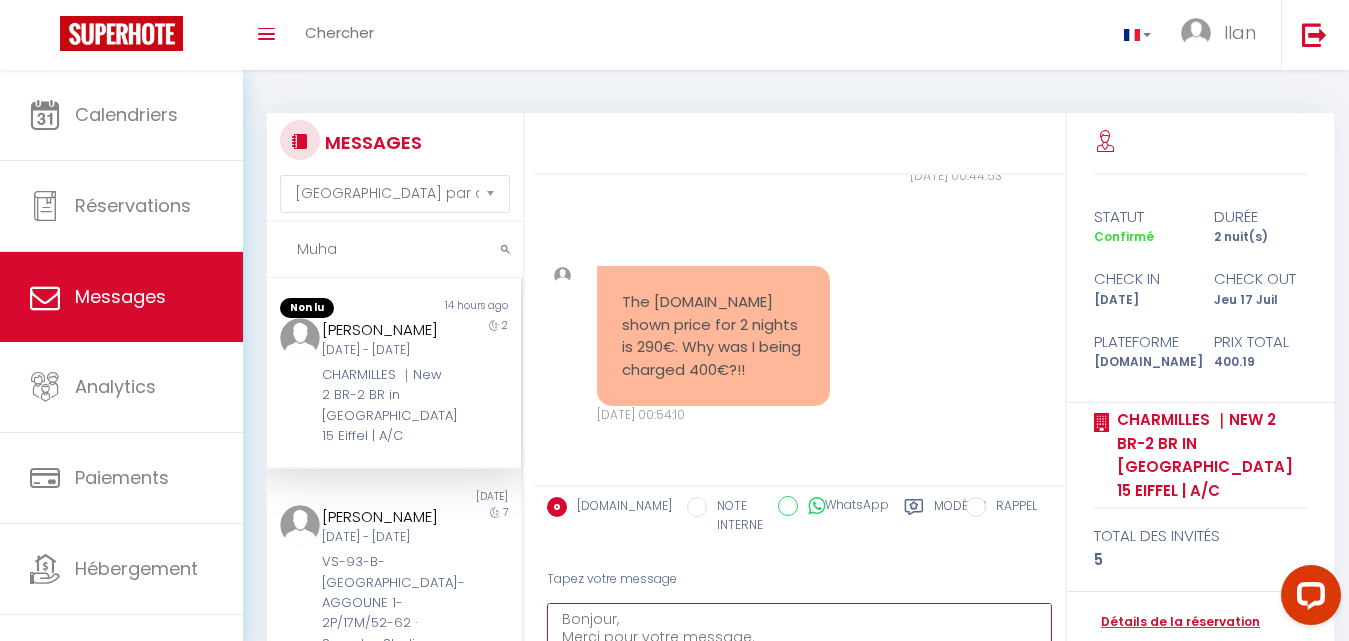 scroll, scrollTop: 30, scrollLeft: 0, axis: vertical 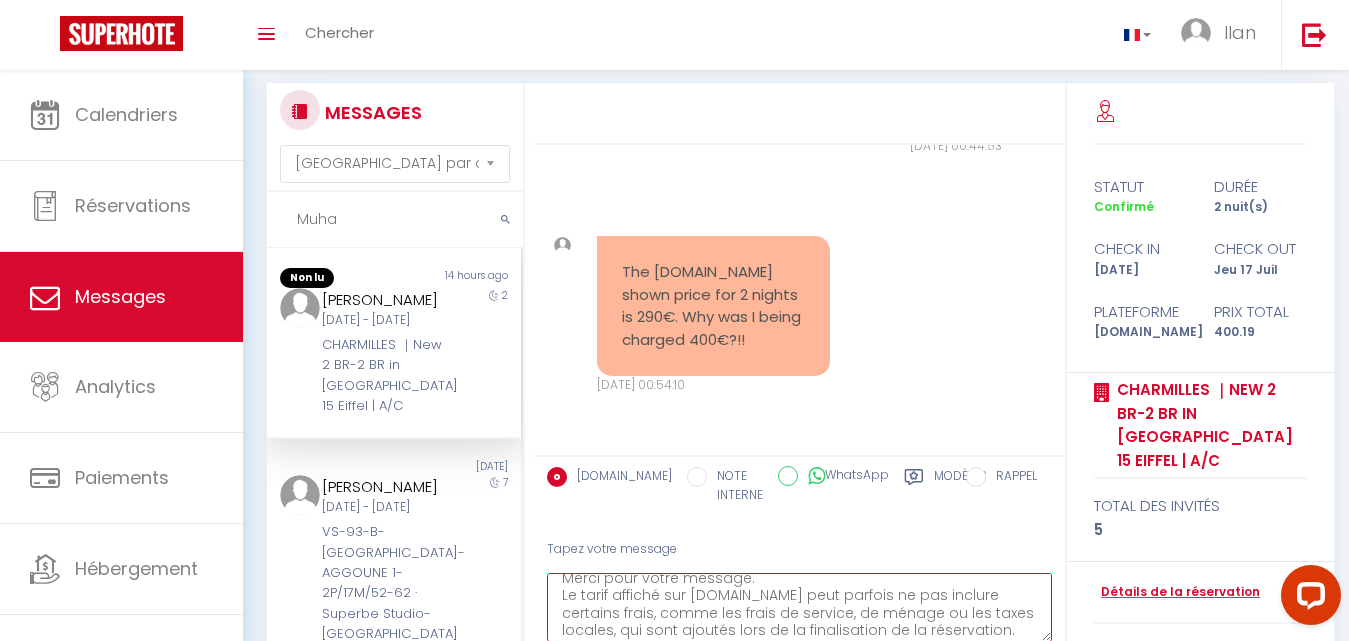click on "Bonjour,
Merci pour votre message.
Le tarif affiché sur Booking.com peut parfois ne pas inclure certains frais, comme les frais de service, de ménage ou les taxes locales, qui sont ajoutés lors de la finalisation de la réservation." at bounding box center (799, 607) 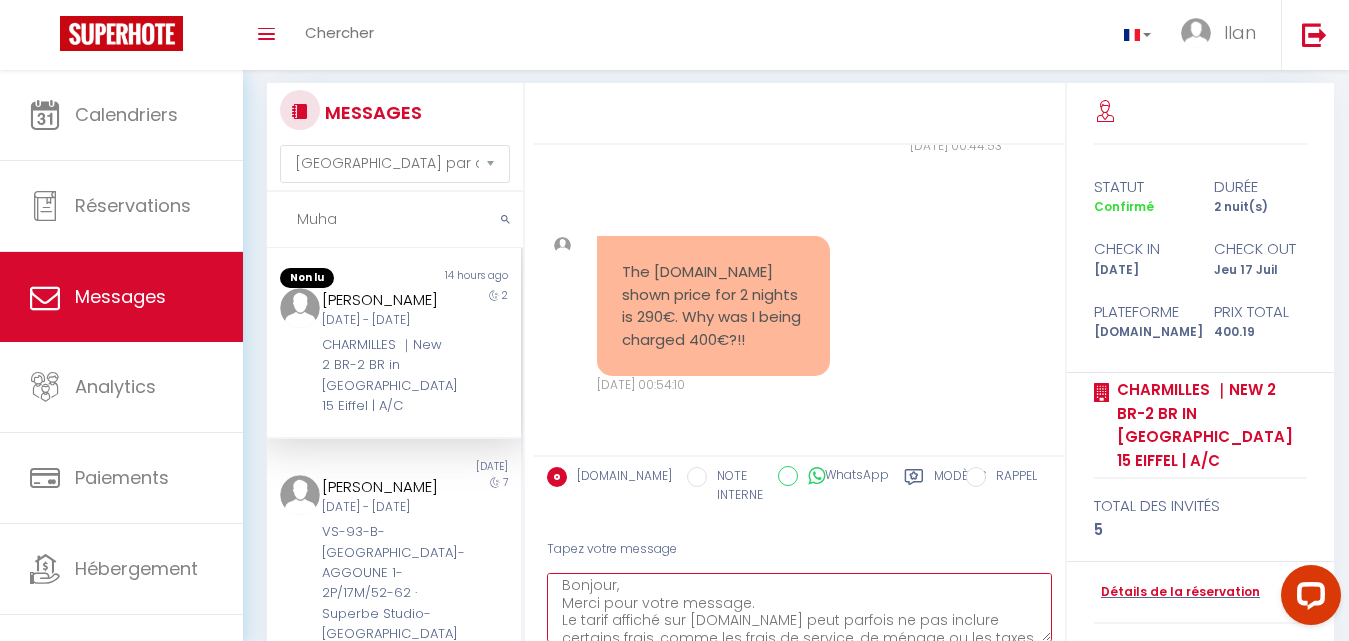 click on "Bonjour,
Merci pour votre message.
Le tarif affiché sur Booking.com peut parfois ne pas inclure certains frais, comme les frais de service, de ménage ou les taxes locales, qui sont ajoutés lors de la finalisation de la réservation." at bounding box center [799, 607] 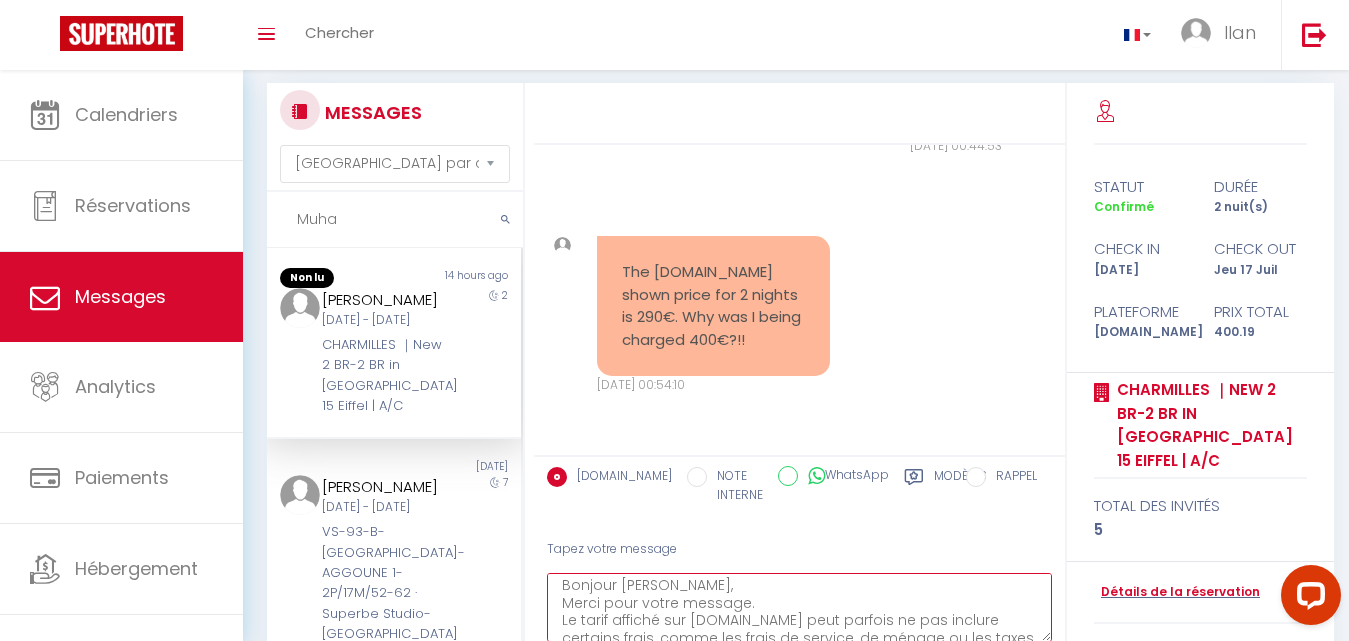click on "Bonjour Muhammad,
Merci pour votre message.
Le tarif affiché sur Booking.com peut parfois ne pas inclure certains frais, comme les frais de service, de ménage ou les taxes locales, qui sont ajoutés lors de la finalisation de la réservation." at bounding box center (799, 607) 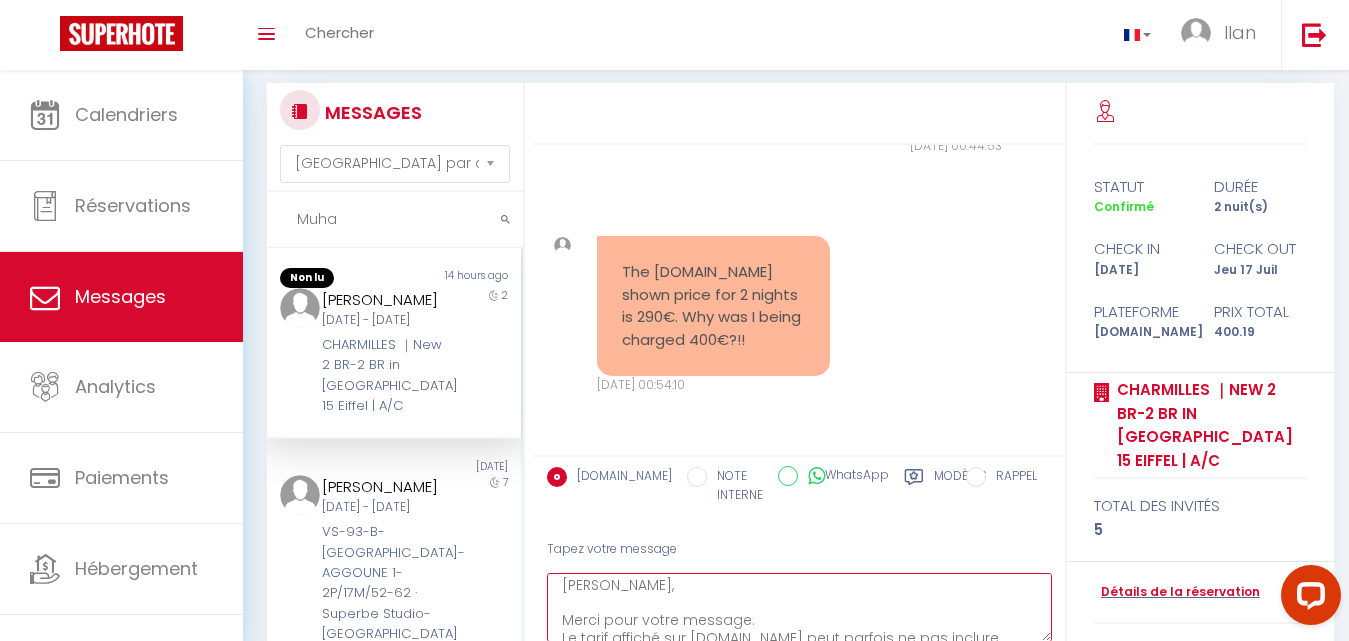 scroll, scrollTop: 22, scrollLeft: 0, axis: vertical 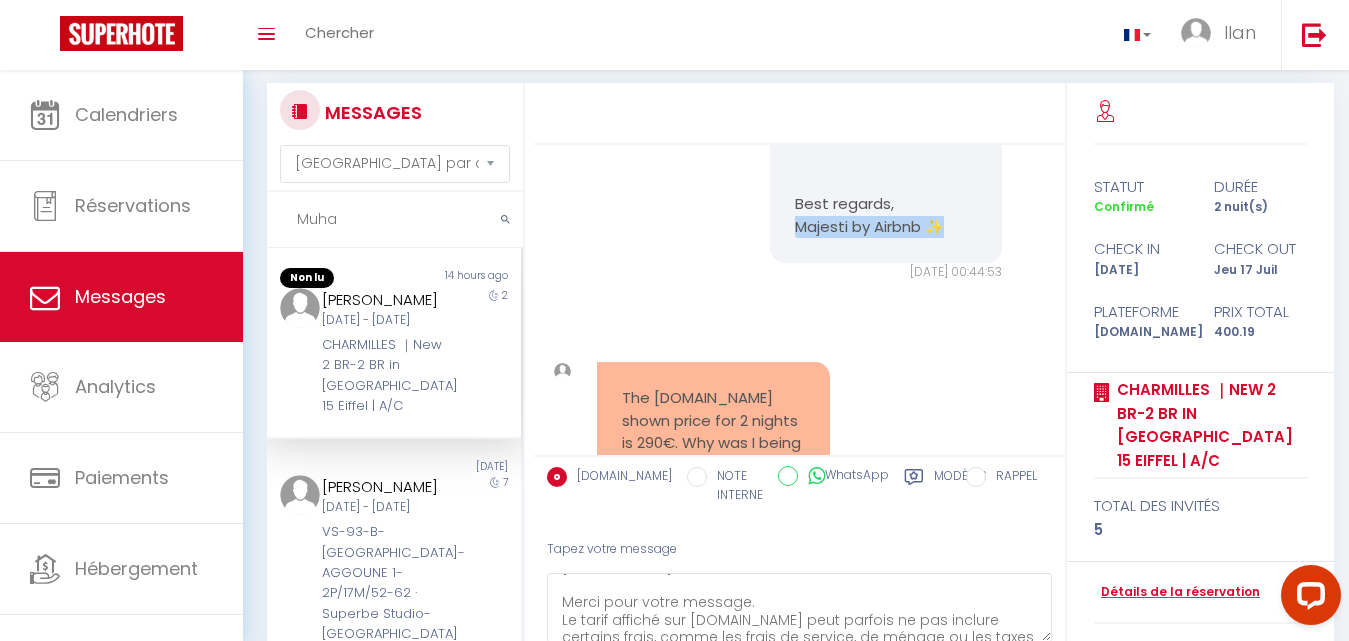 drag, startPoint x: 840, startPoint y: 255, endPoint x: 774, endPoint y: 259, distance: 66.1211 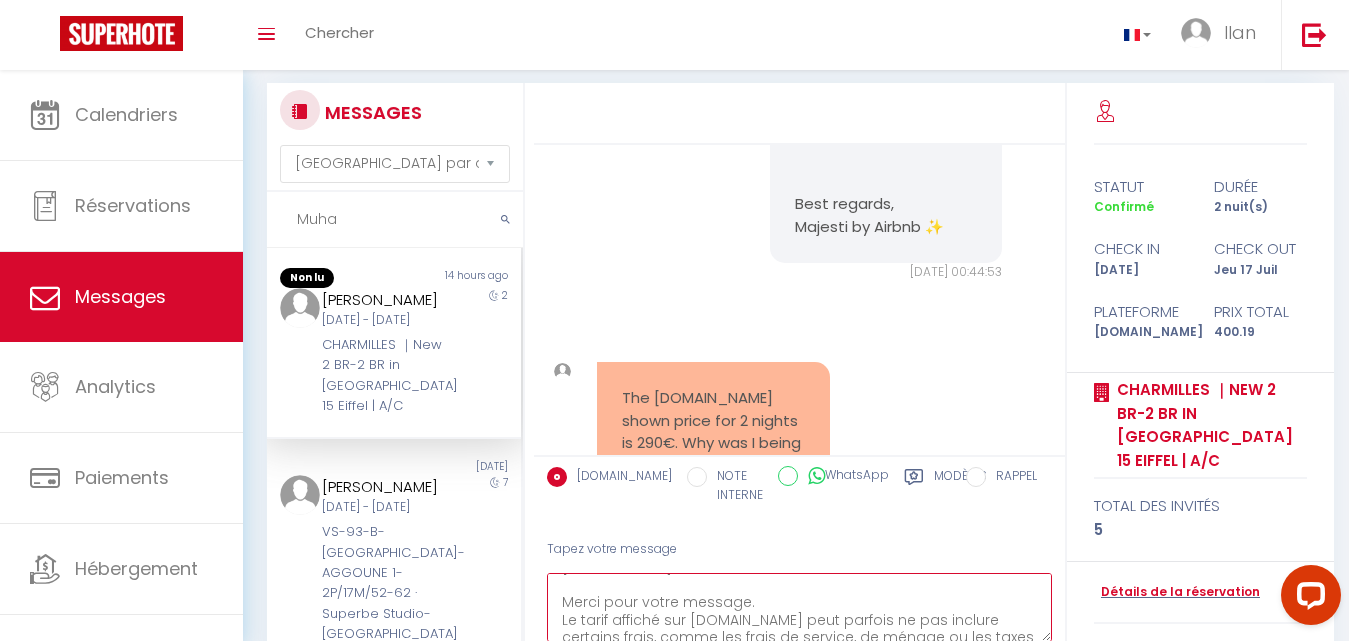 click on "Bonjour Muhammad,
Merci pour votre message.
Le tarif affiché sur Booking.com peut parfois ne pas inclure certains frais, comme les frais de service, de ménage ou les taxes locales, qui sont ajoutés lors de la finalisation de la réservation." at bounding box center (799, 607) 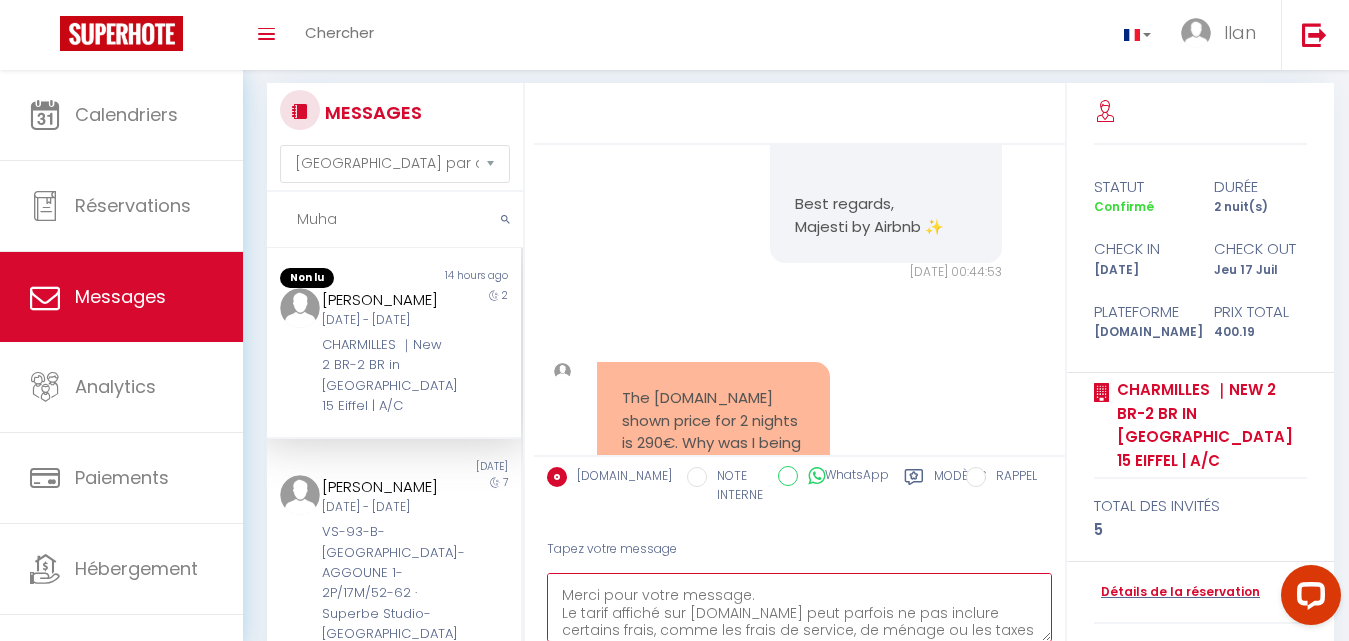 scroll, scrollTop: 47, scrollLeft: 0, axis: vertical 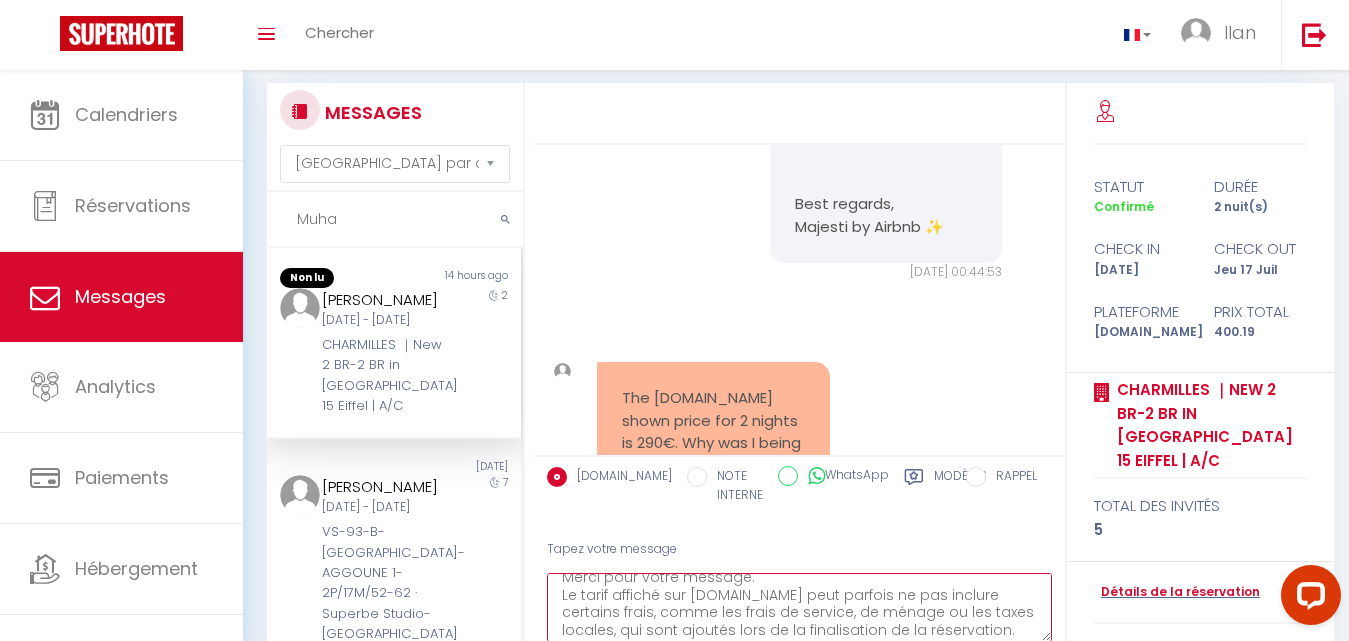 click on "Bonjour Muhammad,
Merci pour votre message.
Le tarif affiché sur Booking.com peut parfois ne pas inclure certains frais, comme les frais de service, de ménage ou les taxes locales, qui sont ajoutés lors de la finalisation de la réservation." at bounding box center [799, 607] 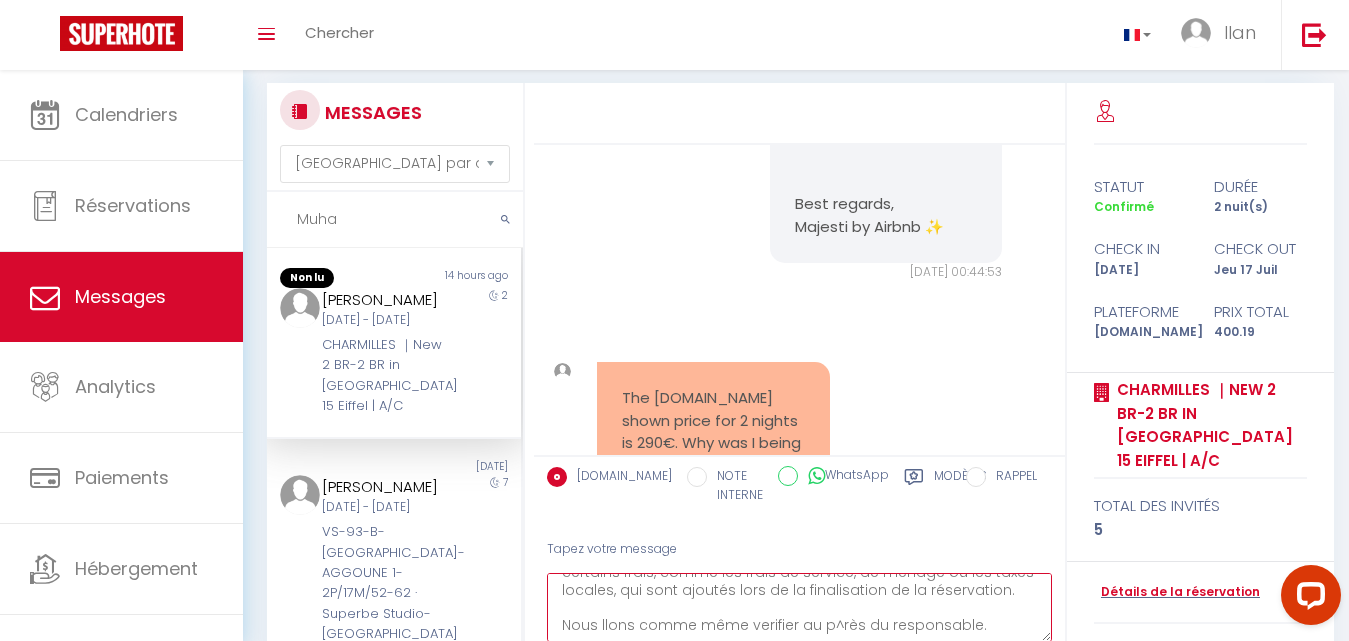 scroll, scrollTop: 117, scrollLeft: 0, axis: vertical 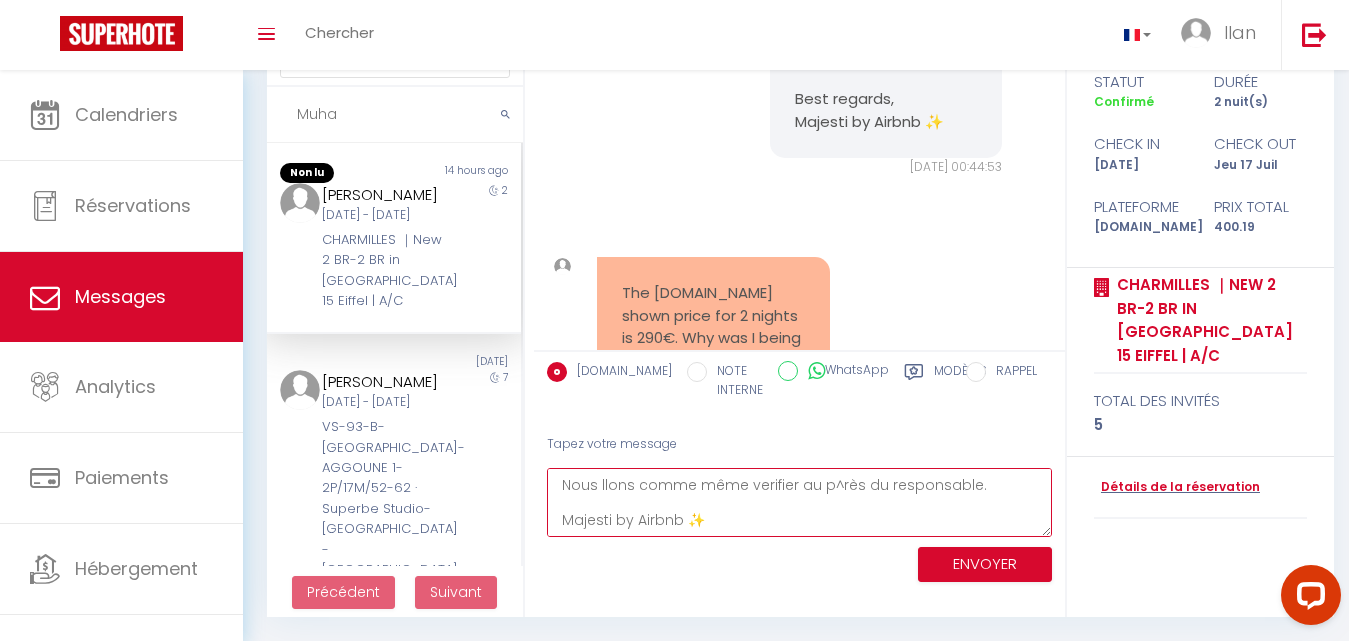 drag, startPoint x: 679, startPoint y: 628, endPoint x: 612, endPoint y: 586, distance: 79.07591 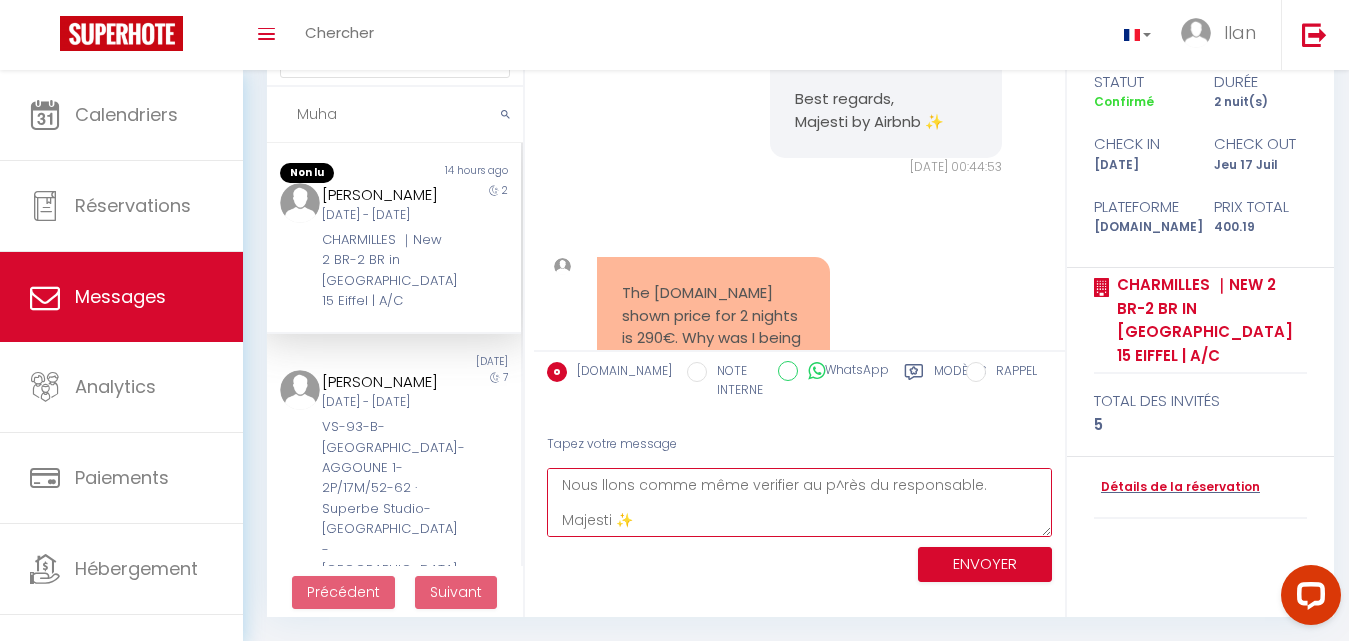 click on "Bonjour Muhammad,
Merci pour votre message.
Le tarif affiché sur Booking.com peut parfois ne pas inclure certains frais, comme les frais de service, de ménage ou les taxes locales, qui sont ajoutés lors de la finalisation de la réservation.
Nous llons comme même verifier au p^rès du responsable.
Majesti ✨" at bounding box center [799, 502] 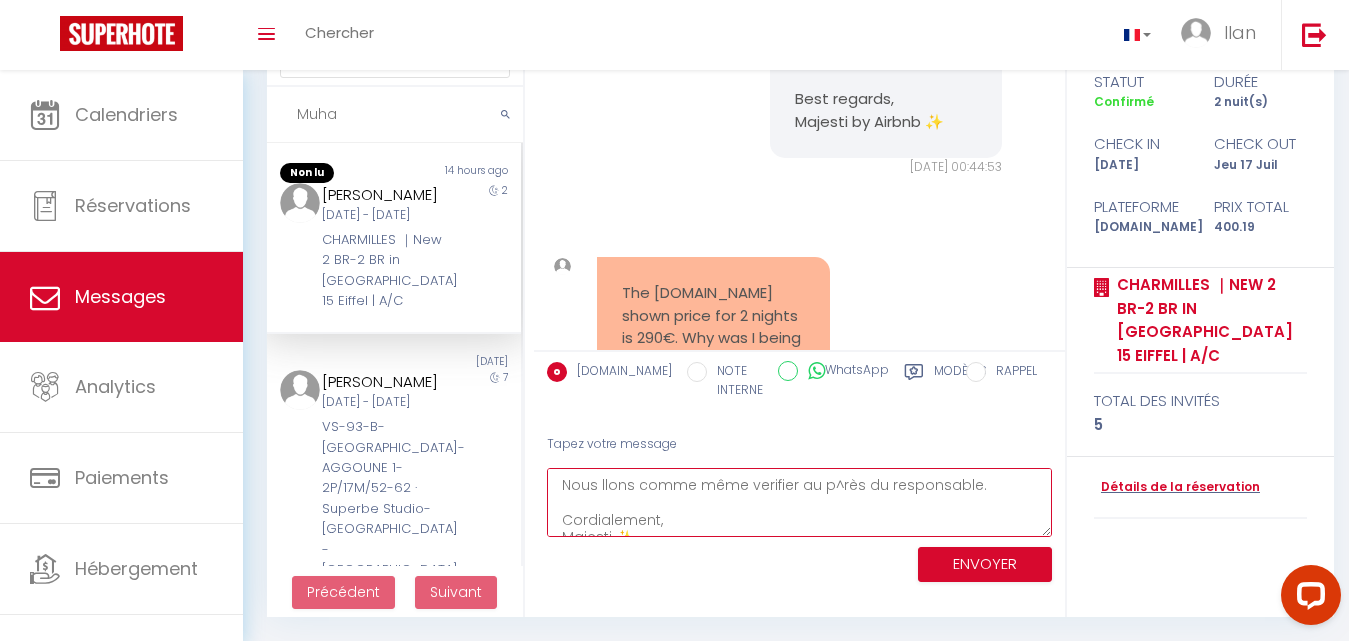 scroll, scrollTop: 134, scrollLeft: 0, axis: vertical 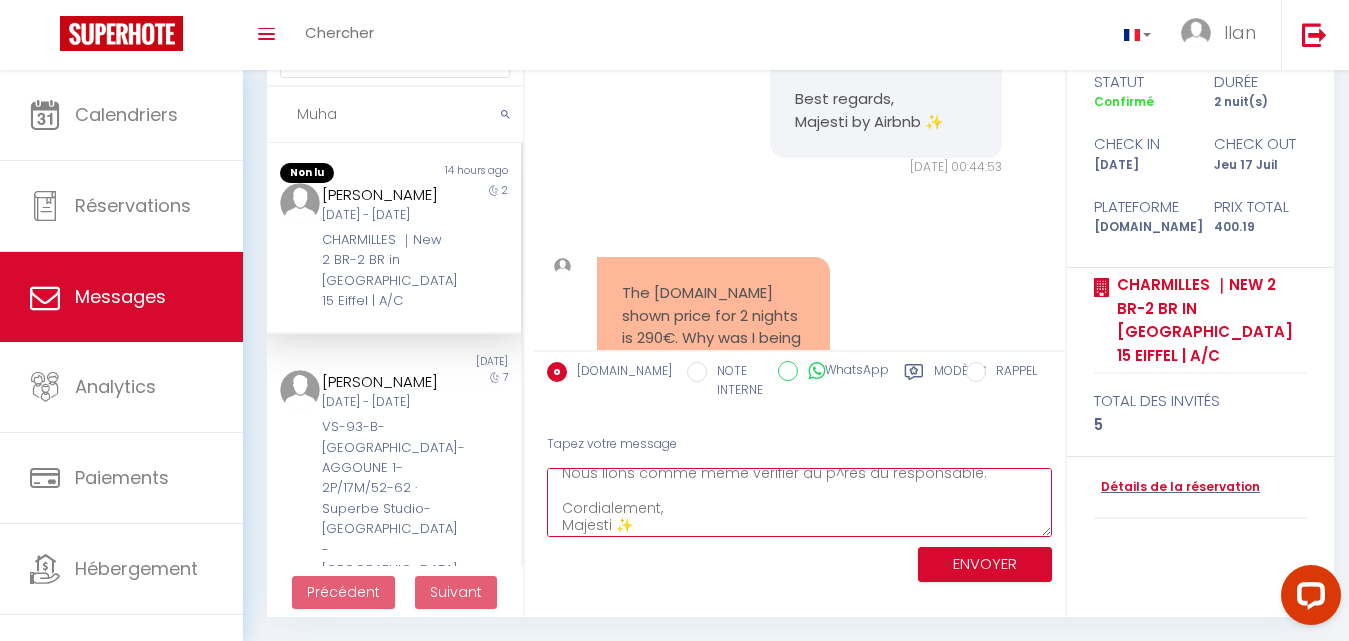 click on "Bonjour Muhammad,
Merci pour votre message.
Le tarif affiché sur Booking.com peut parfois ne pas inclure certains frais, comme les frais de service, de ménage ou les taxes locales, qui sont ajoutés lors de la finalisation de la réservation.
Nous llons comme même verifier au p^rès du responsable.
Cordialement,
Majesti ✨" at bounding box center [799, 502] 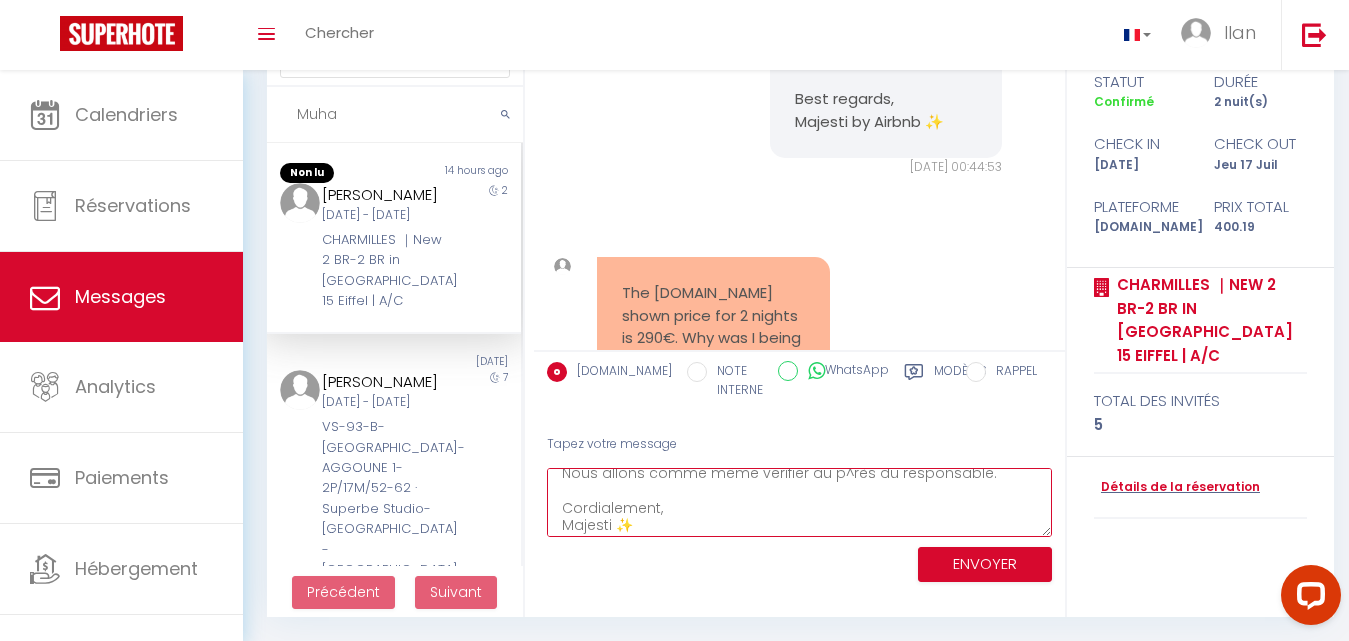 scroll, scrollTop: 127, scrollLeft: 0, axis: vertical 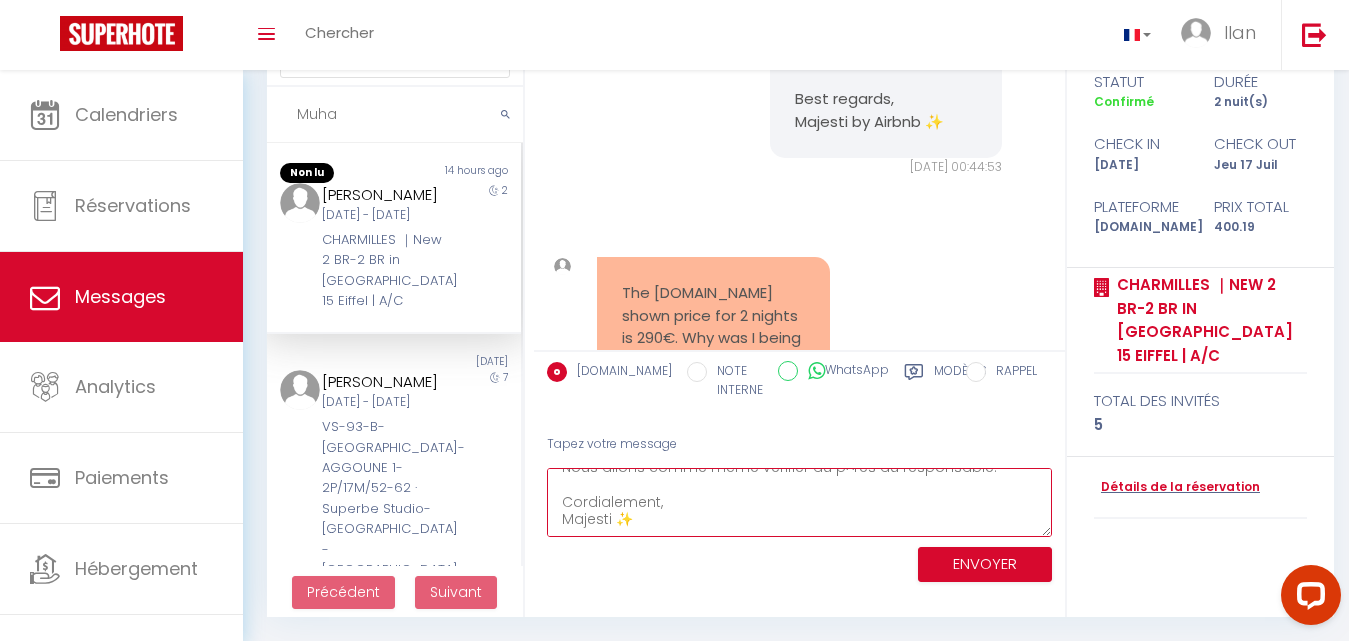 drag, startPoint x: 990, startPoint y: 480, endPoint x: 666, endPoint y: 508, distance: 325.2076 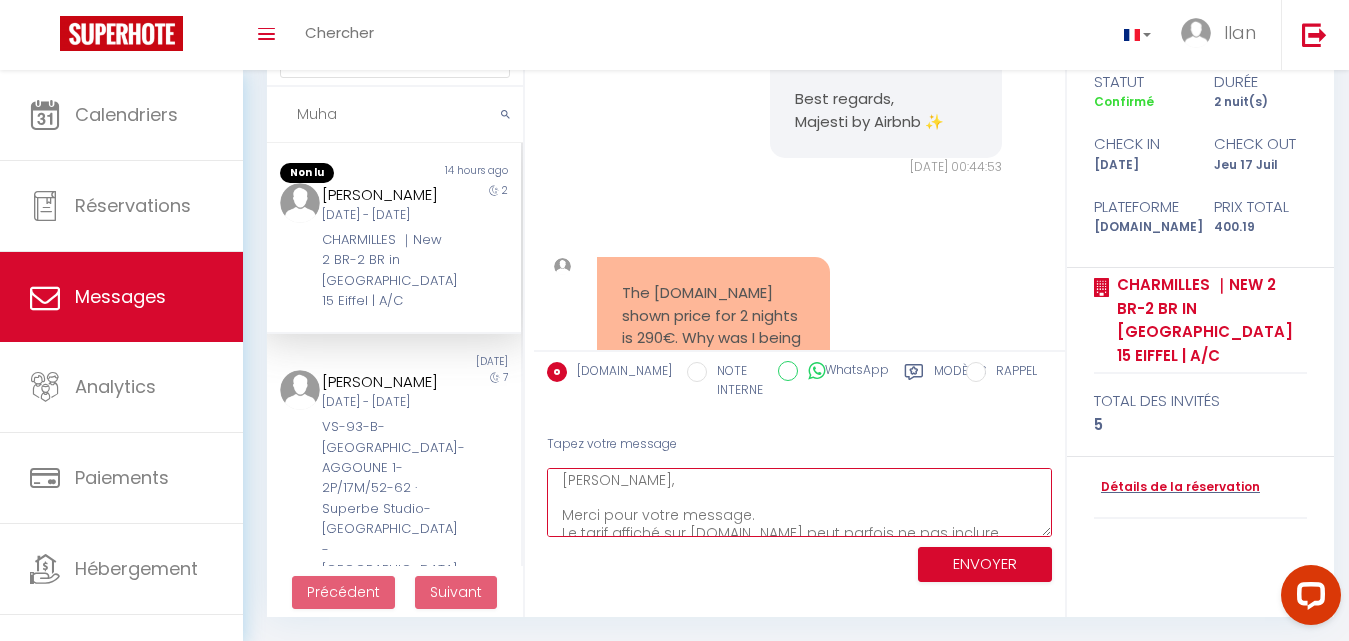 scroll, scrollTop: 140, scrollLeft: 0, axis: vertical 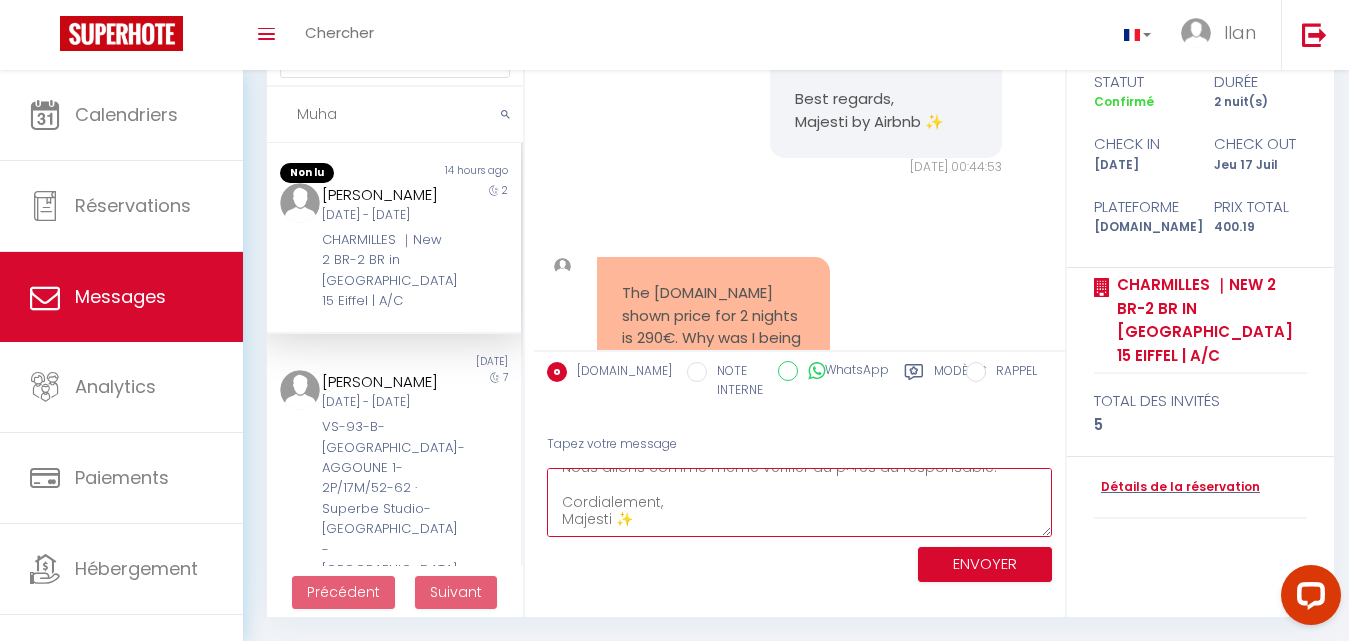 drag, startPoint x: 563, startPoint y: 475, endPoint x: 992, endPoint y: 493, distance: 429.37744 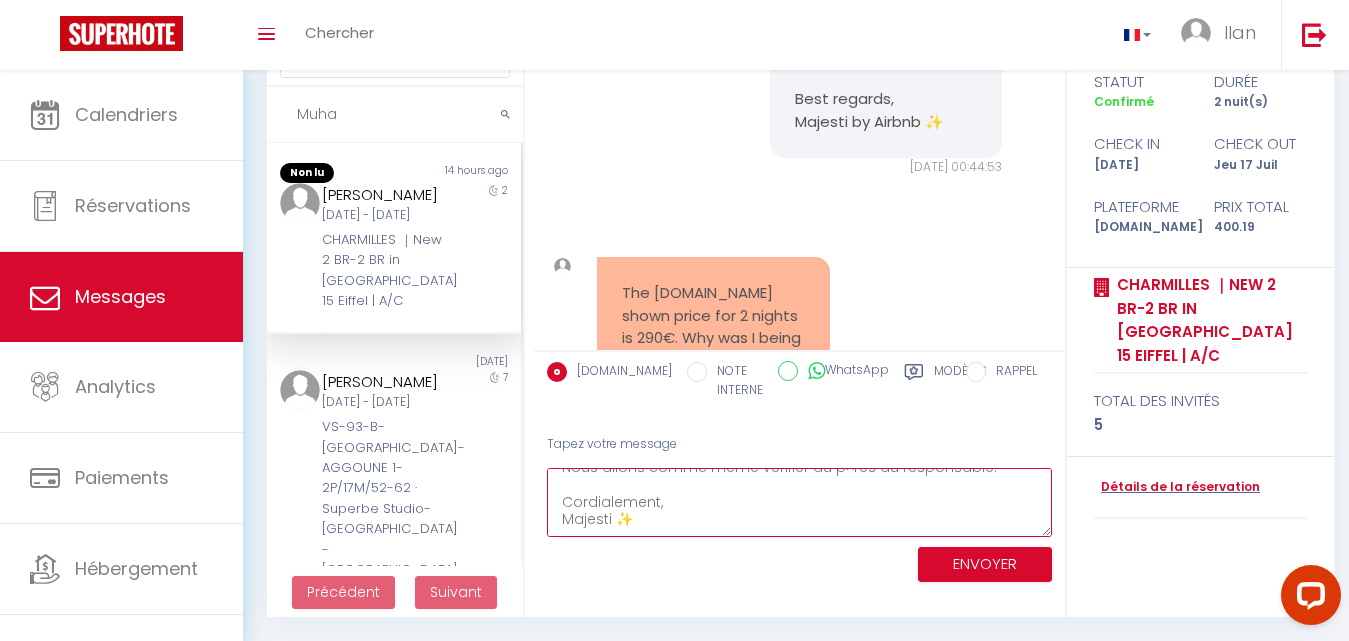 paste on "quand même vérifier auprès du responsable." 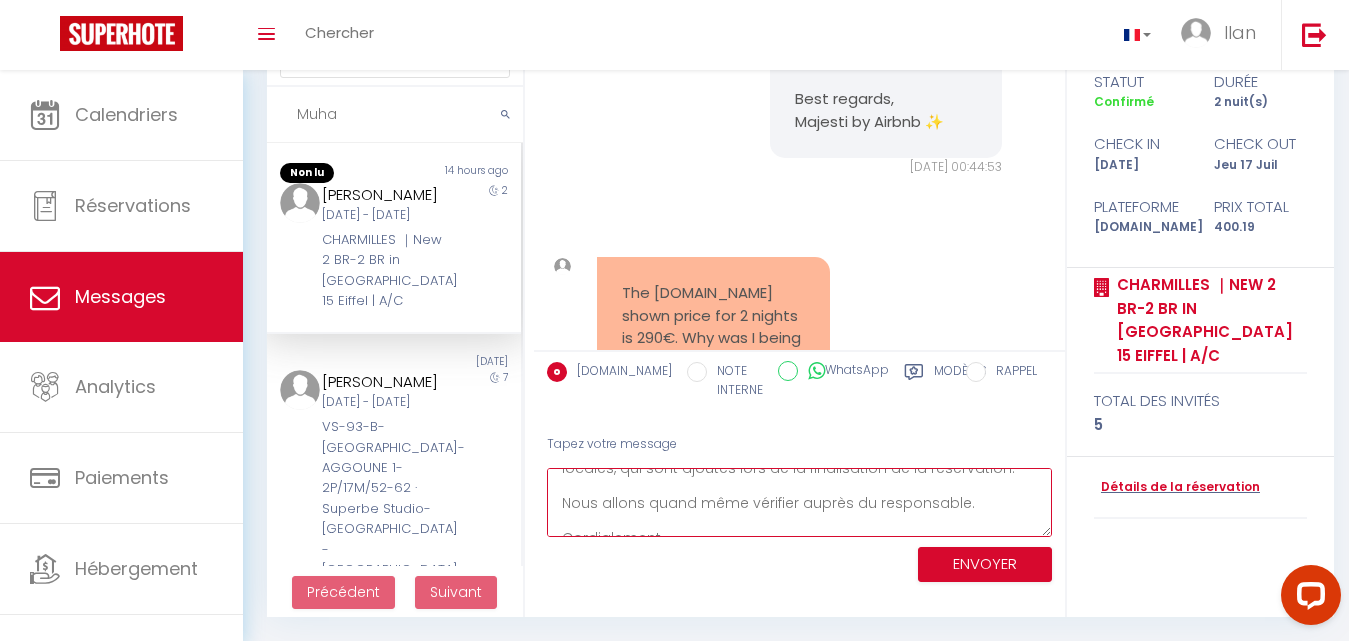 scroll, scrollTop: 139, scrollLeft: 0, axis: vertical 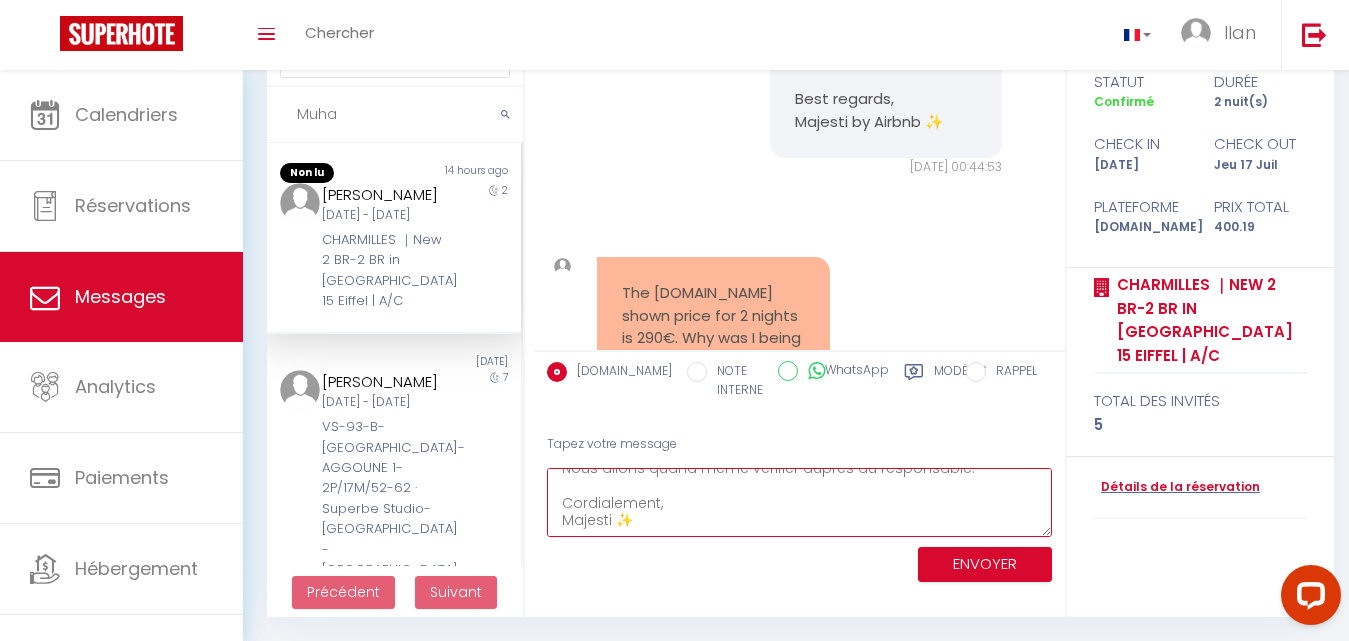 type on "Bonjour Muhammad,
Merci pour votre message.
Le tarif affiché sur Booking.com peut parfois ne pas inclure certains frais, comme les frais de service, de ménage ou les taxes locales, qui sont ajoutés lors de la finalisation de la réservation.
Nous allons quand même vérifier auprès du responsable.
Cordialement,
Majesti ✨" 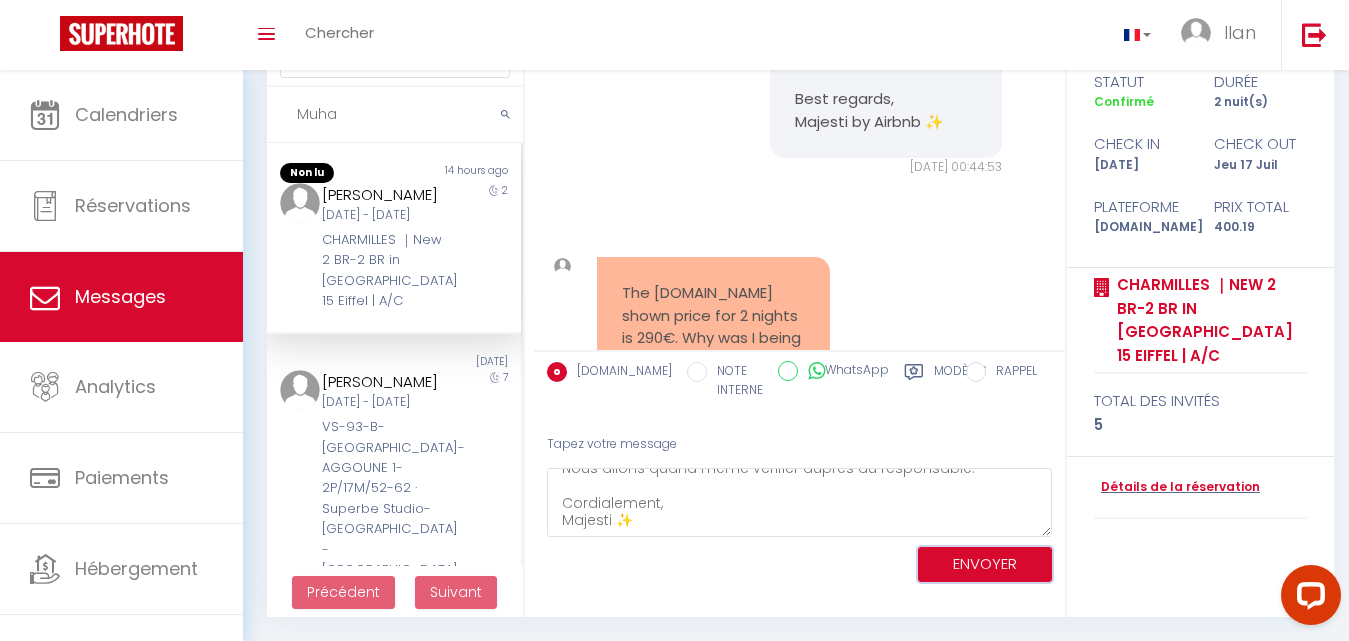 click on "ENVOYER" at bounding box center [985, 564] 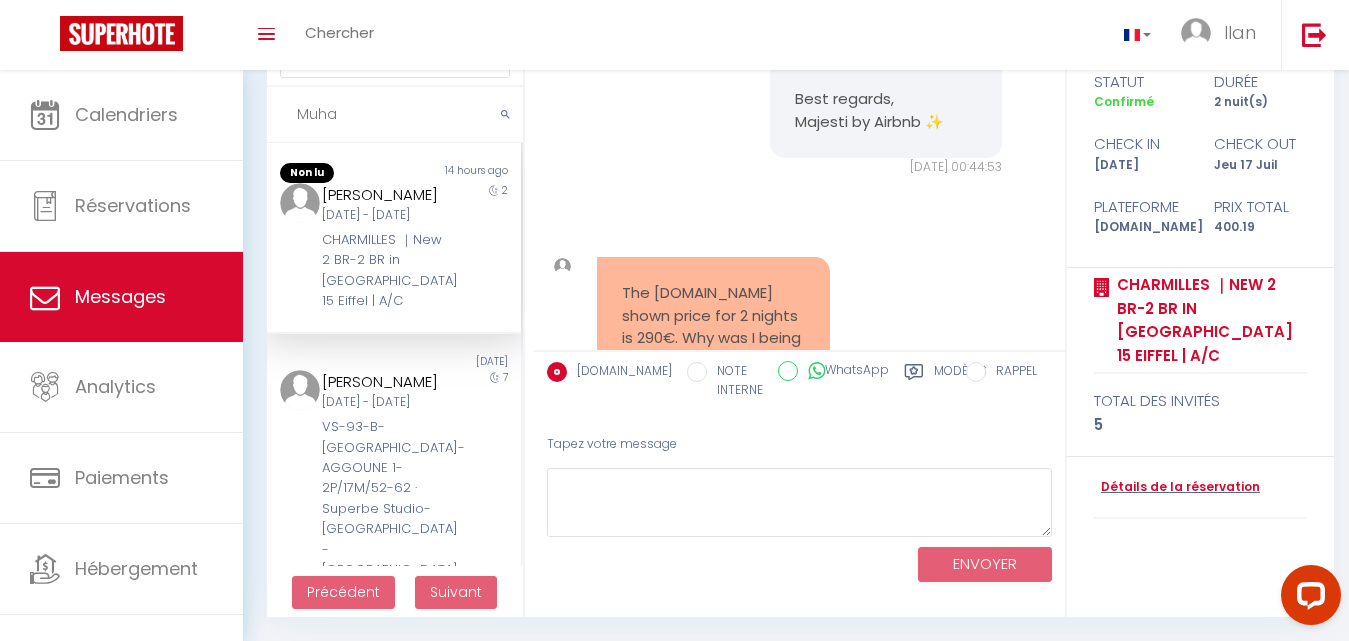 scroll, scrollTop: 0, scrollLeft: 0, axis: both 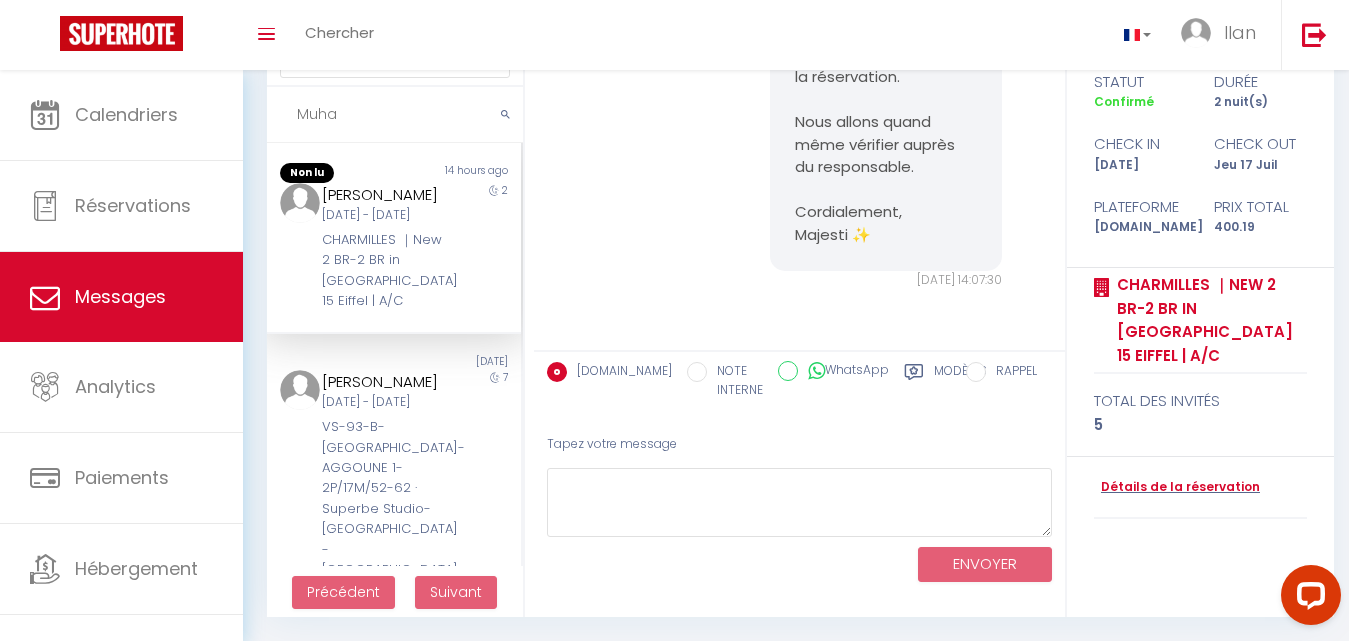 click on "[PERSON_NAME]" at bounding box center (383, 195) 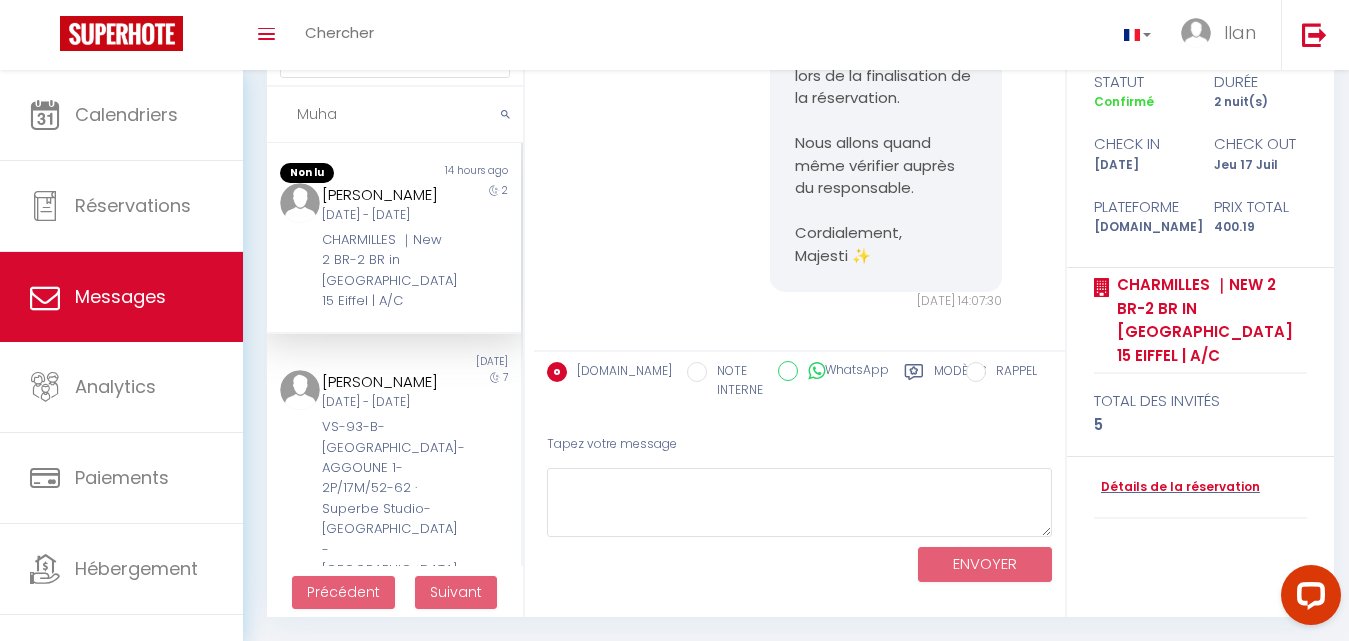 scroll, scrollTop: 1931, scrollLeft: 0, axis: vertical 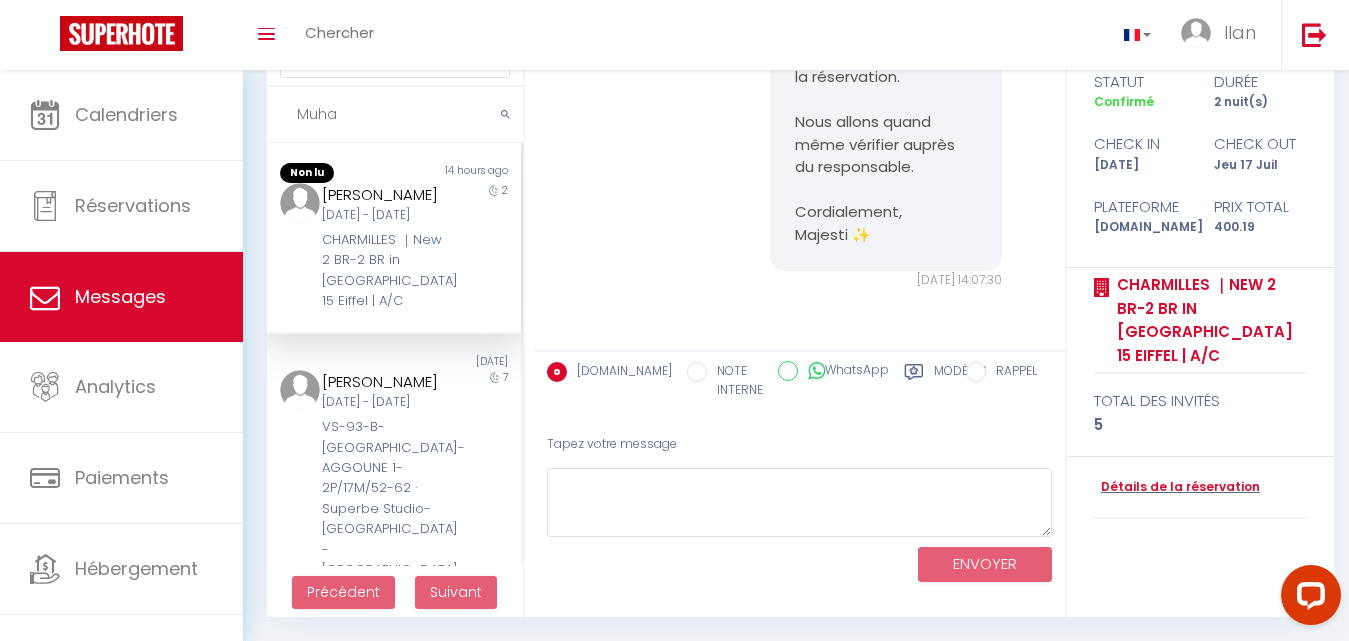 click on "Tapez votre message" at bounding box center (799, 444) 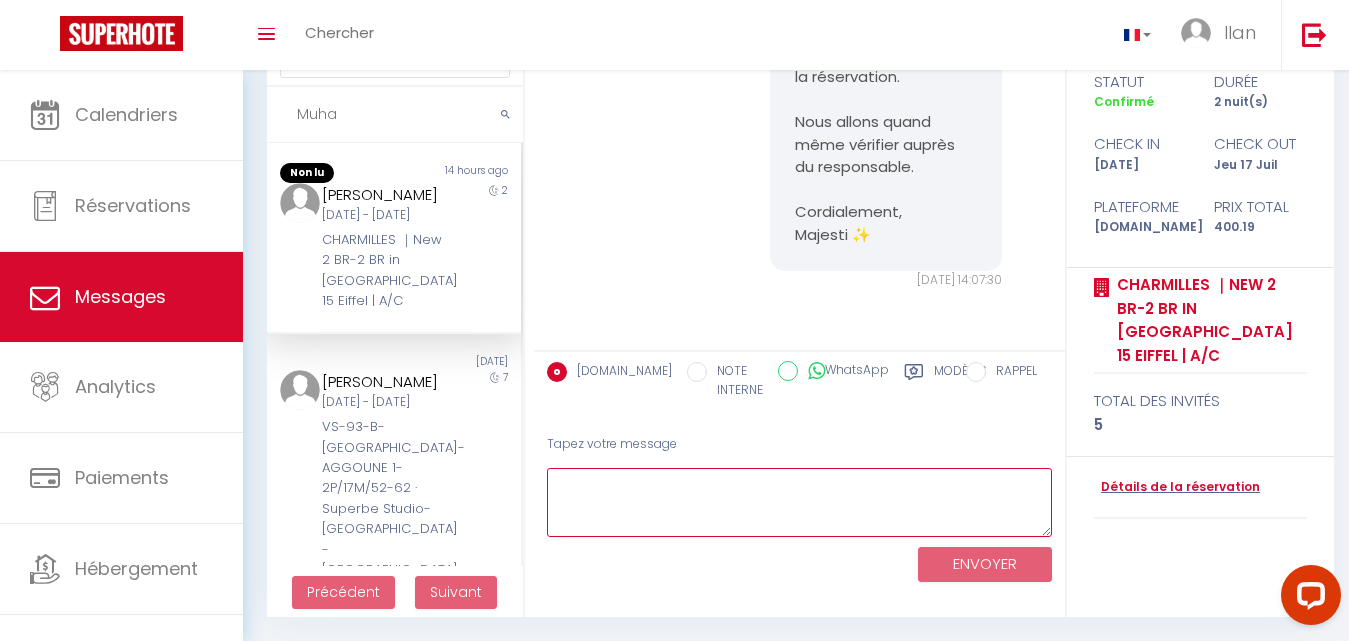 click at bounding box center [799, 502] 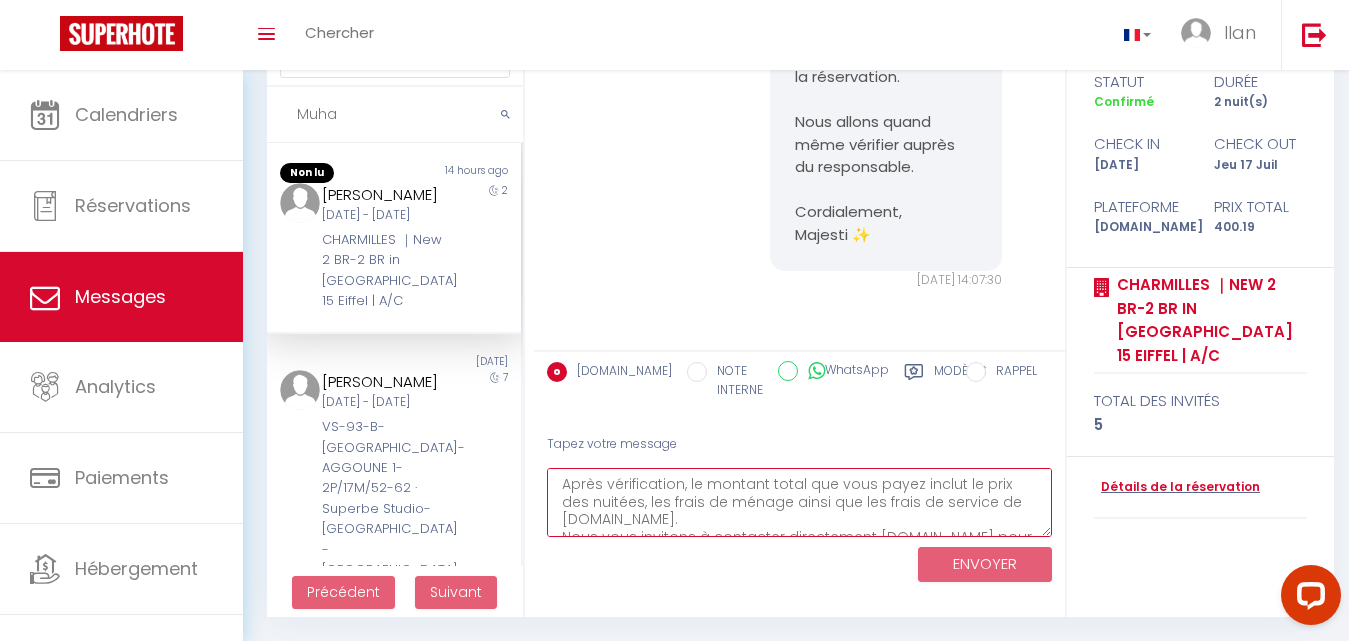 scroll, scrollTop: 64, scrollLeft: 0, axis: vertical 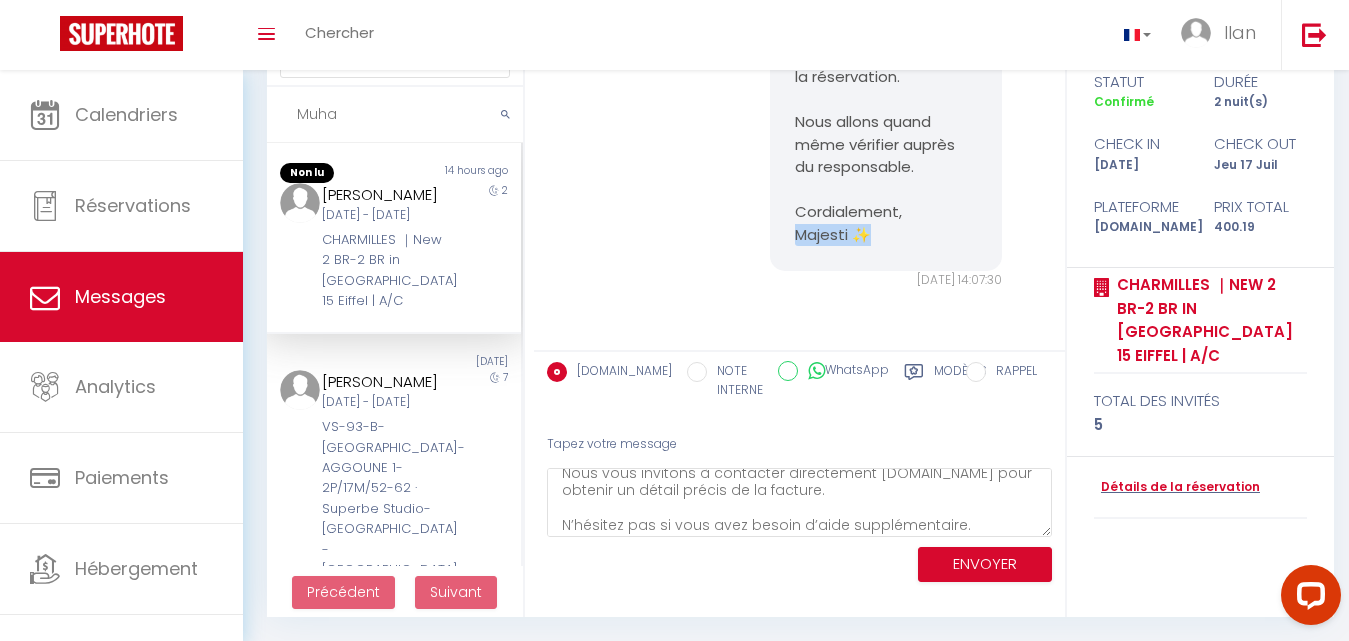 drag, startPoint x: 905, startPoint y: 212, endPoint x: 847, endPoint y: 230, distance: 60.728905 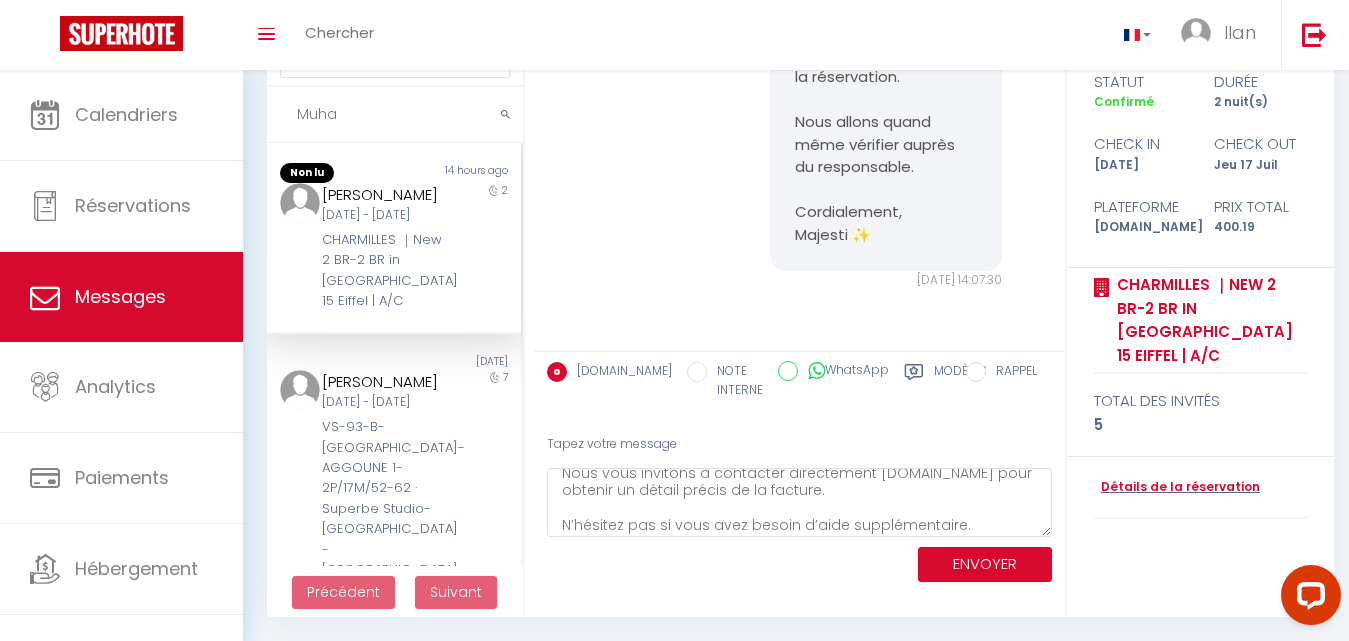 drag, startPoint x: 783, startPoint y: 210, endPoint x: 904, endPoint y: 232, distance: 122.98374 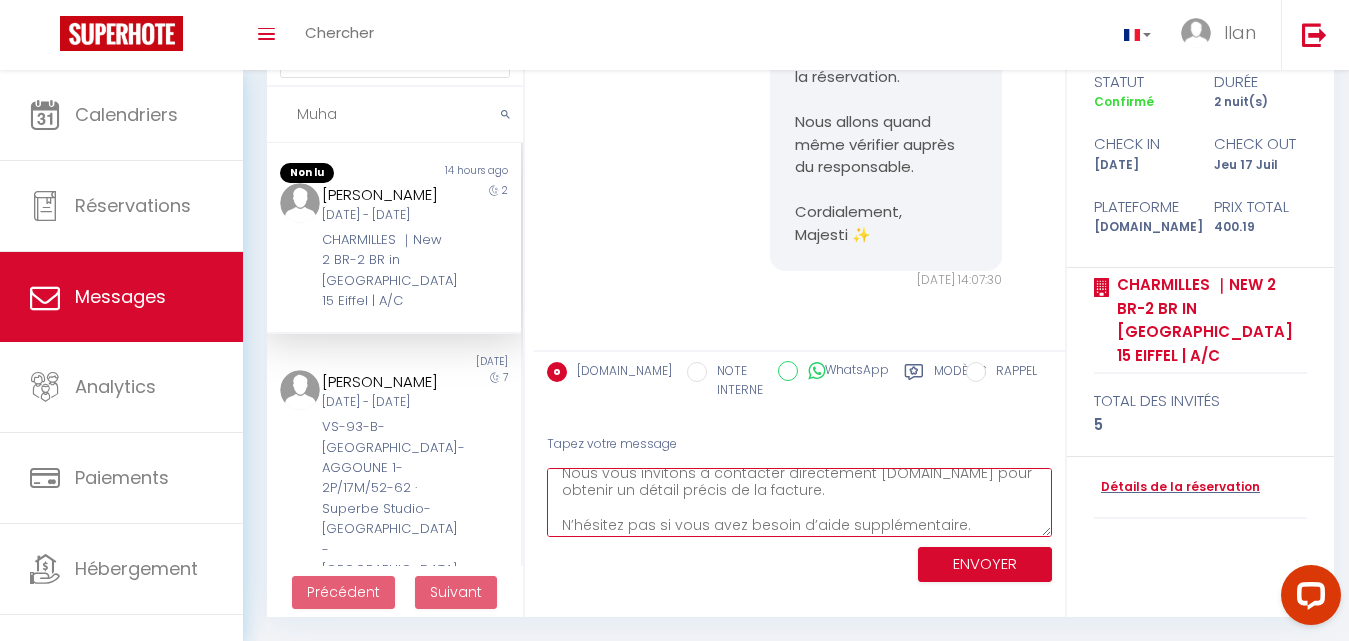 click on "Après vérification, le montant total que vous payez inclut le prix des nuitées, les frais de ménage ainsi que les frais de service de Booking.com.
Nous vous invitons à contacter directement Booking.com pour obtenir un détail précis de la facture.
N’hésitez pas si vous avez besoin d’aide supplémentaire." at bounding box center [799, 502] 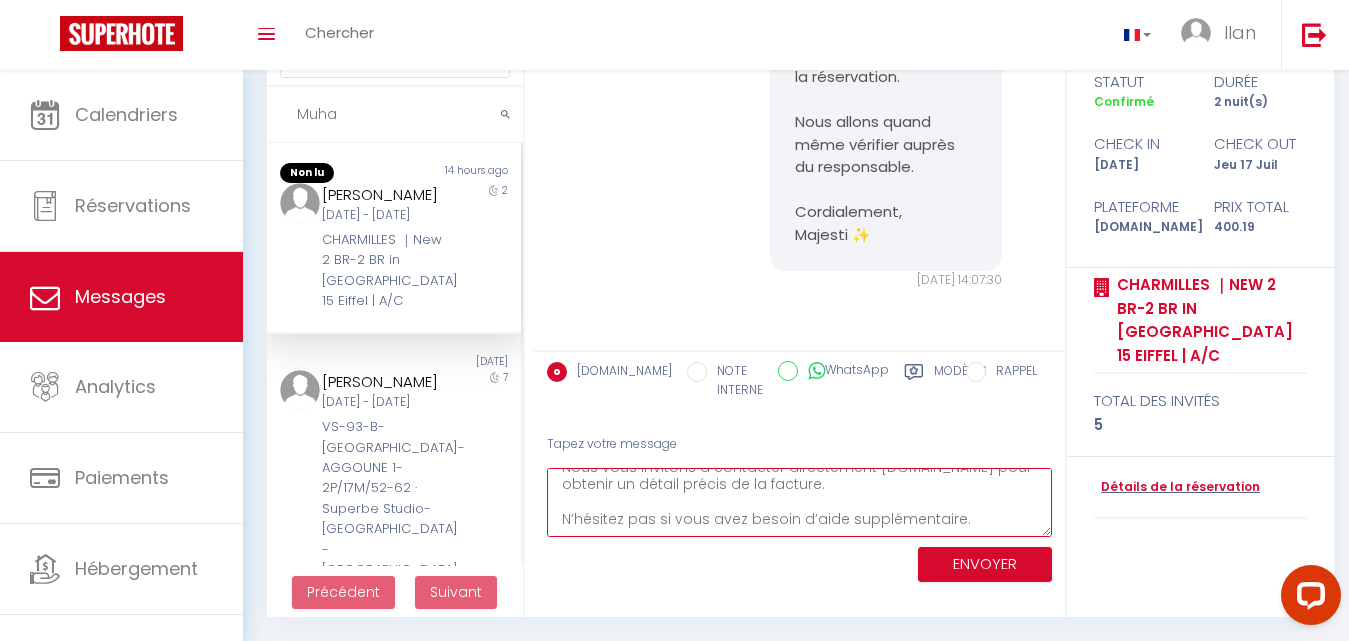 paste on "Cordialement,
Majesti ✨" 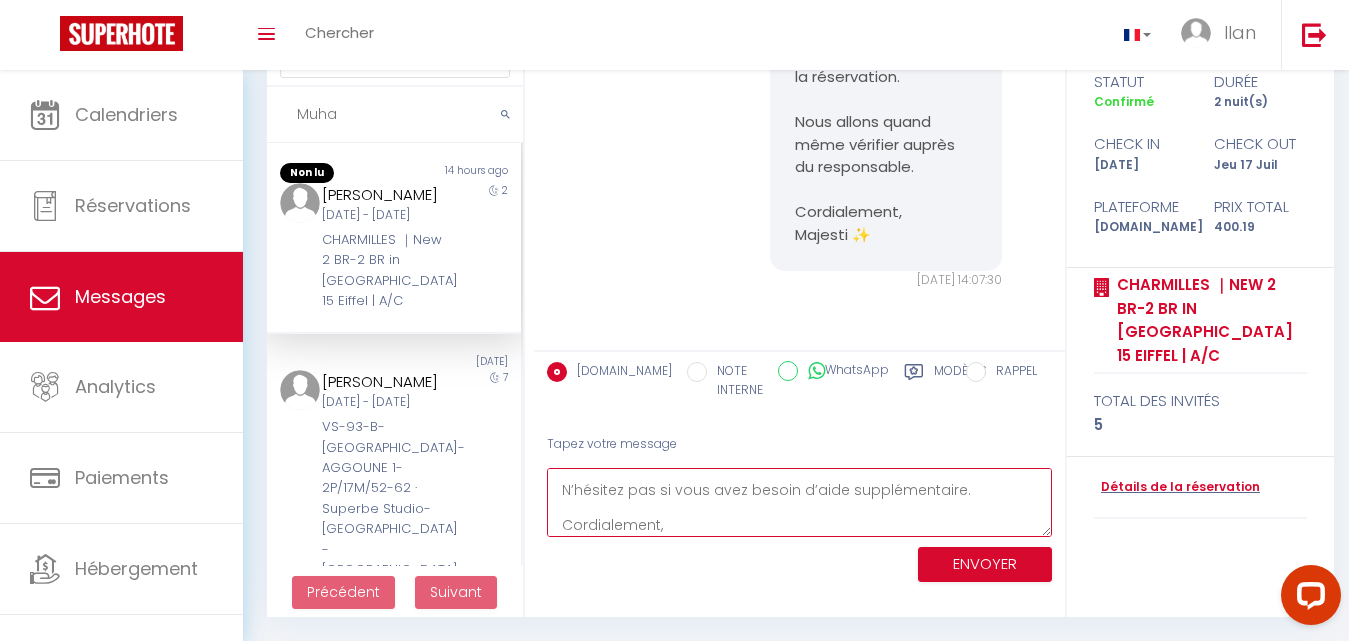 scroll, scrollTop: 117, scrollLeft: 0, axis: vertical 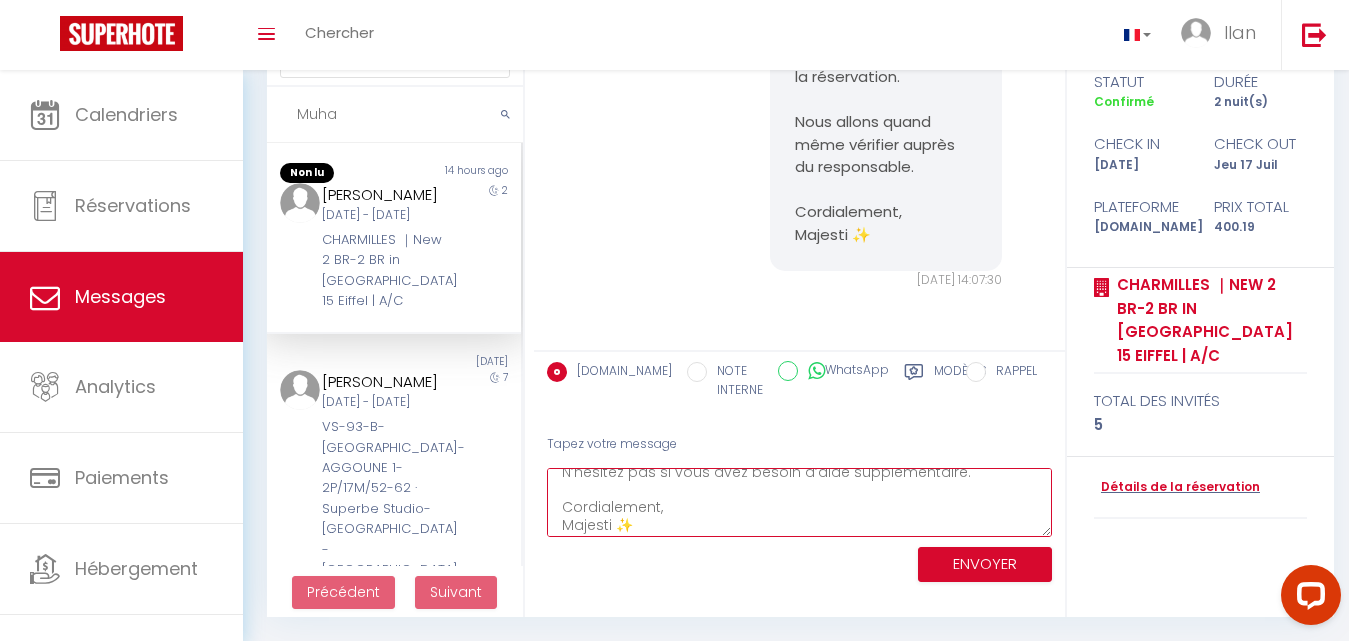 type on "Après vérification, le montant total que vous payez inclut le prix des nuitées, les frais de ménage ainsi que les frais de service de Booking.com.
Nous vous invitons à contacter directement Booking.com pour obtenir un détail précis de la facture.
N’hésitez pas si vous avez besoin d’aide supplémentaire.
Cordialement,
Majesti ✨" 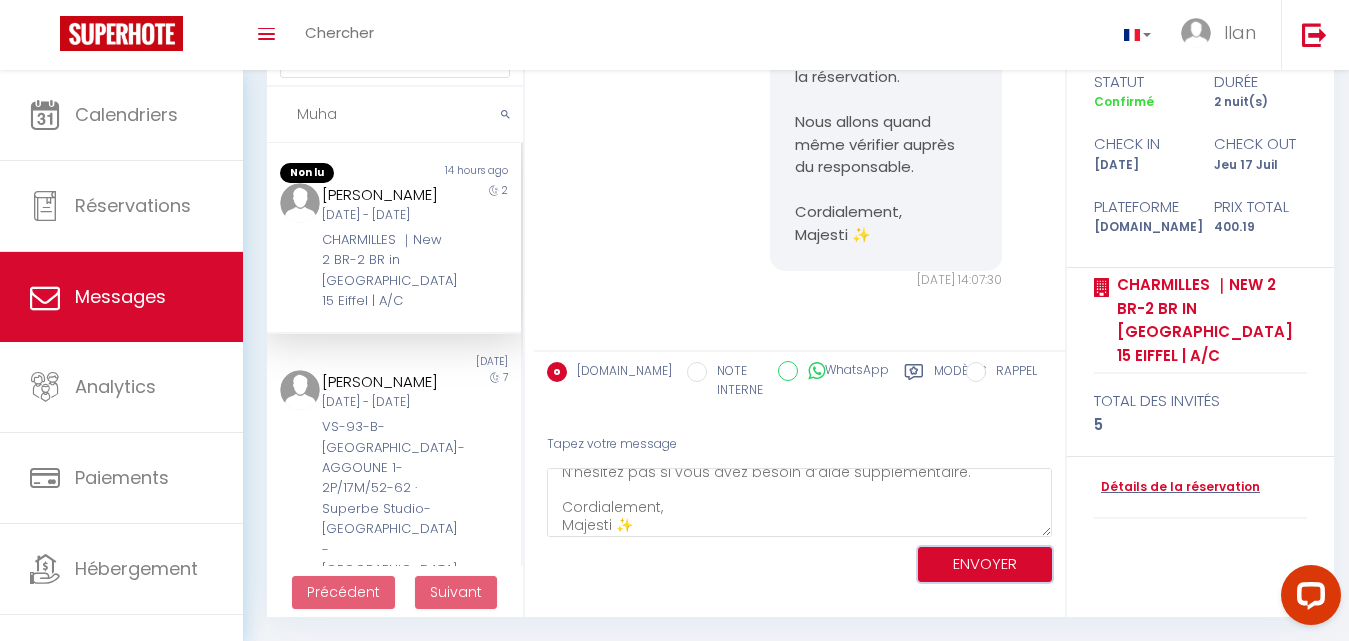 click on "ENVOYER" at bounding box center [985, 564] 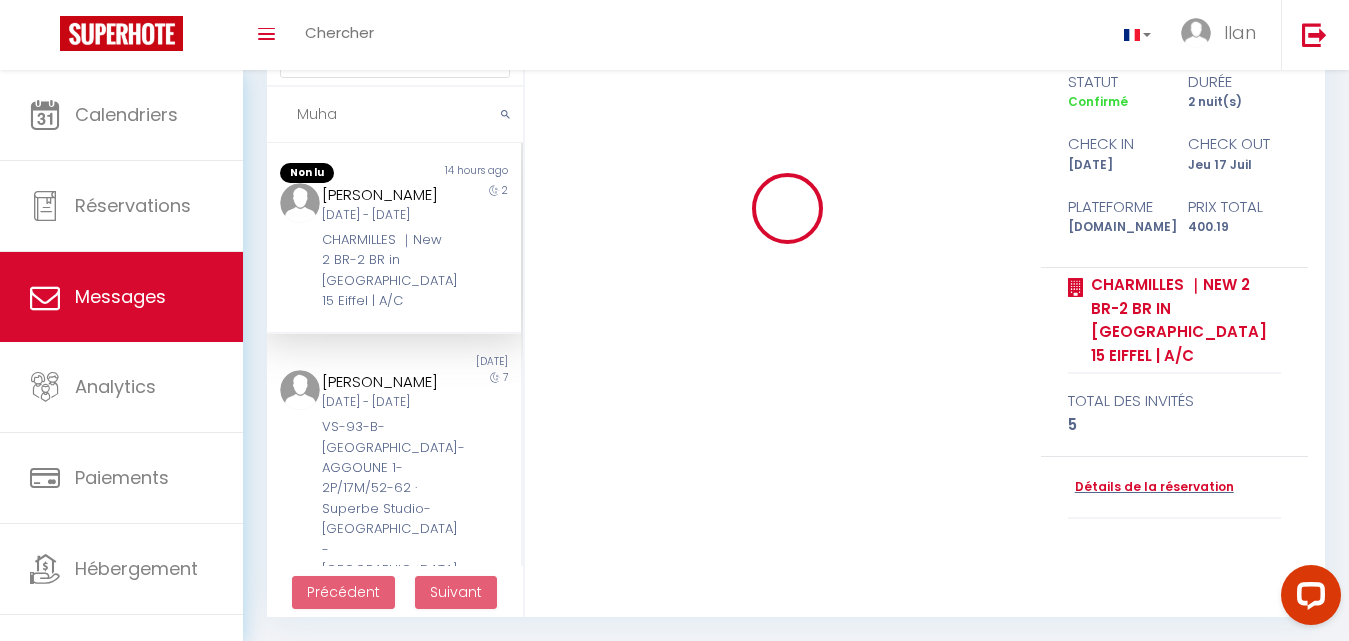 type 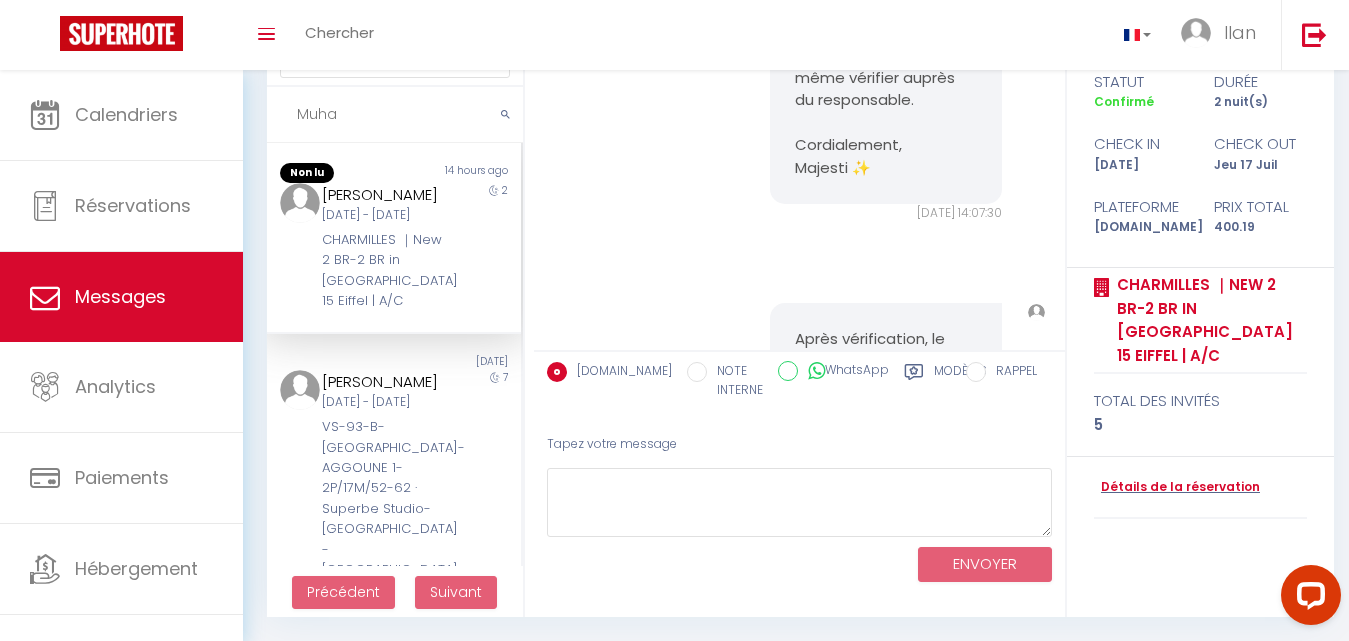 scroll, scrollTop: 2508, scrollLeft: 0, axis: vertical 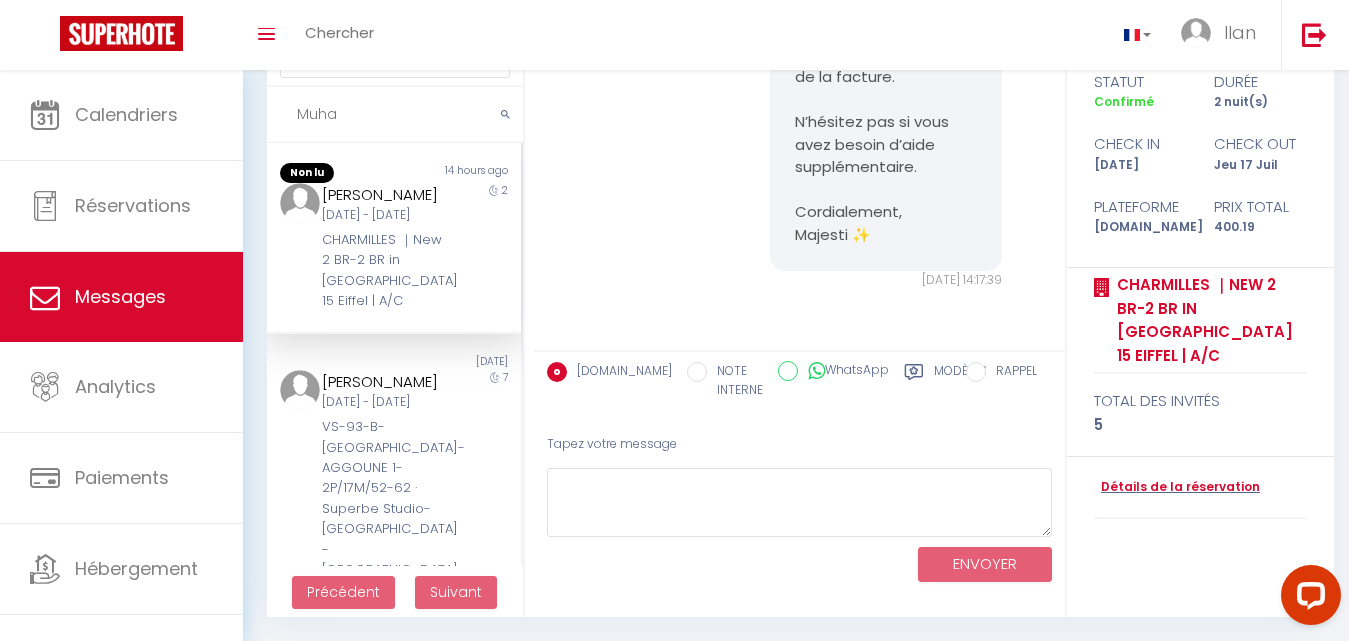 drag, startPoint x: 401, startPoint y: 129, endPoint x: 271, endPoint y: 119, distance: 130.38405 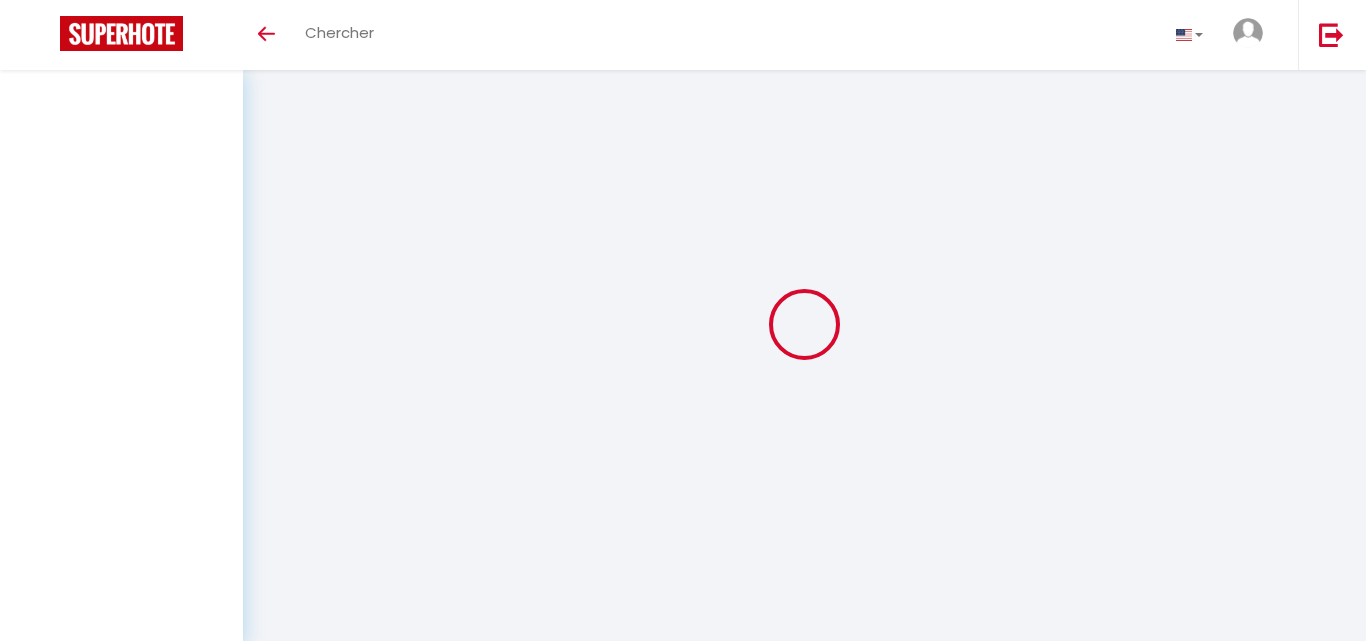 select on "message" 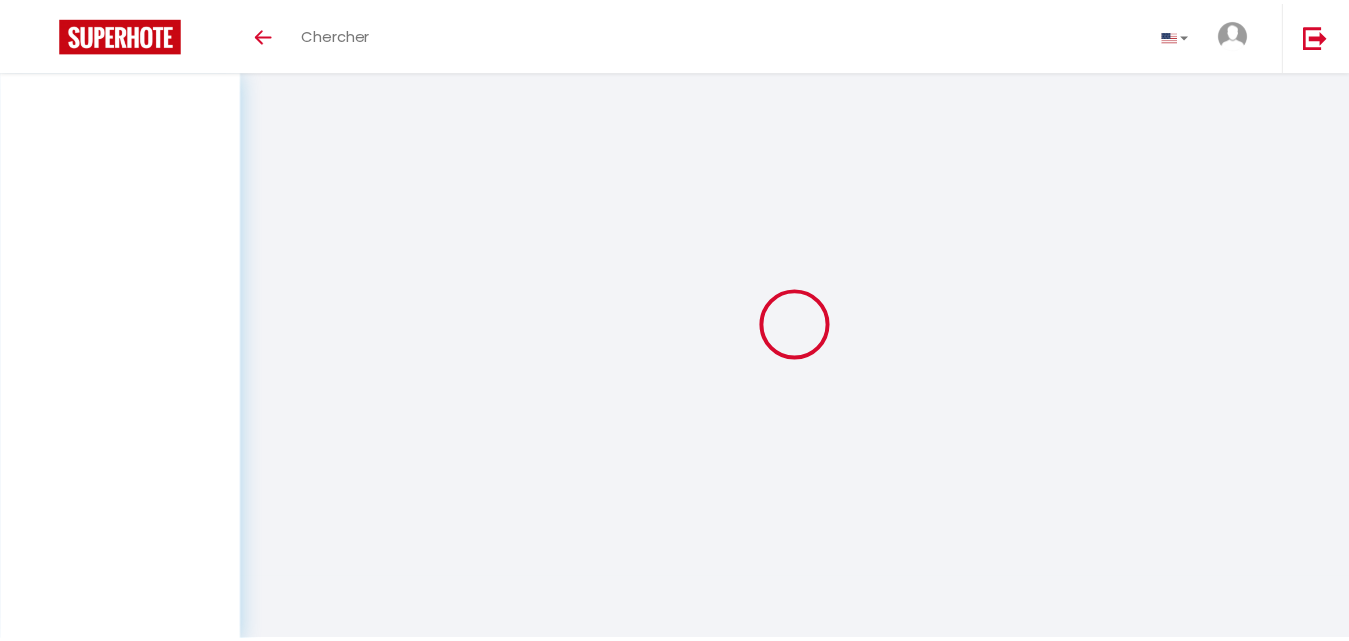 scroll, scrollTop: 0, scrollLeft: 0, axis: both 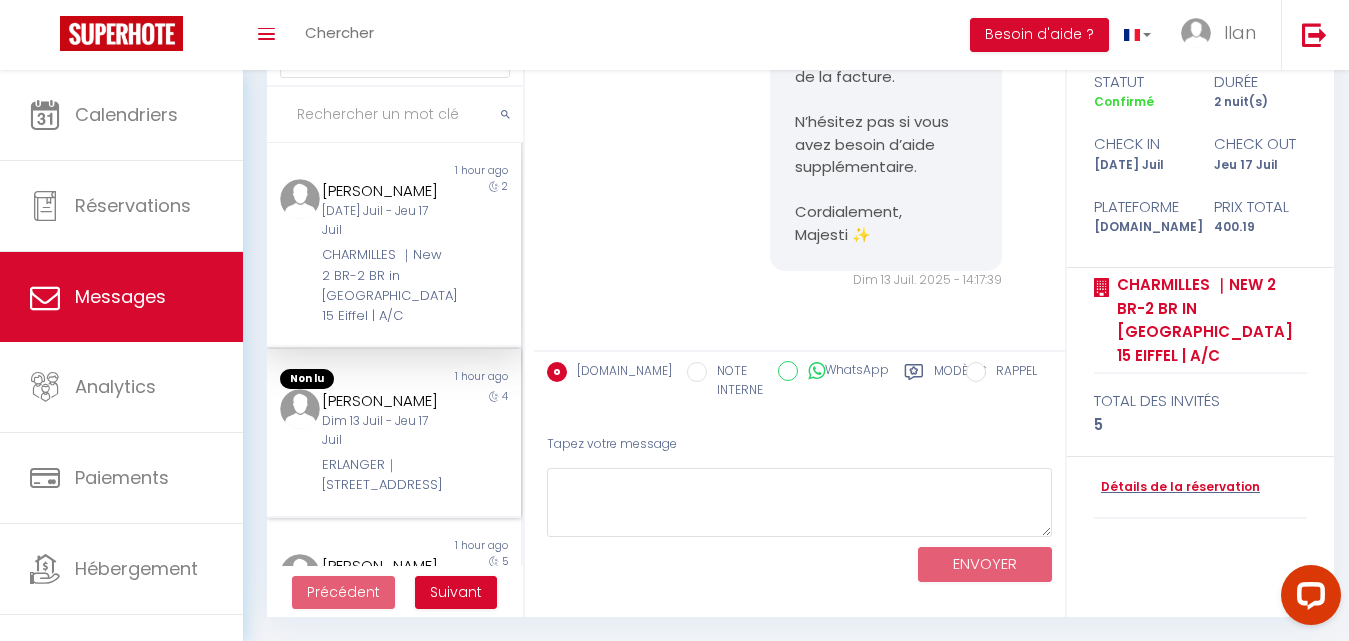 click on "Dim 13 Juil - Jeu 17 Juil" at bounding box center (383, 431) 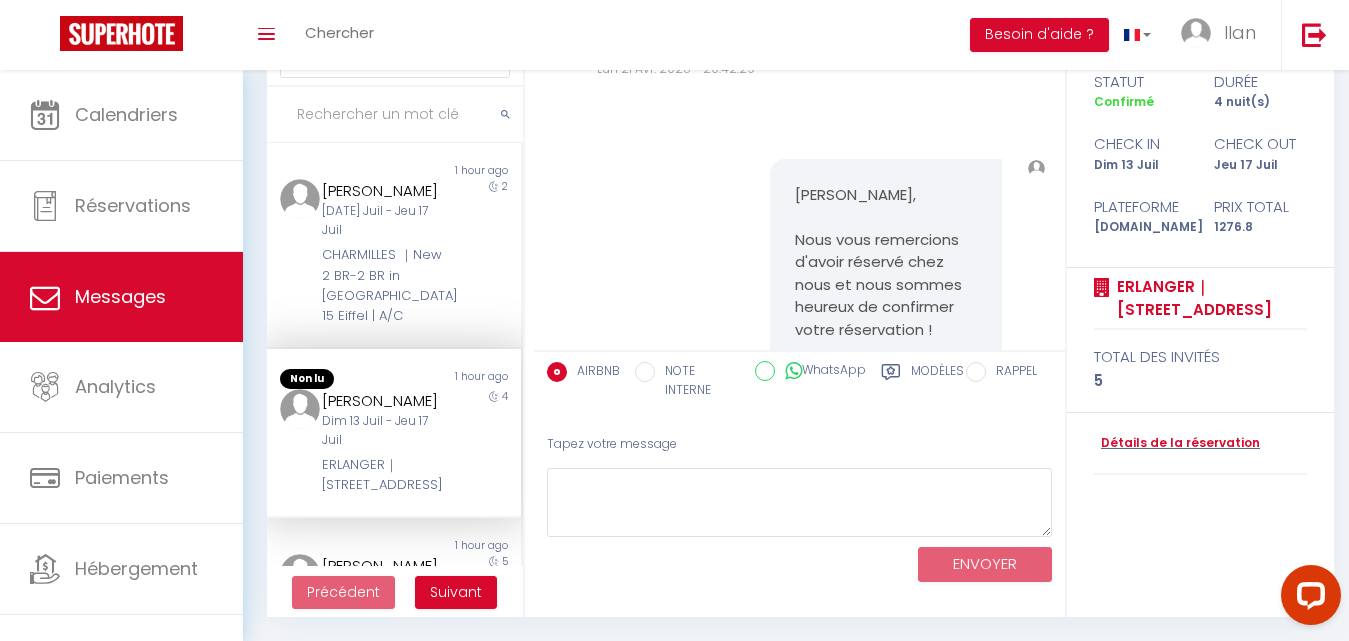 scroll, scrollTop: 10686, scrollLeft: 0, axis: vertical 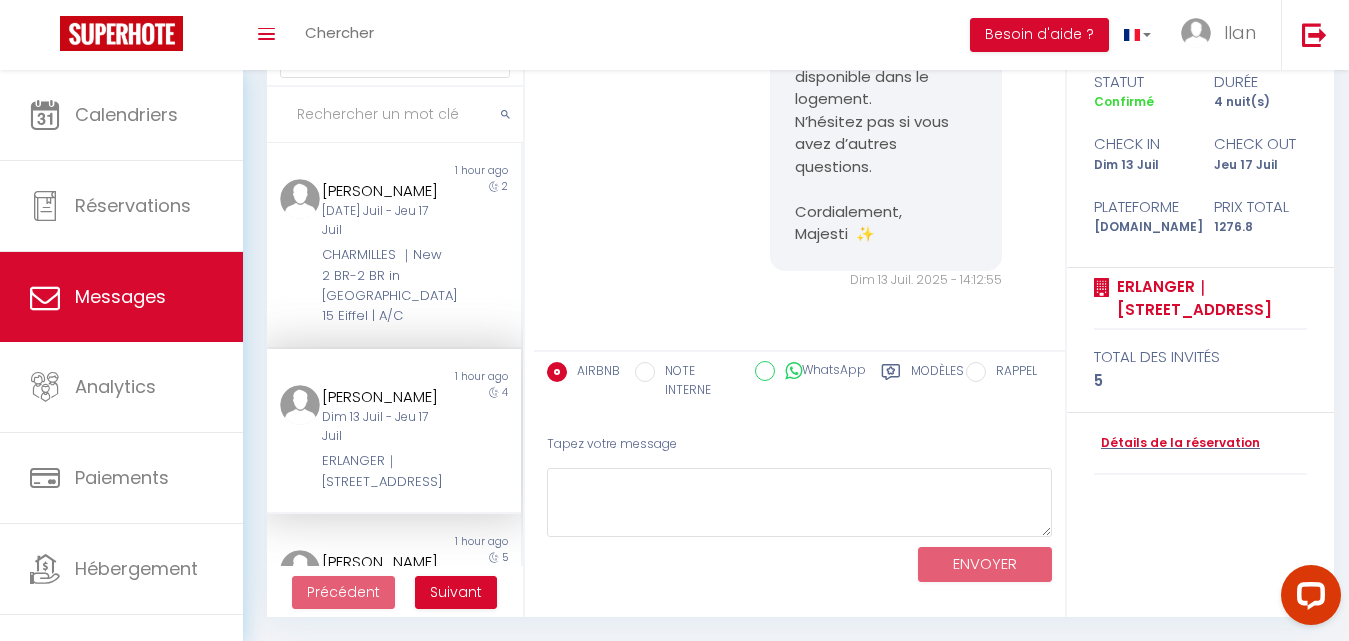 click at bounding box center (395, 115) 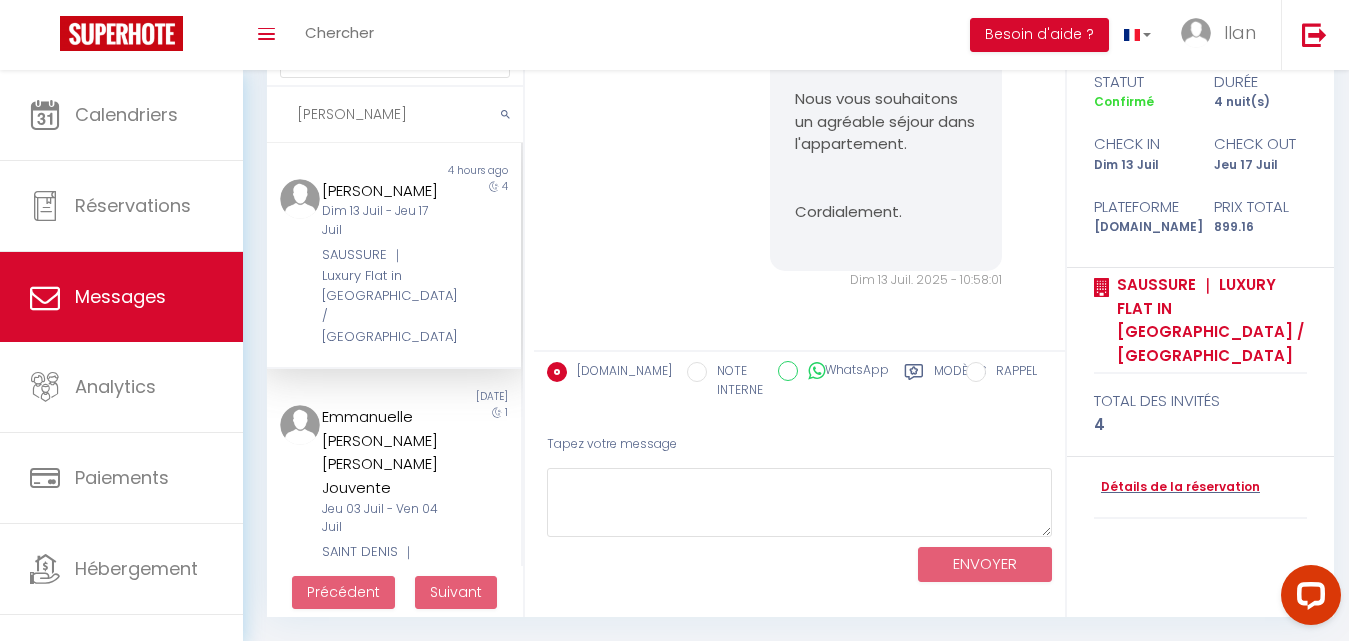 scroll, scrollTop: 8527, scrollLeft: 0, axis: vertical 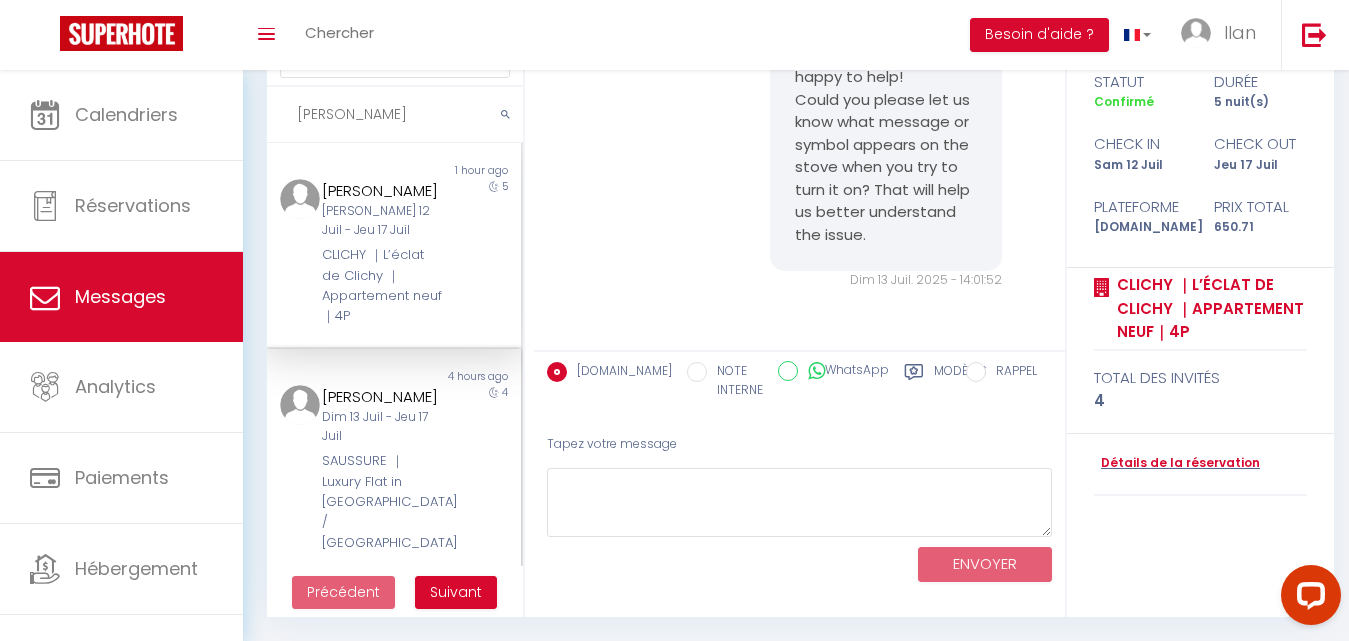 type on "Claire" 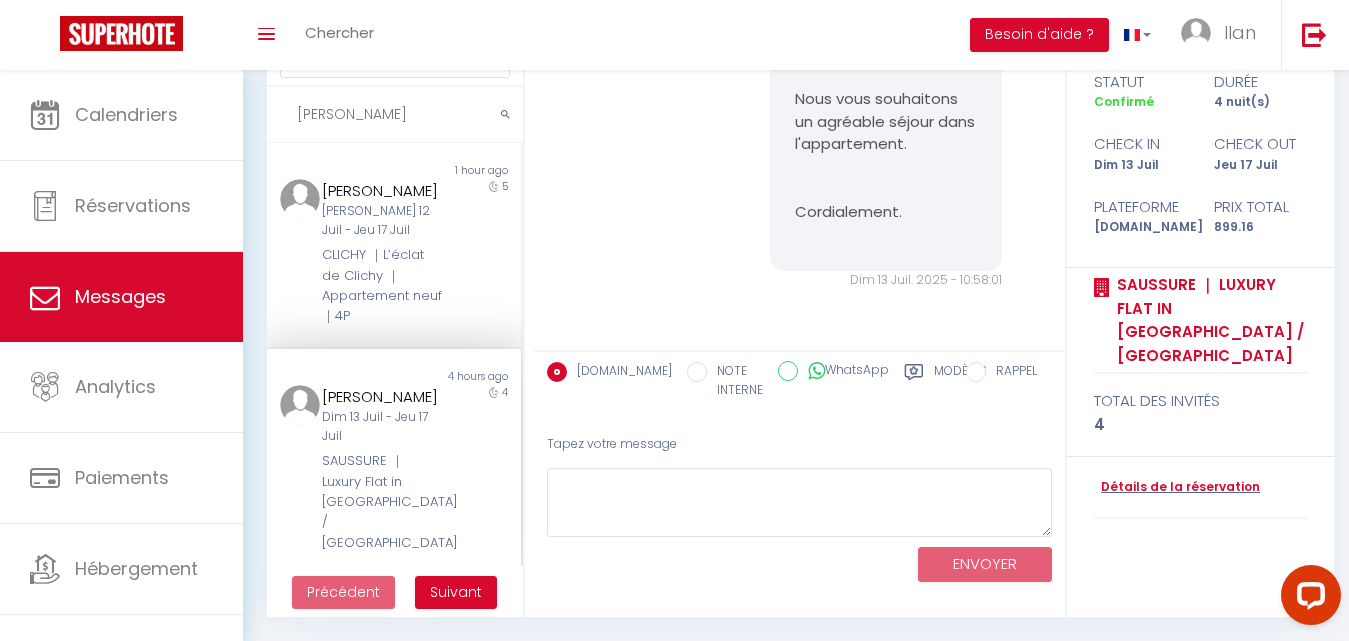 scroll, scrollTop: 8804, scrollLeft: 0, axis: vertical 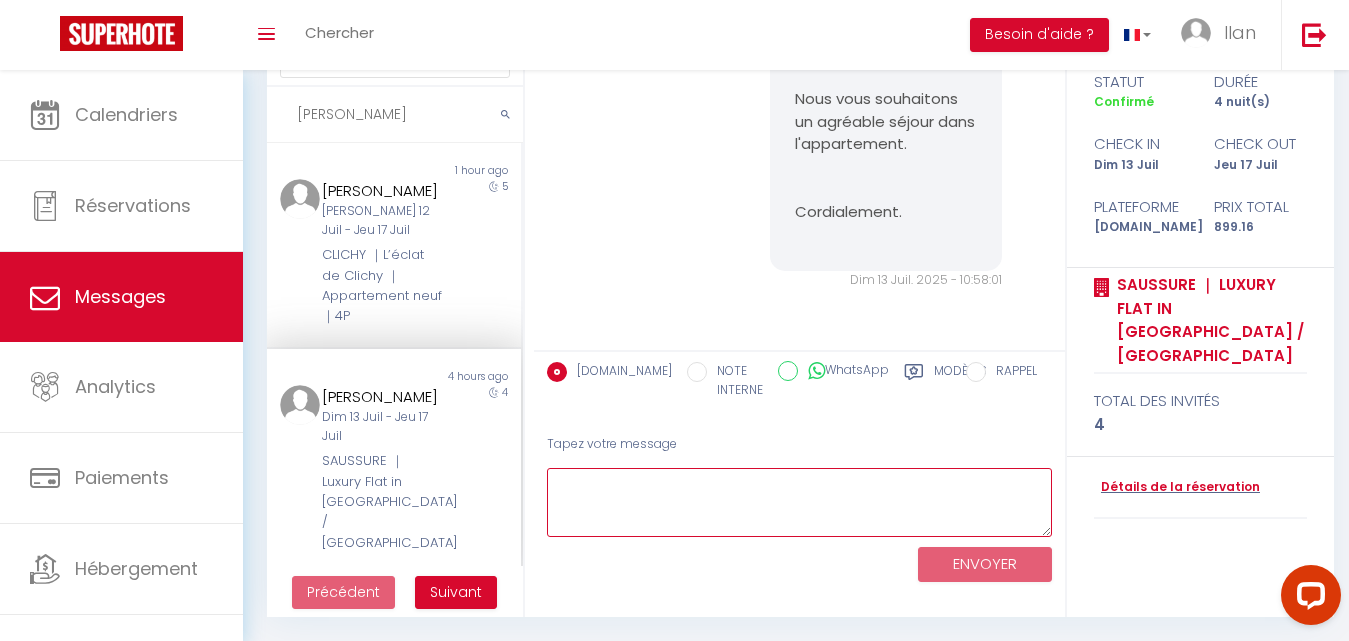 click at bounding box center (799, 502) 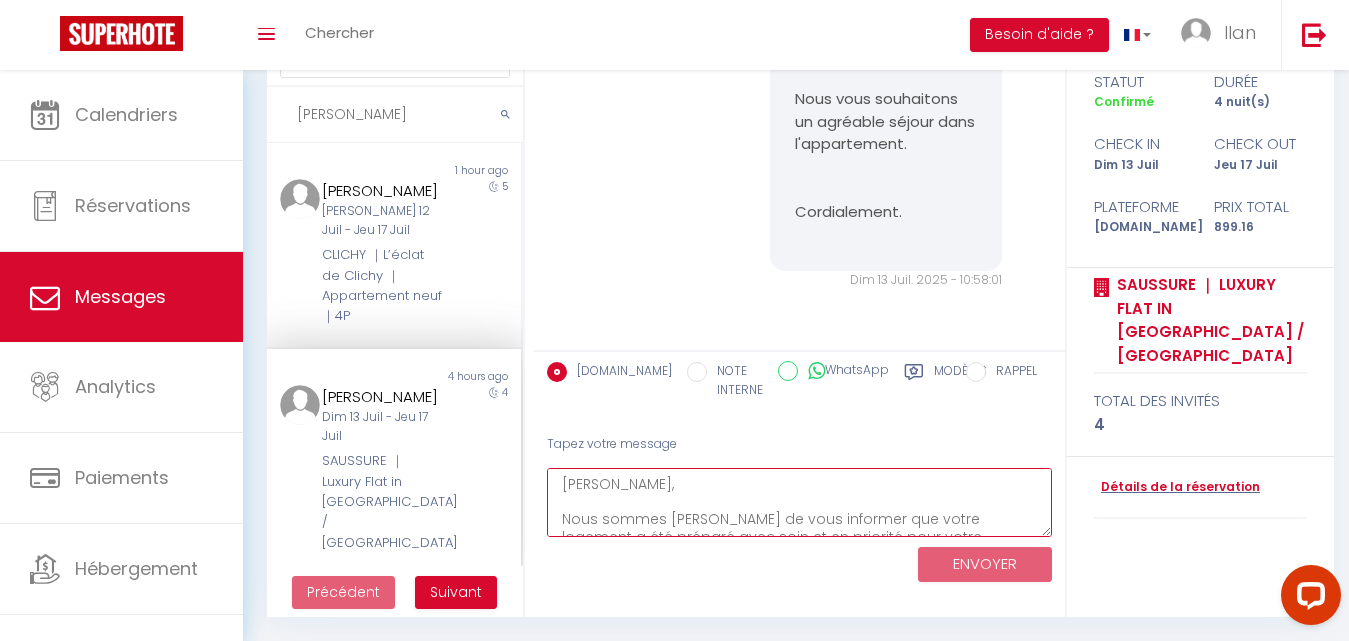 scroll, scrollTop: 82, scrollLeft: 0, axis: vertical 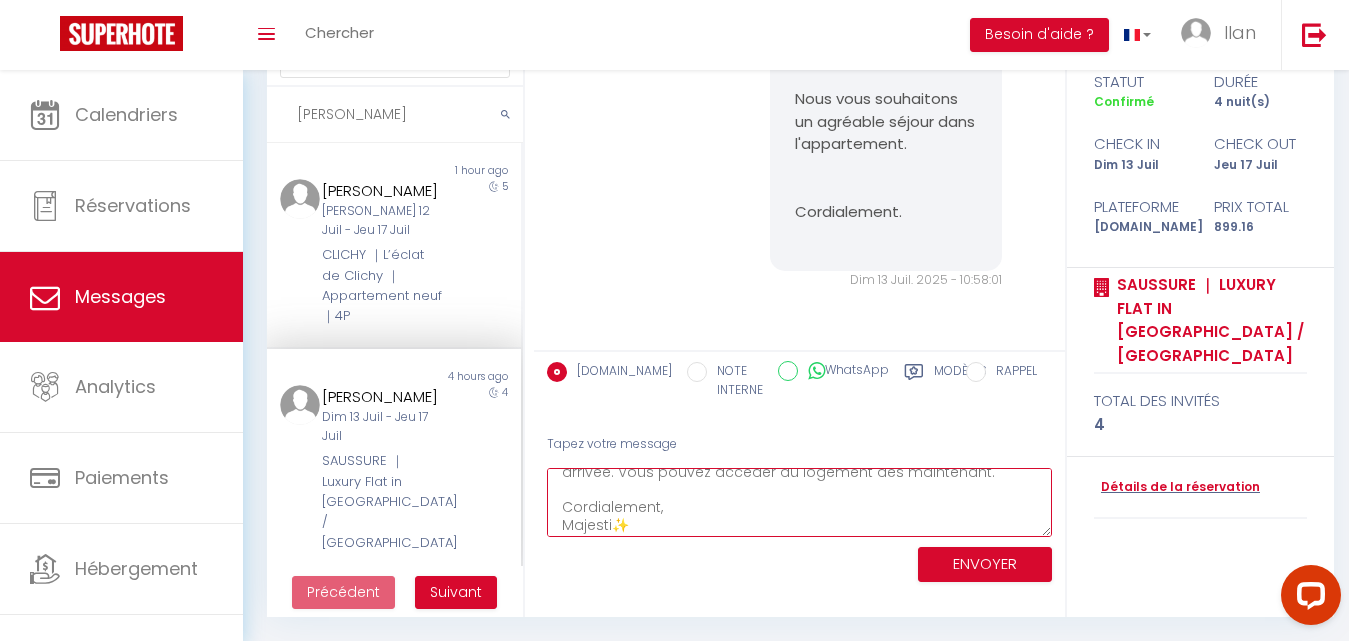 type on "Bonjour  Claire,
Nous sommes ravis de vous informer que votre logement a été préparé avec soin et en priorité pour votre arrivée. Vous pouvez accéder au logement dès maintenant.
Cordialement,
Majesti✨" 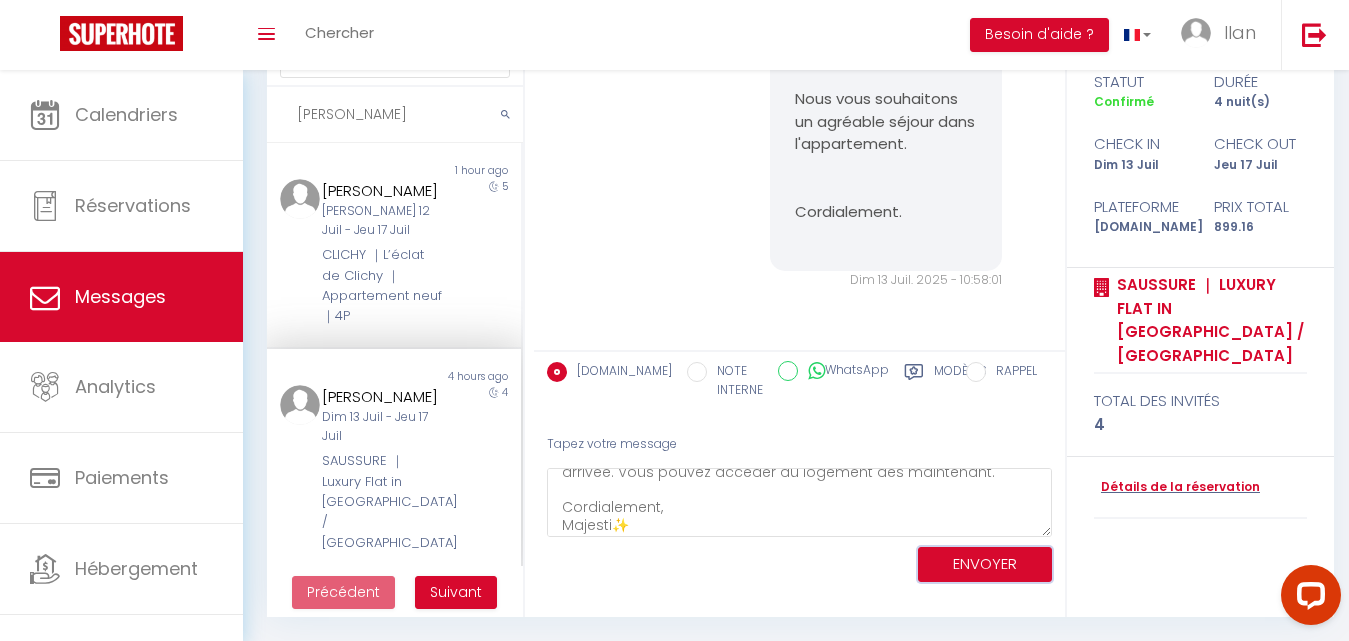 click on "ENVOYER" at bounding box center [985, 564] 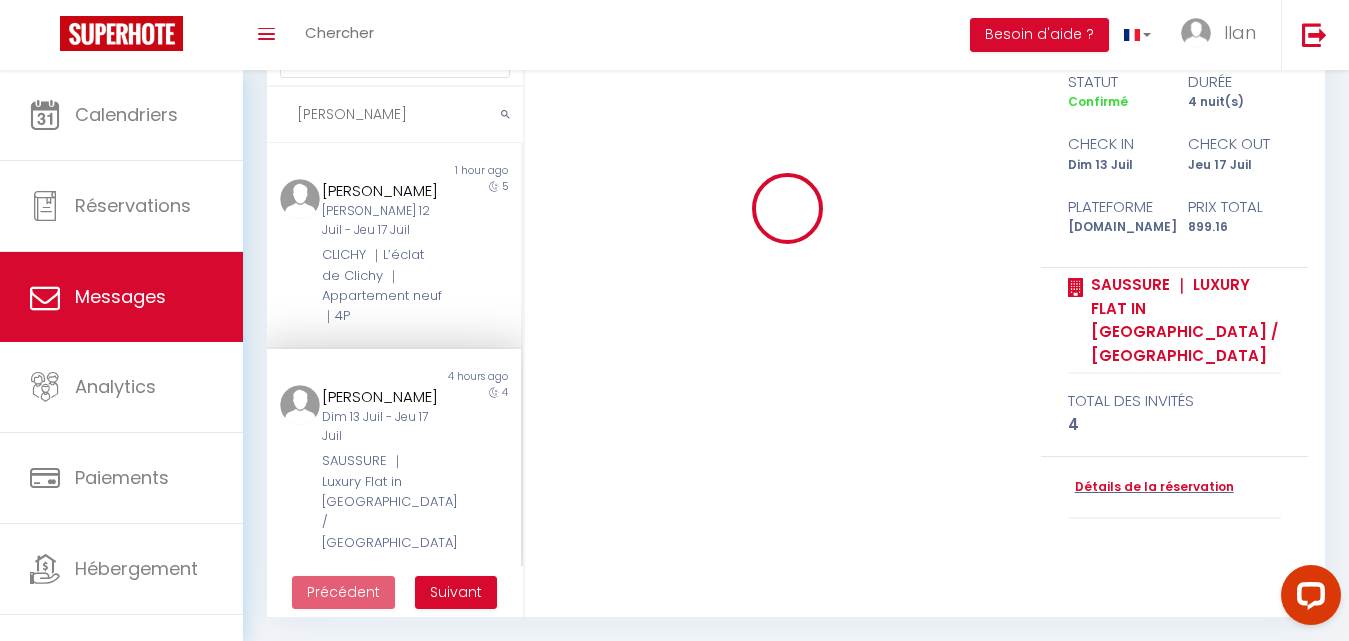 type 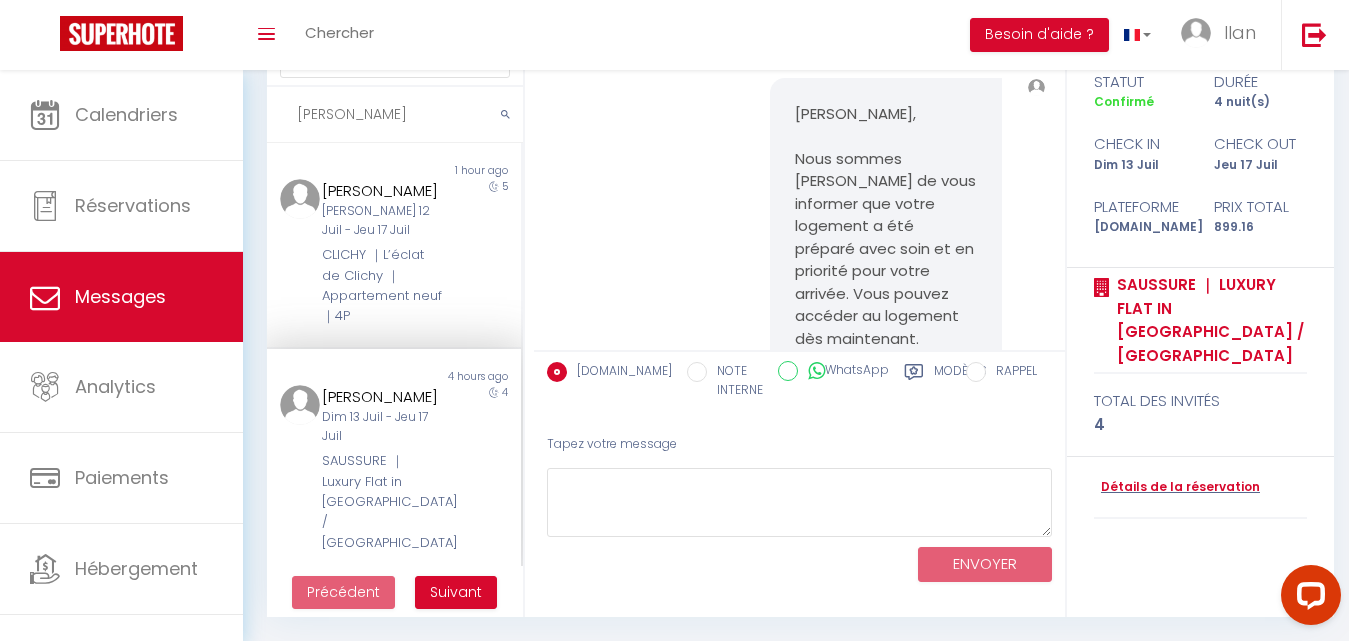 scroll, scrollTop: 0, scrollLeft: 0, axis: both 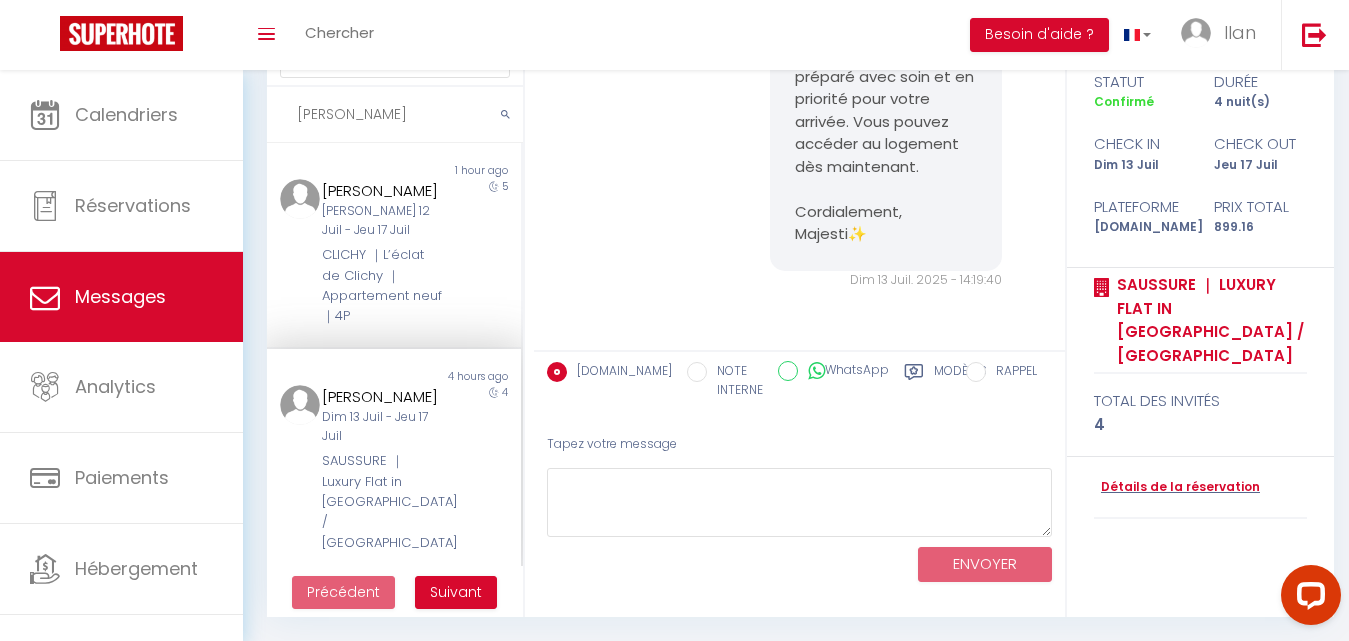 drag, startPoint x: 363, startPoint y: 124, endPoint x: 285, endPoint y: 115, distance: 78.51752 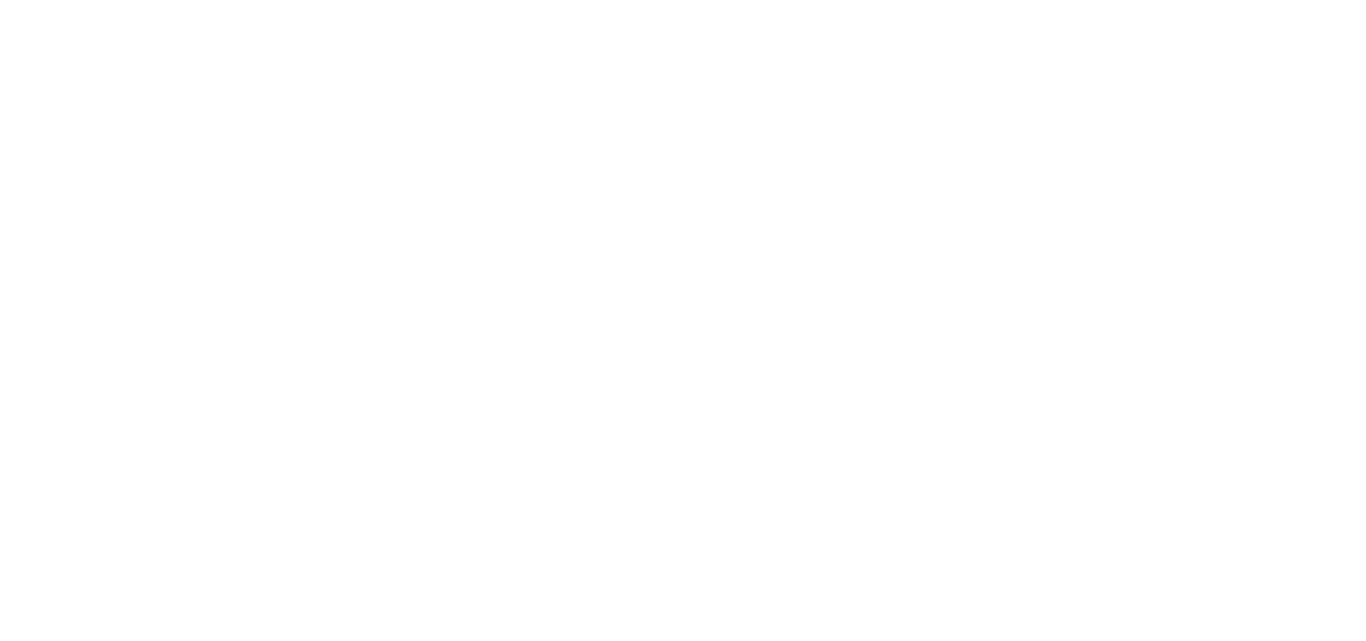 select on "message" 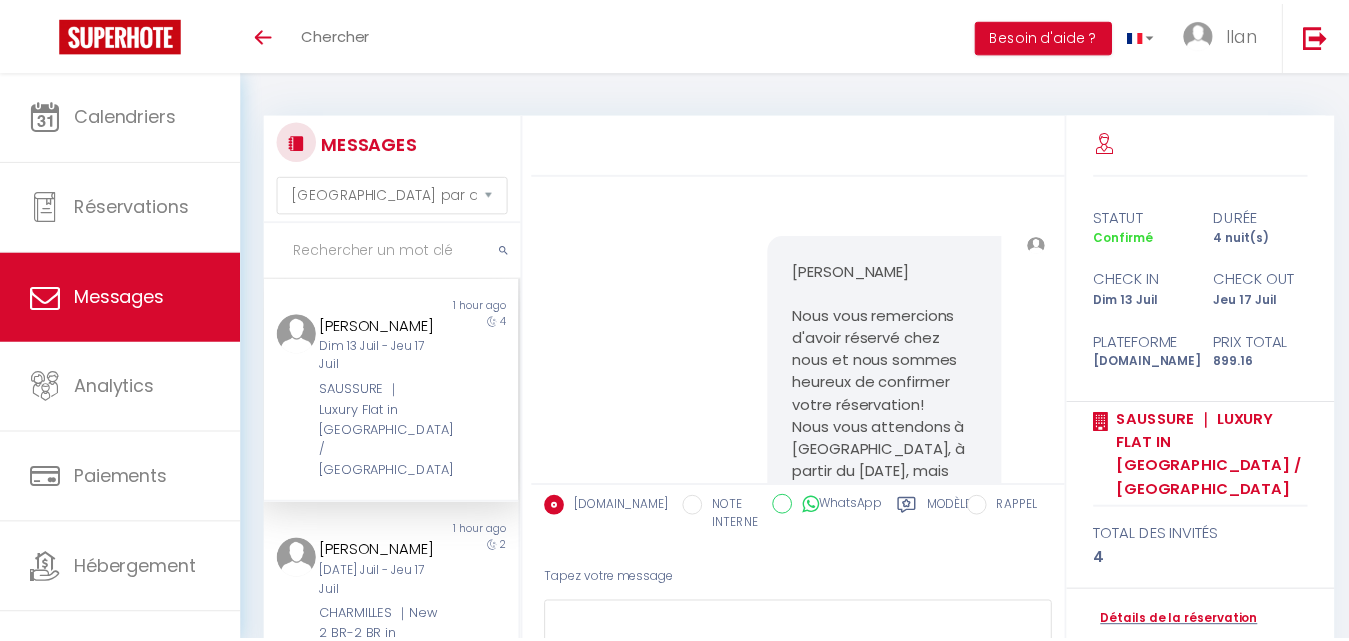 scroll, scrollTop: 135, scrollLeft: 0, axis: vertical 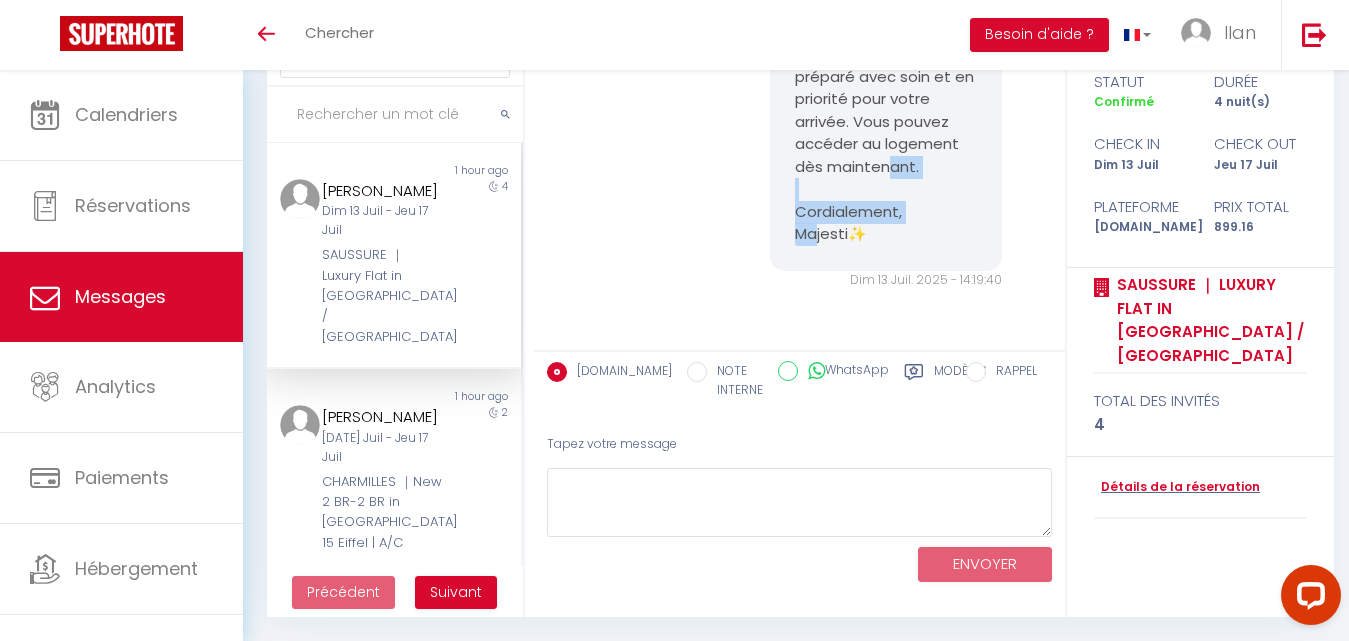 drag, startPoint x: 867, startPoint y: 233, endPoint x: 784, endPoint y: 211, distance: 85.86617 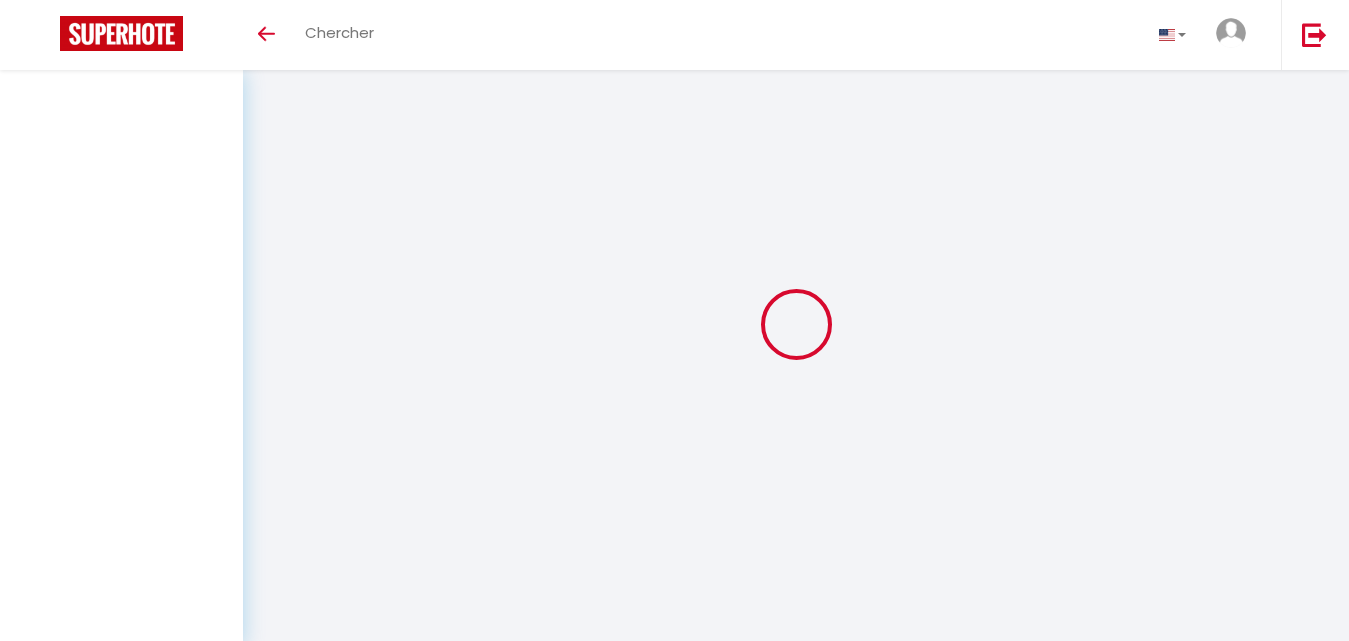 select on "message" 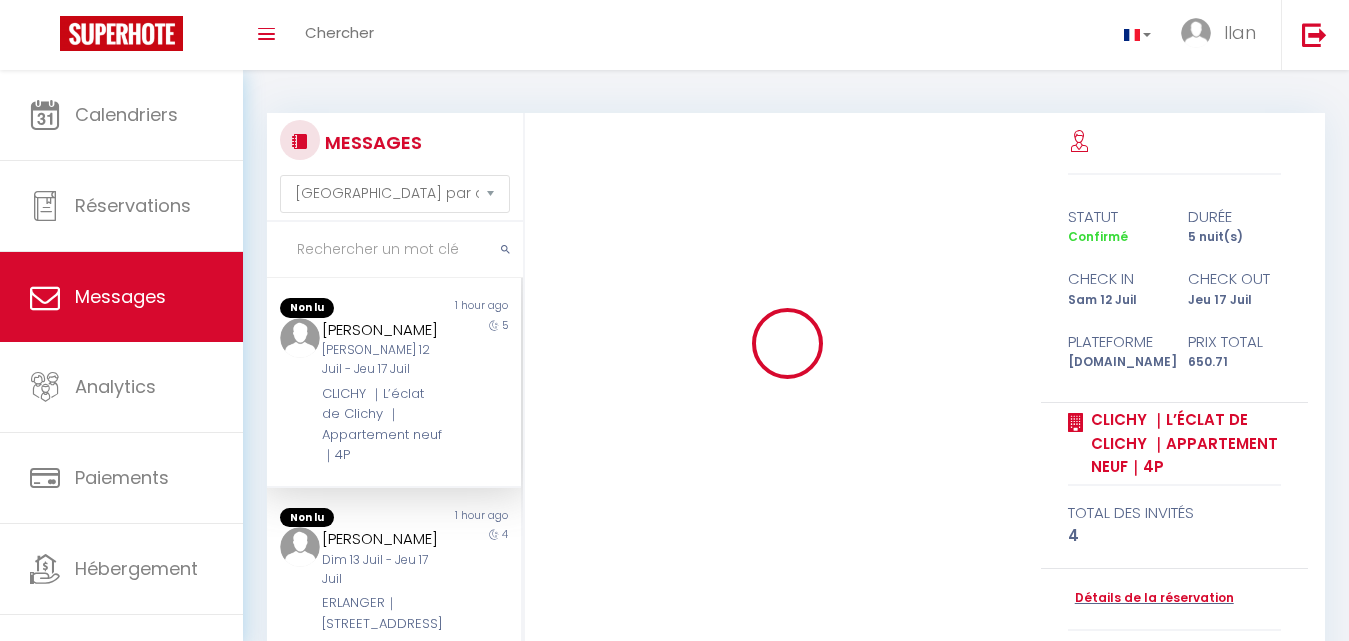 scroll, scrollTop: 135, scrollLeft: 0, axis: vertical 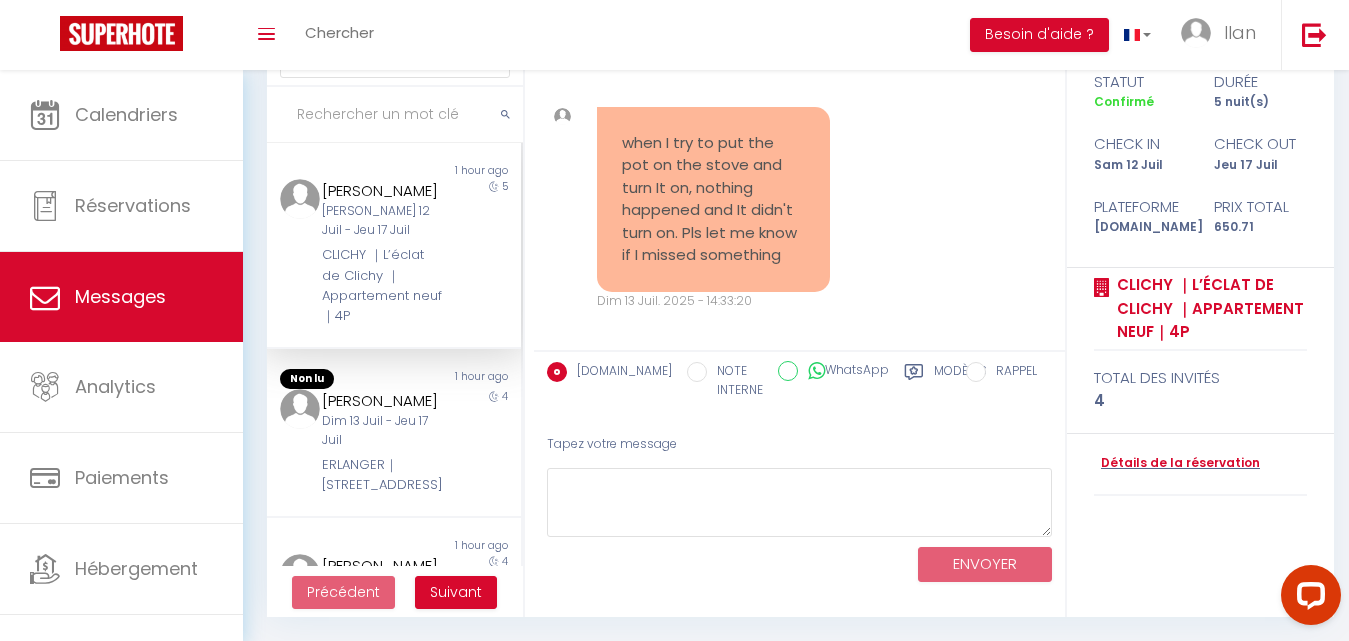 drag, startPoint x: 788, startPoint y: 260, endPoint x: 614, endPoint y: 251, distance: 174.2326 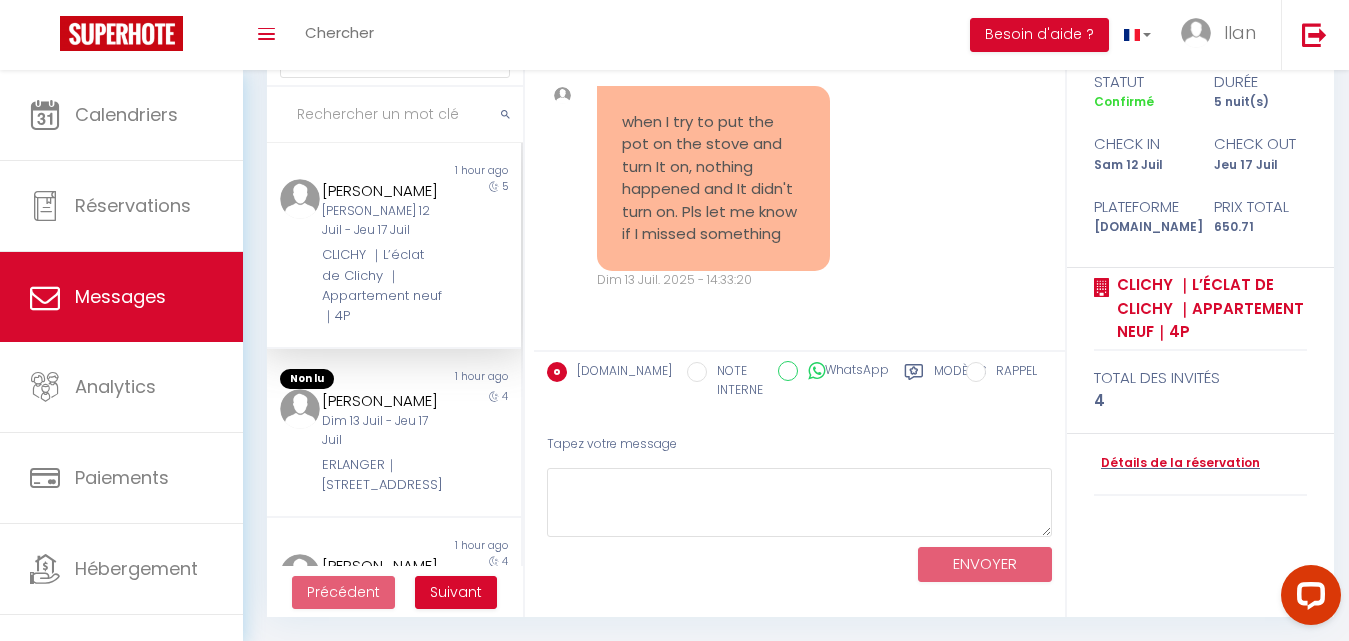 scroll, scrollTop: 9005, scrollLeft: 0, axis: vertical 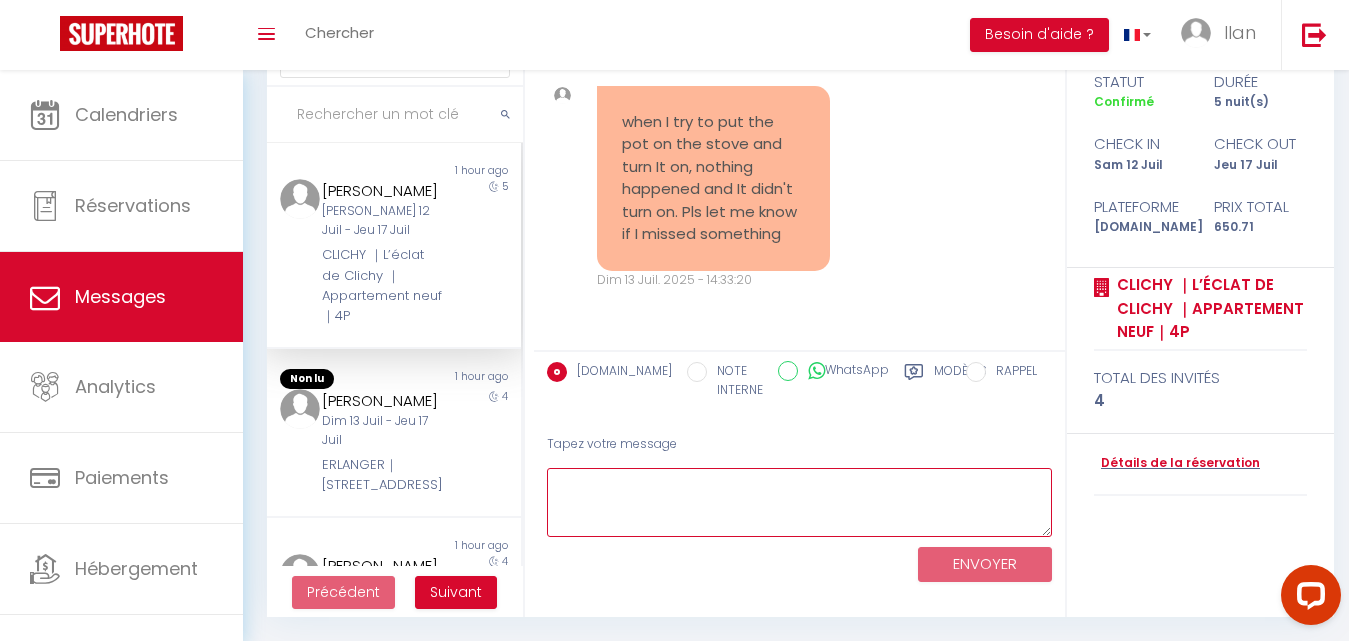 click at bounding box center [799, 502] 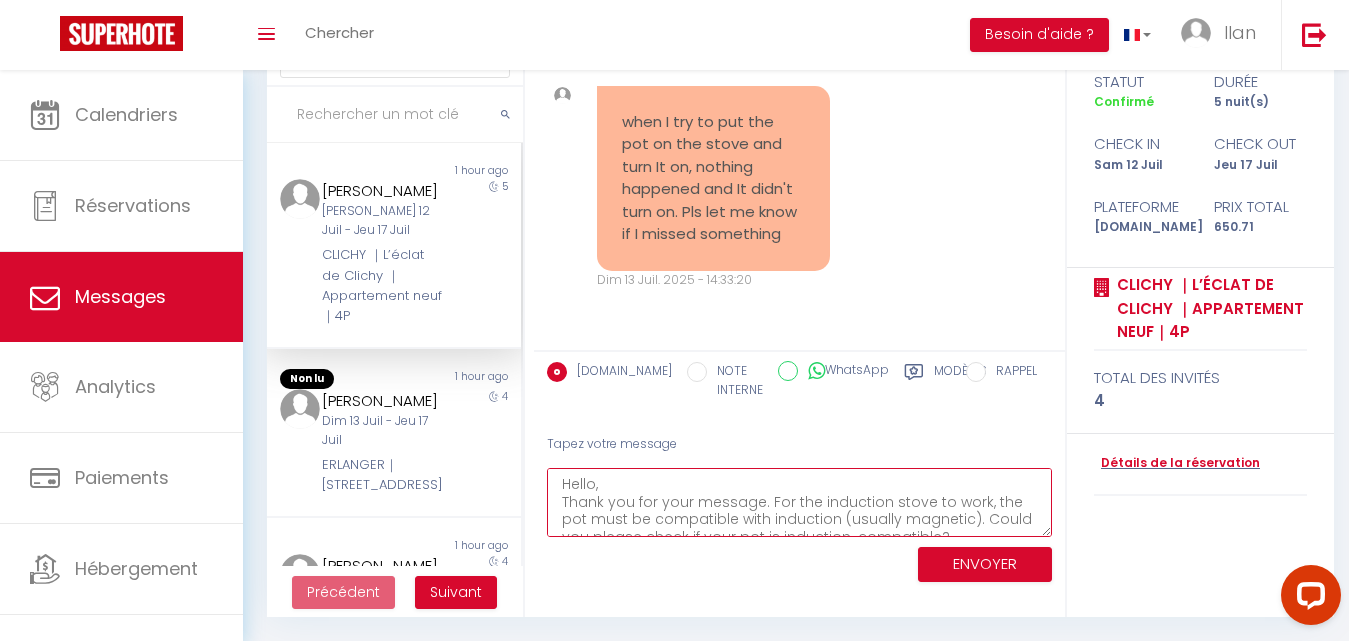scroll, scrollTop: 134, scrollLeft: 0, axis: vertical 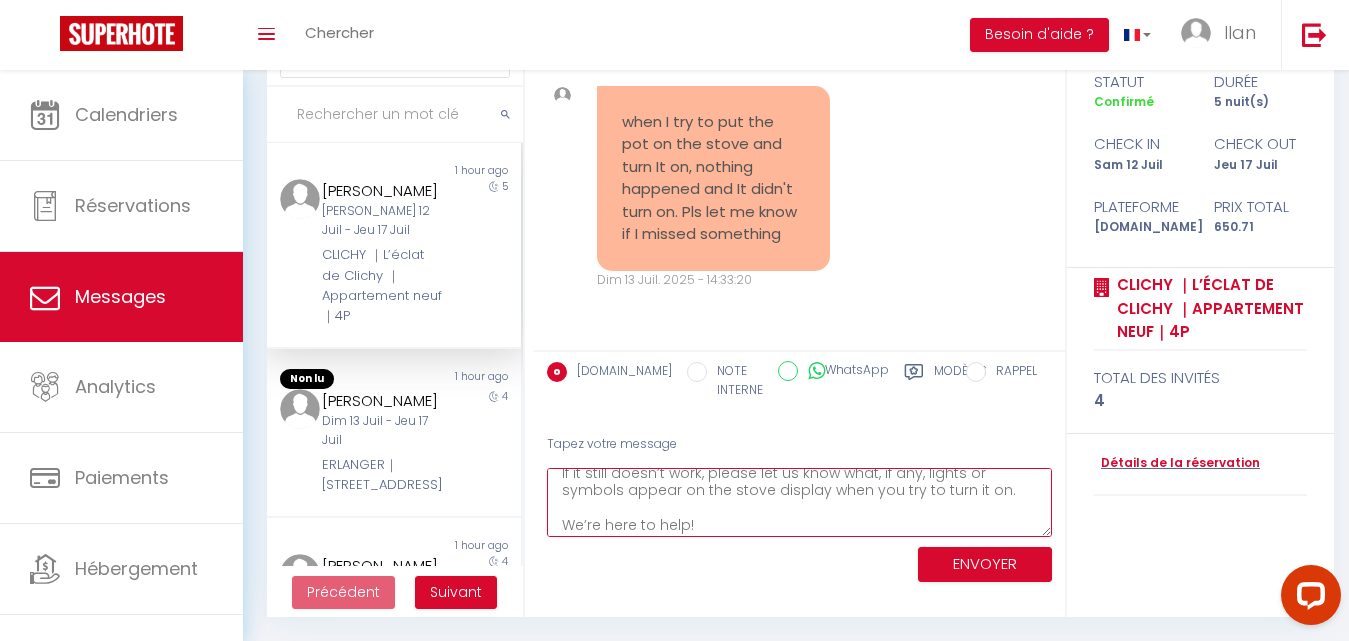 type on "Hello,
Thank you for your message. For the induction stove to work, the pot must be compatible with induction (usually magnetic). Could you please check if your pot is induction-compatible?
Also, make sure the stove is properly plugged in and that you press the power button before trying to heat.
If it still doesn’t work, please let us know what, if any, lights or symbols appear on the stove display when you try to turn it on.
We’re here to help!" 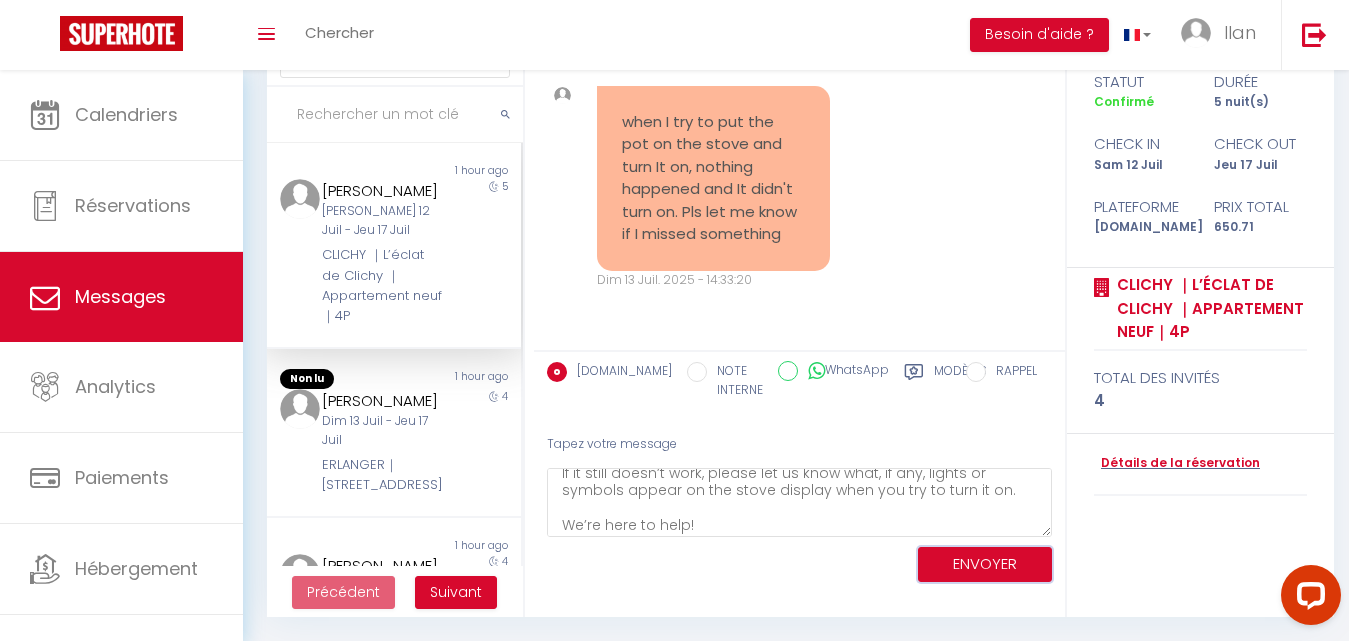 click on "ENVOYER" at bounding box center [985, 564] 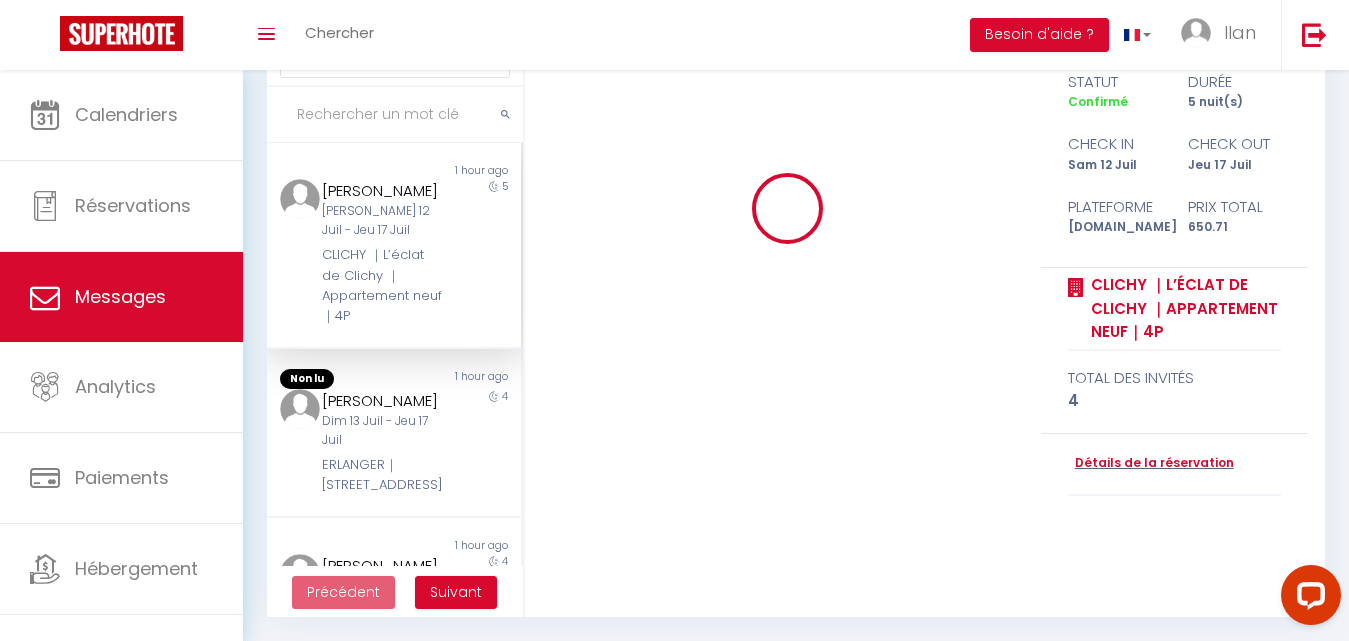 type 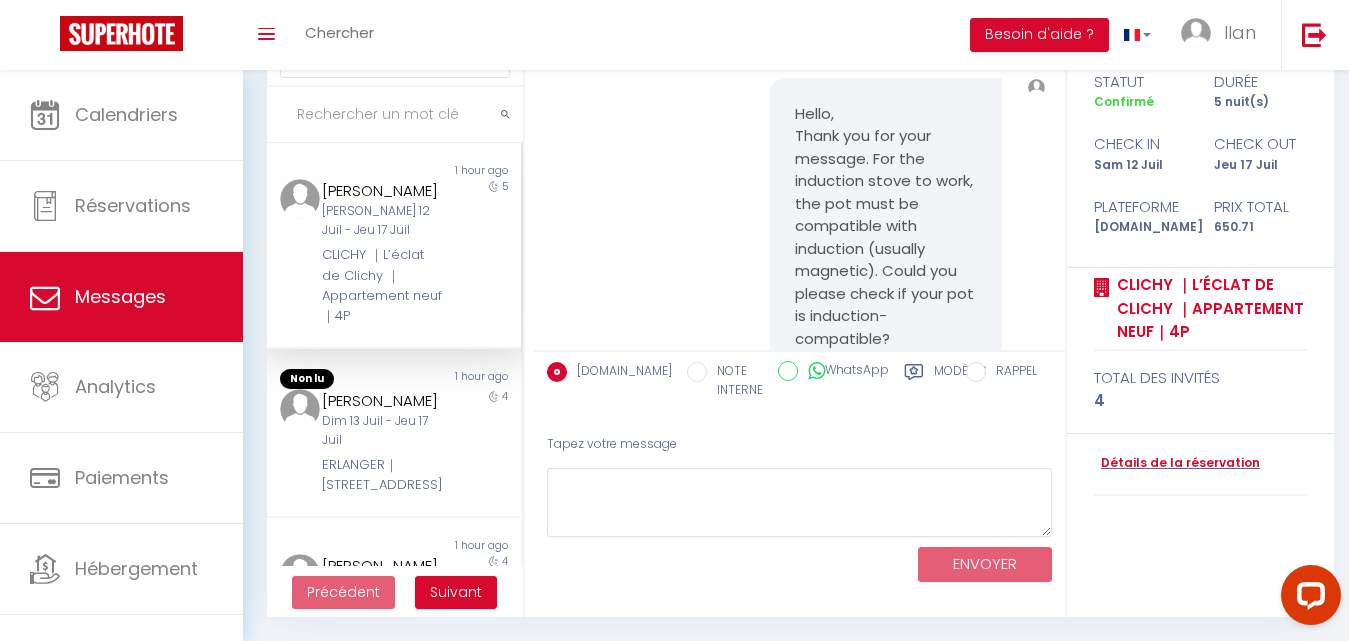 scroll, scrollTop: 9739, scrollLeft: 0, axis: vertical 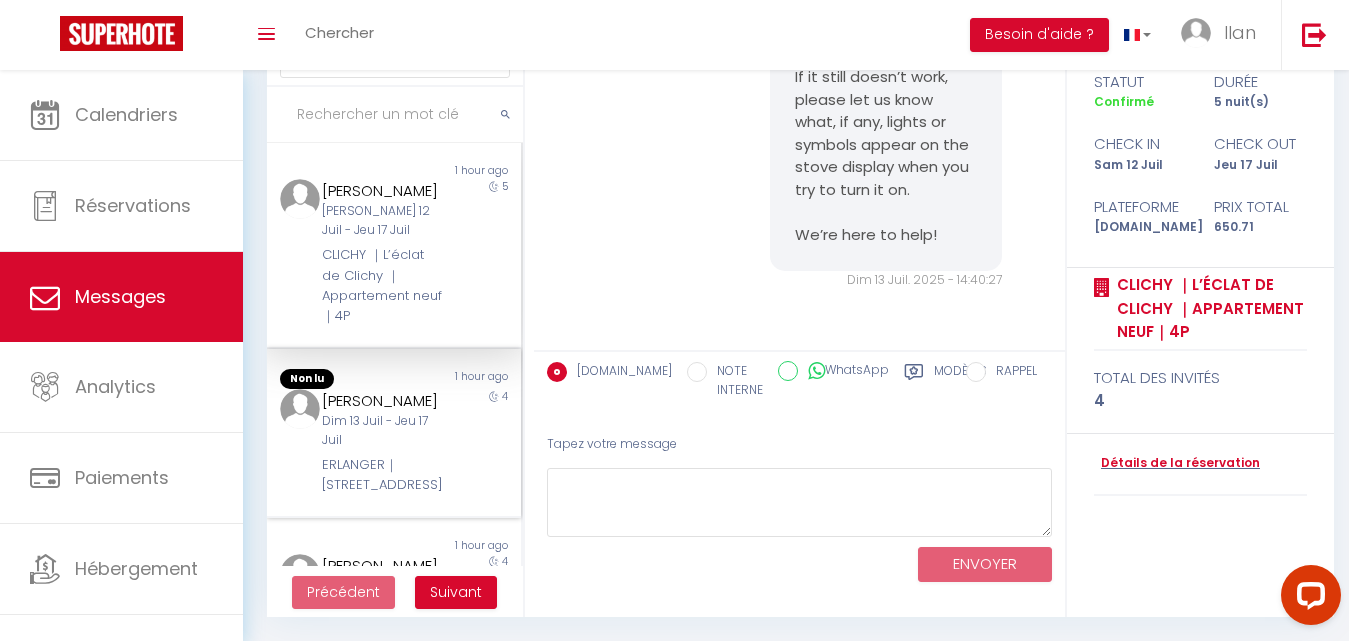 click on "ERLANGER｜[STREET_ADDRESS]" at bounding box center (383, 475) 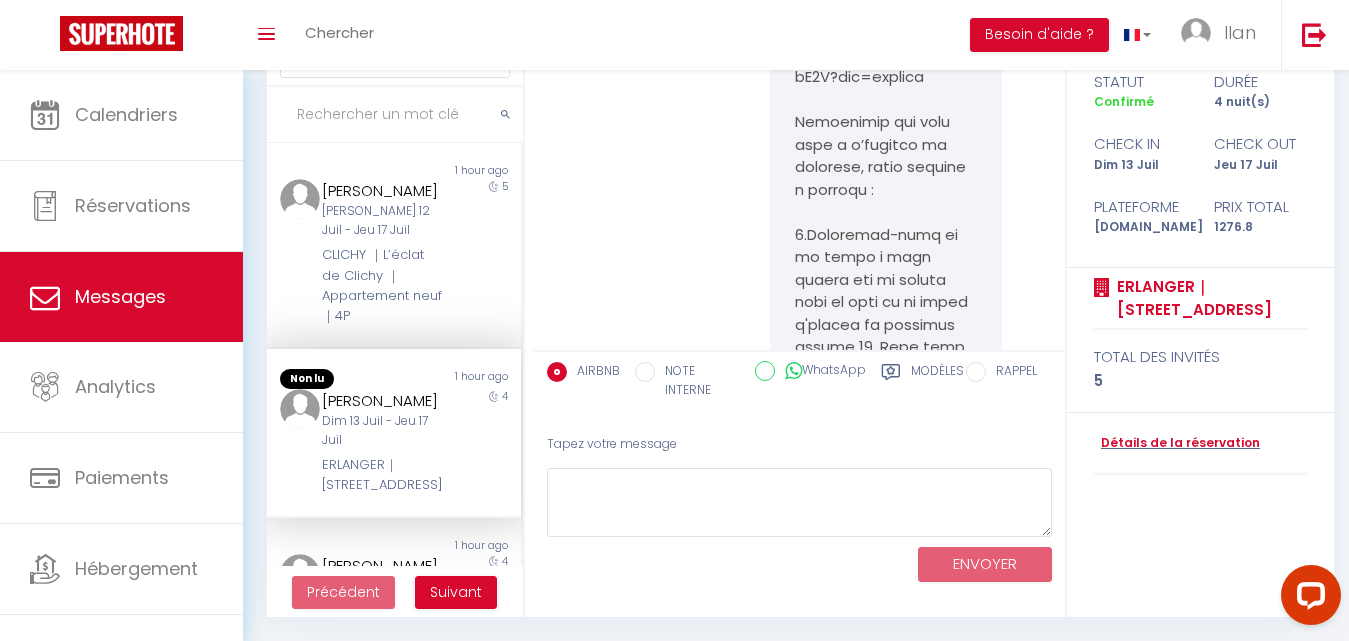 scroll, scrollTop: 10925, scrollLeft: 0, axis: vertical 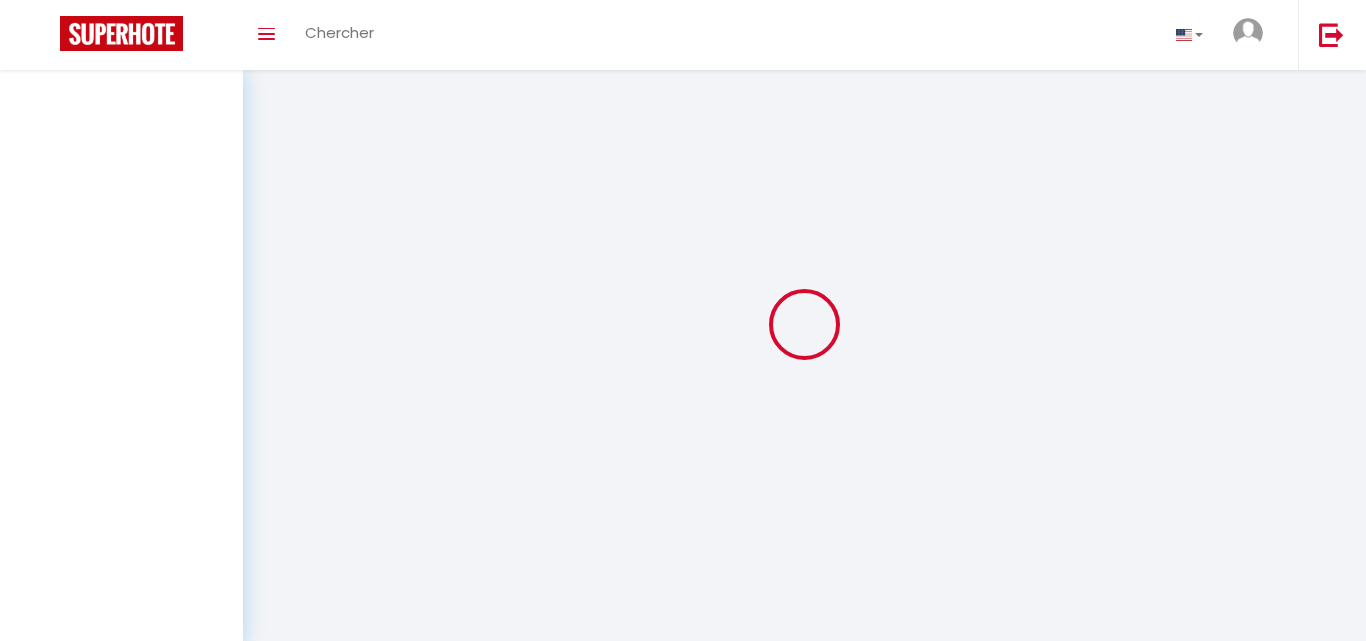 select on "message" 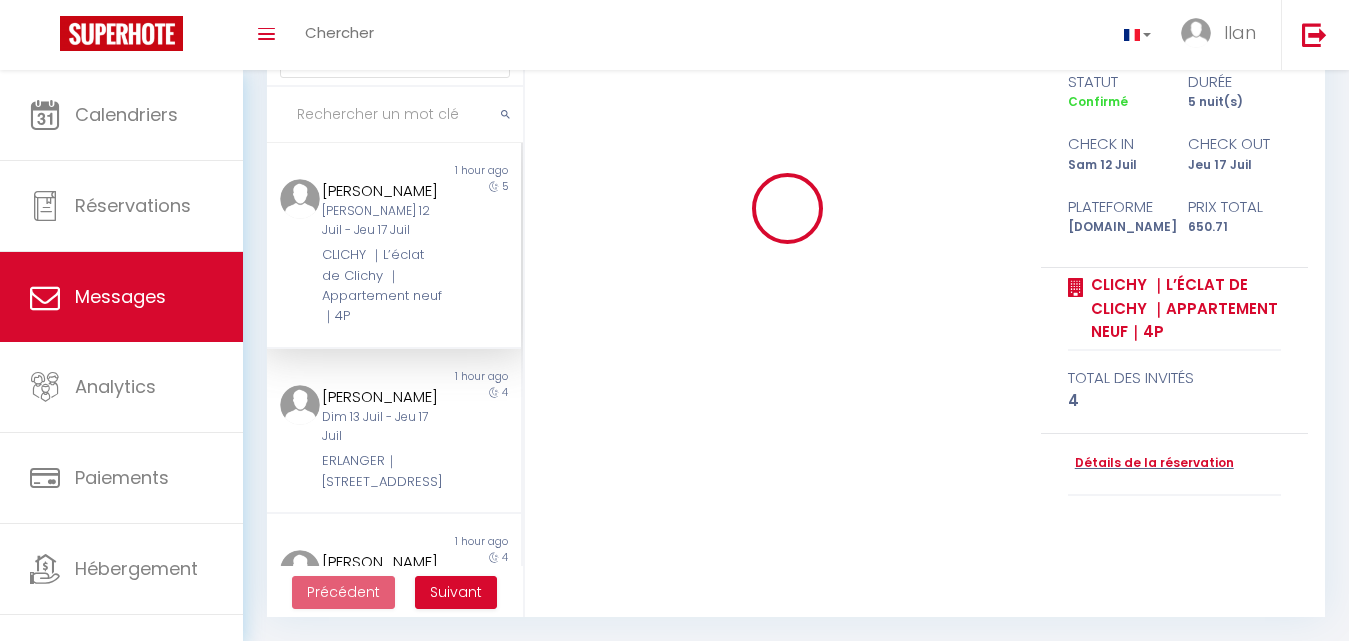 scroll, scrollTop: 135, scrollLeft: 0, axis: vertical 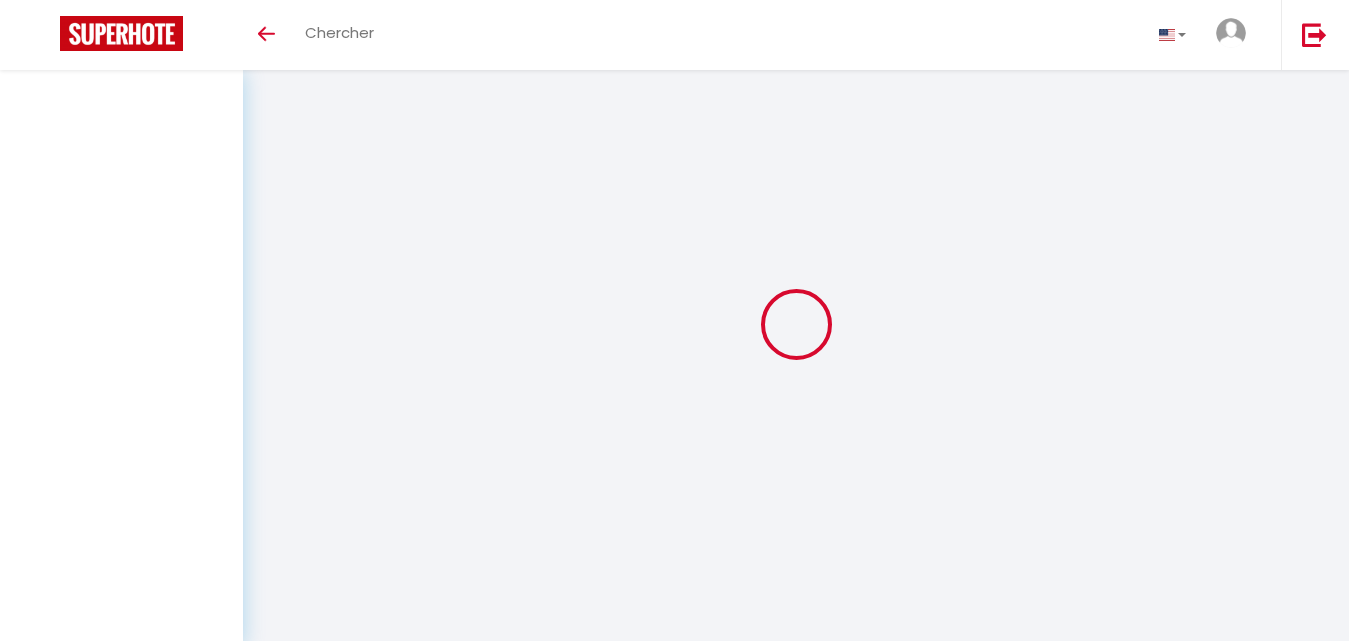 select on "message" 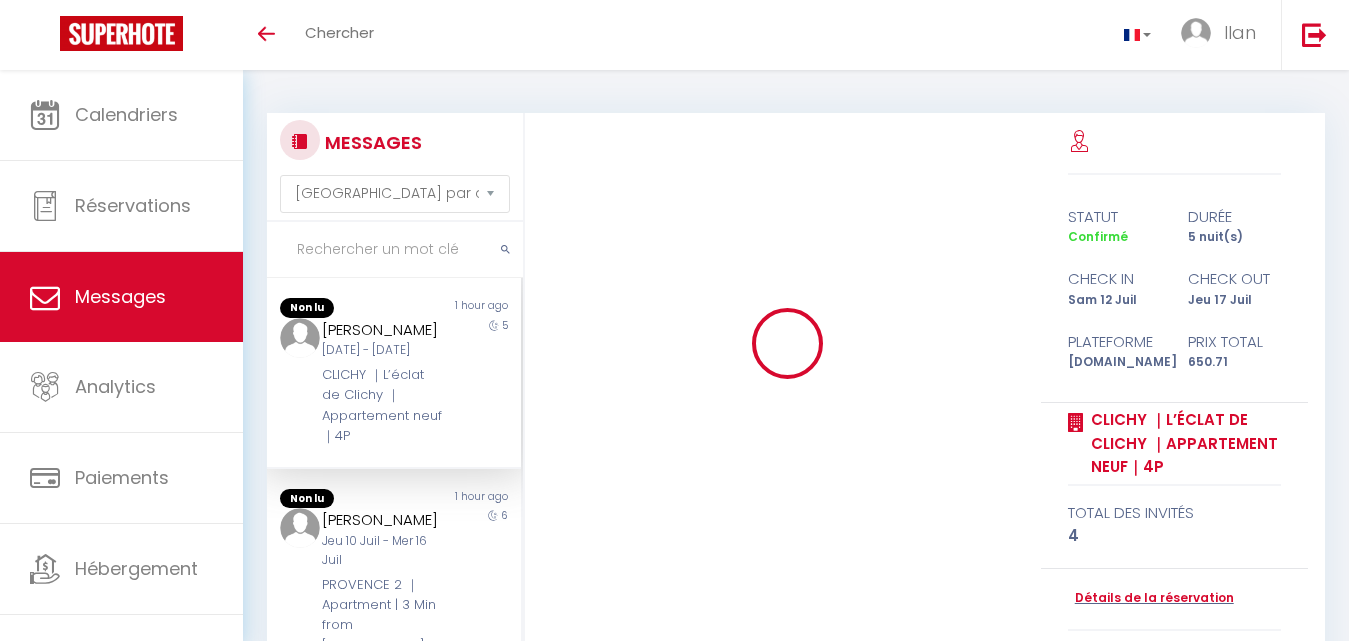 scroll, scrollTop: 135, scrollLeft: 0, axis: vertical 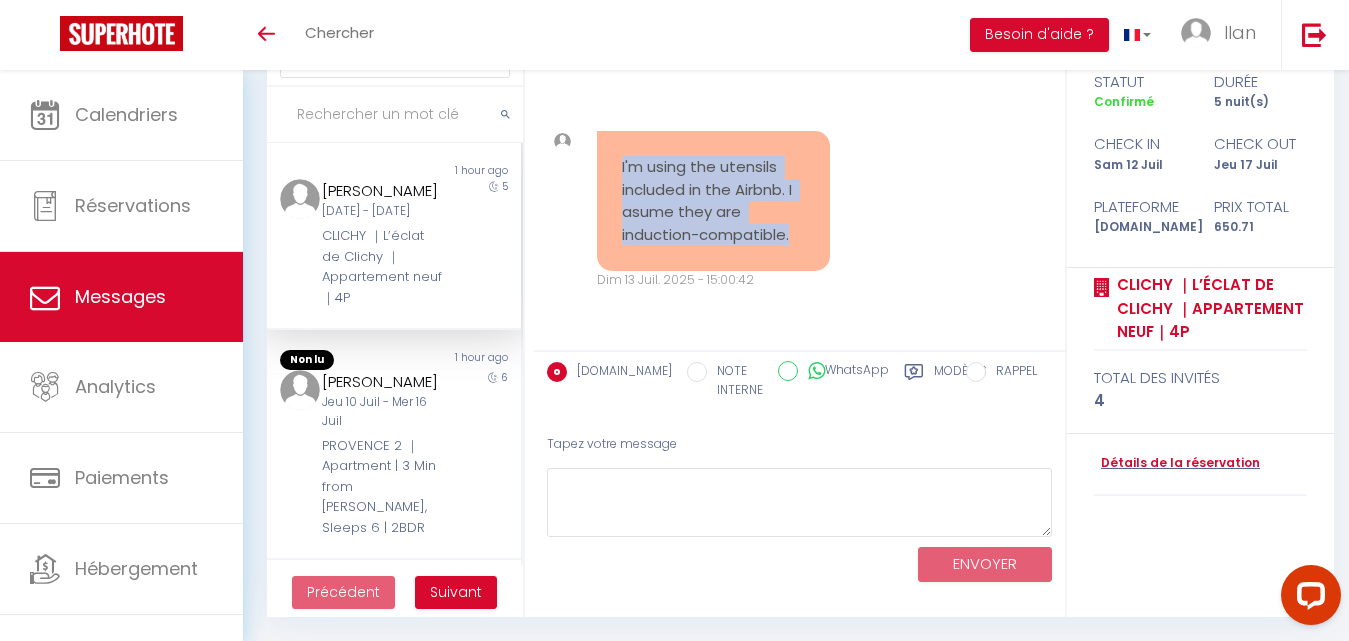 drag, startPoint x: 620, startPoint y: 163, endPoint x: 796, endPoint y: 235, distance: 190.15782 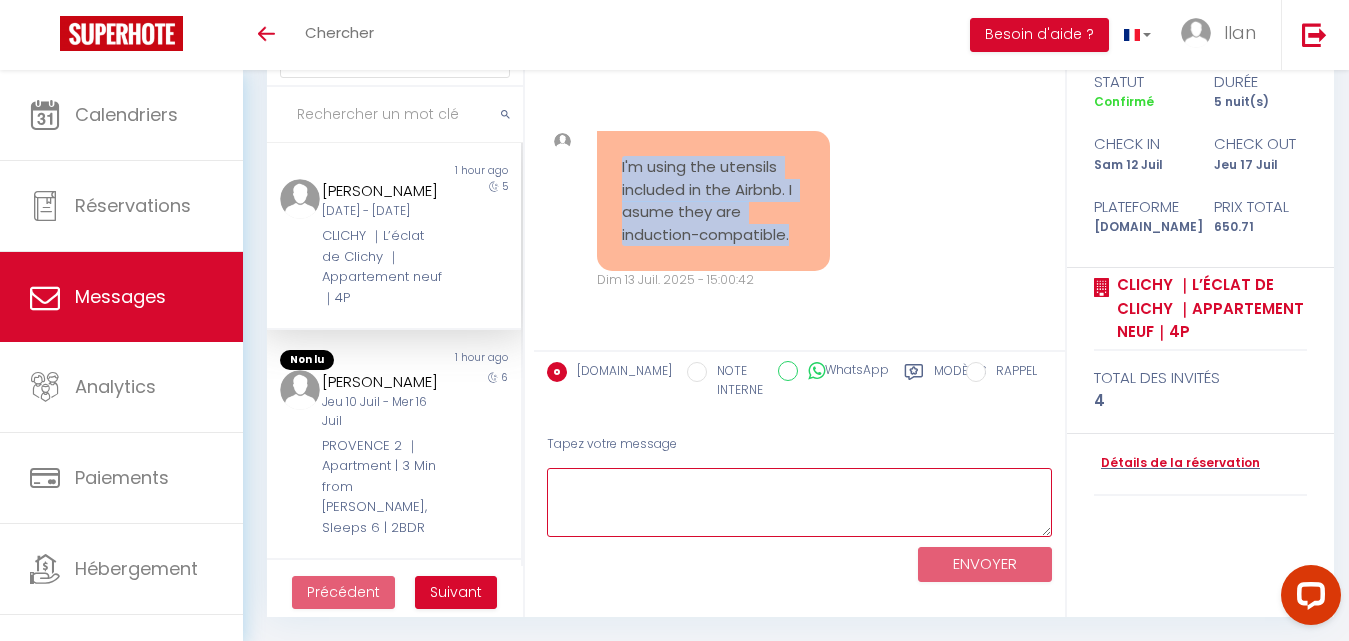 click at bounding box center [799, 502] 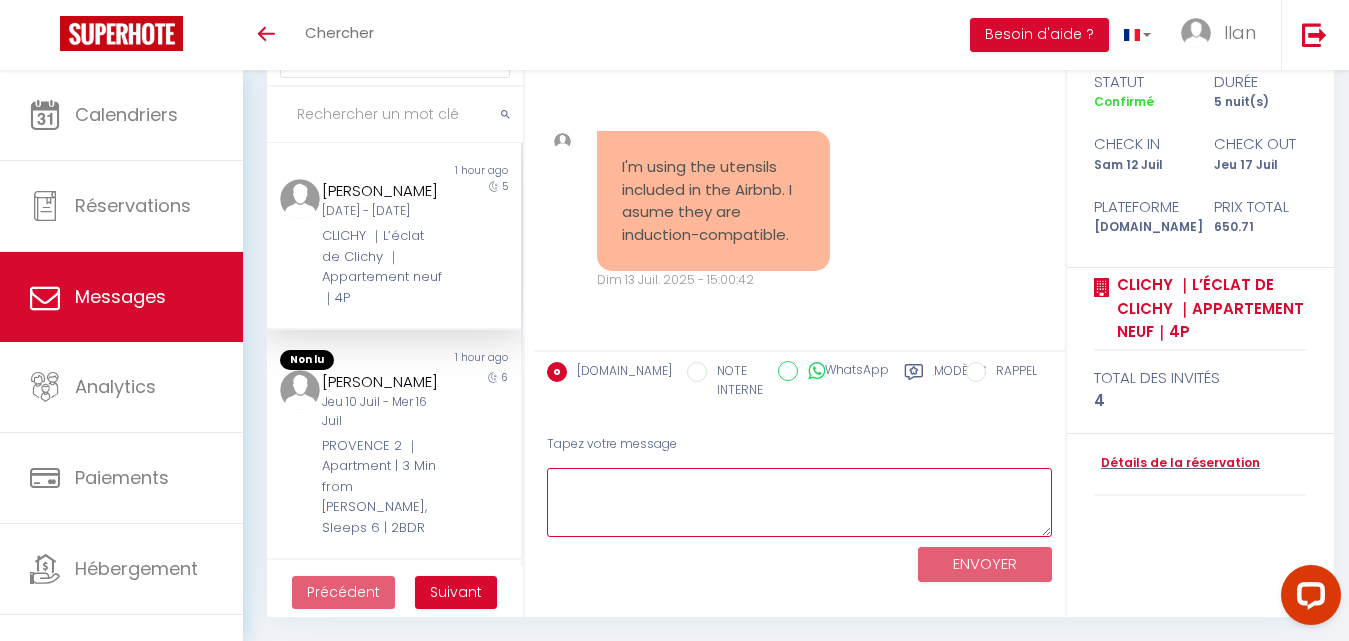 paste on "Thank you for confirming. Could you please check if the stove is properly plugged into the power outlet?
Sometimes it may appear off if the plug is slightly loose or disconnected.
Let us know what you see when you try to turn it on — we’re here to help!" 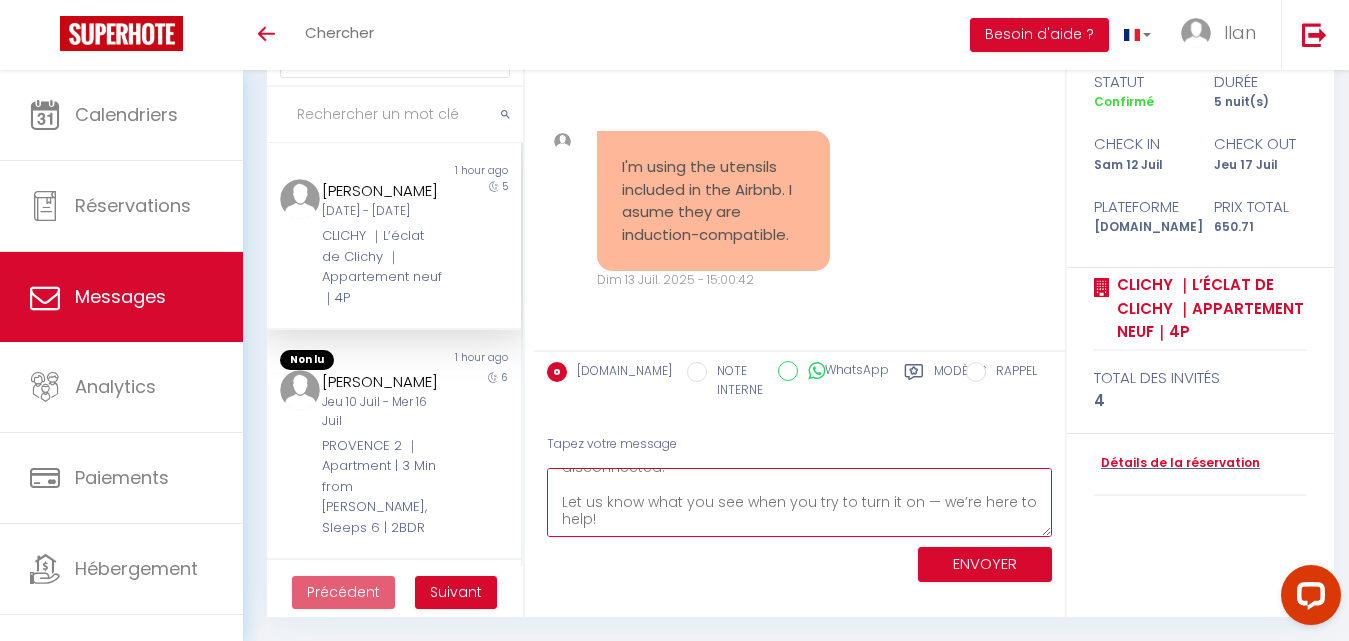 scroll, scrollTop: 74, scrollLeft: 0, axis: vertical 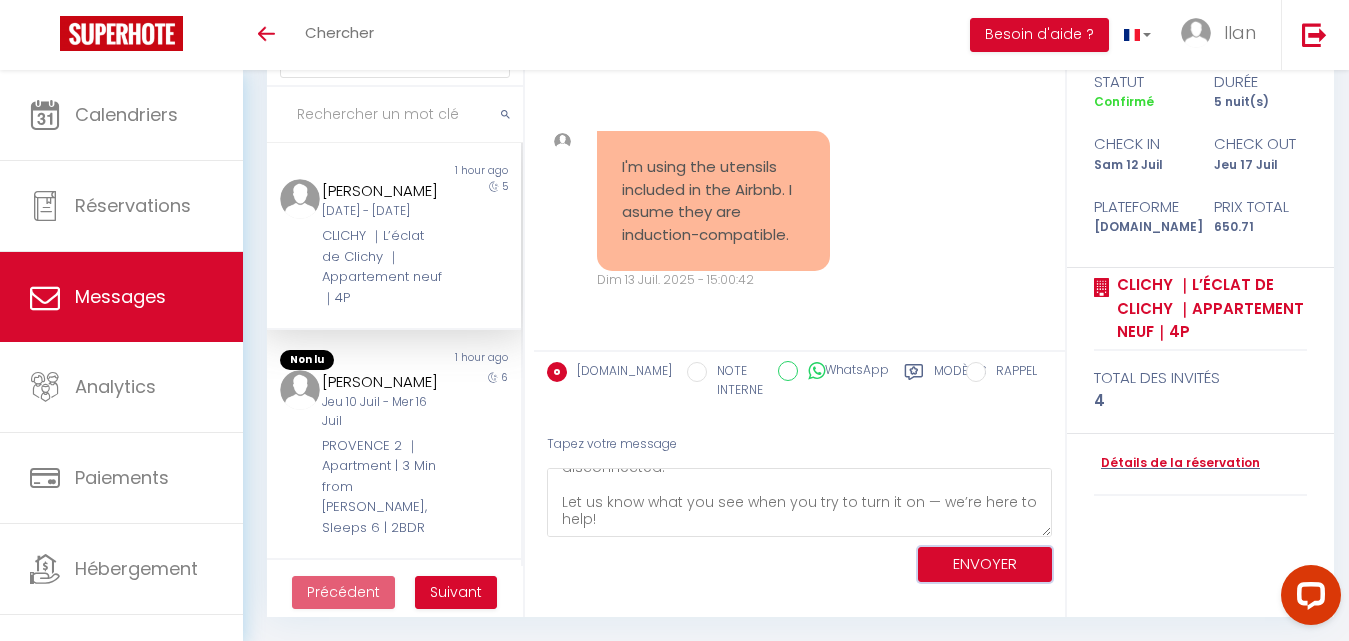 click on "ENVOYER" at bounding box center (985, 564) 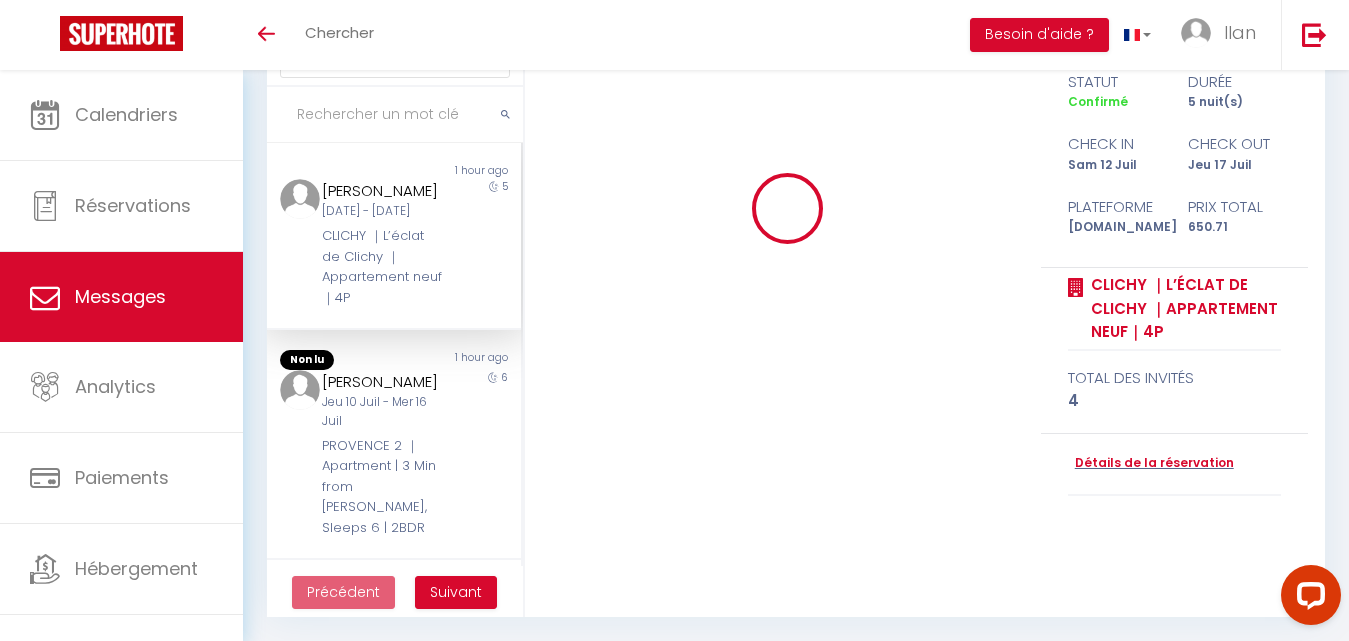 type 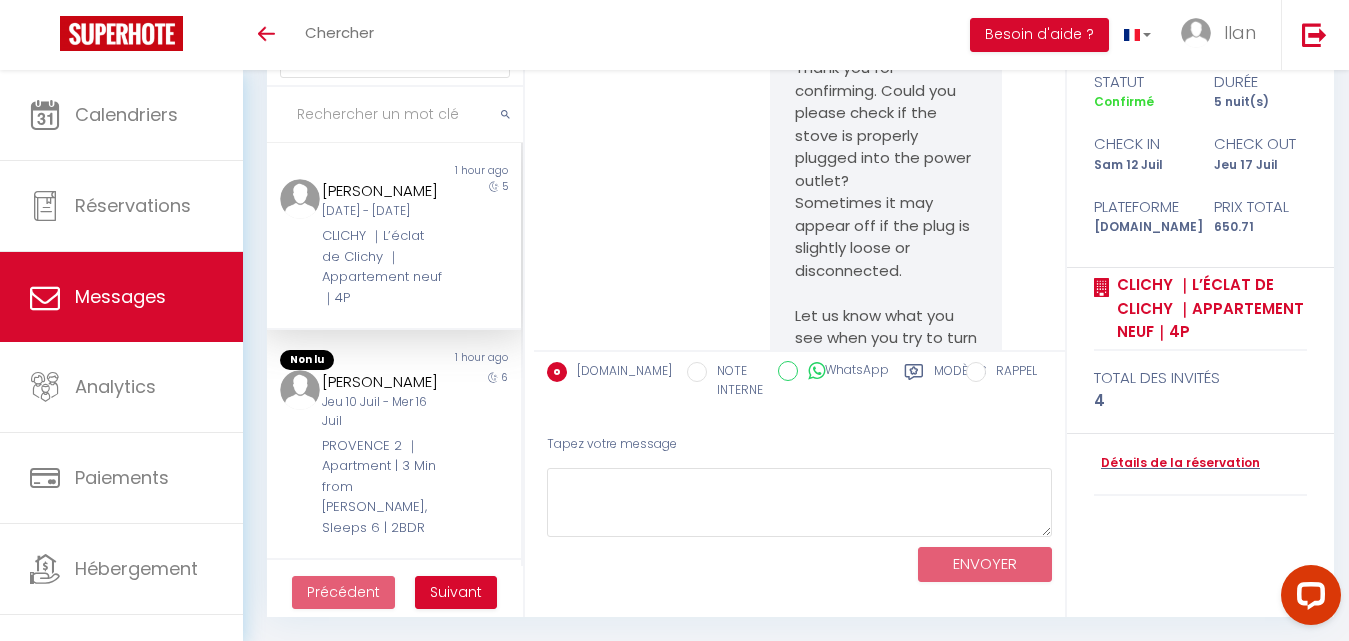 scroll, scrollTop: 10464, scrollLeft: 0, axis: vertical 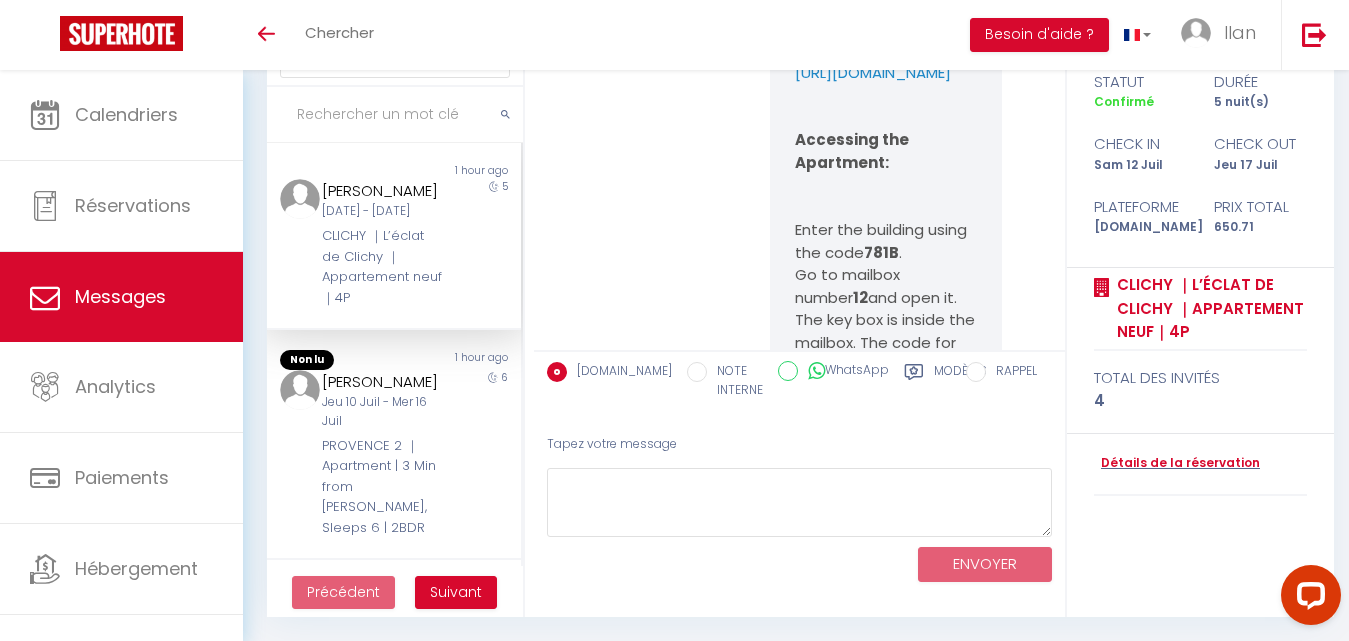 drag, startPoint x: 919, startPoint y: 324, endPoint x: 788, endPoint y: 120, distance: 242.43968 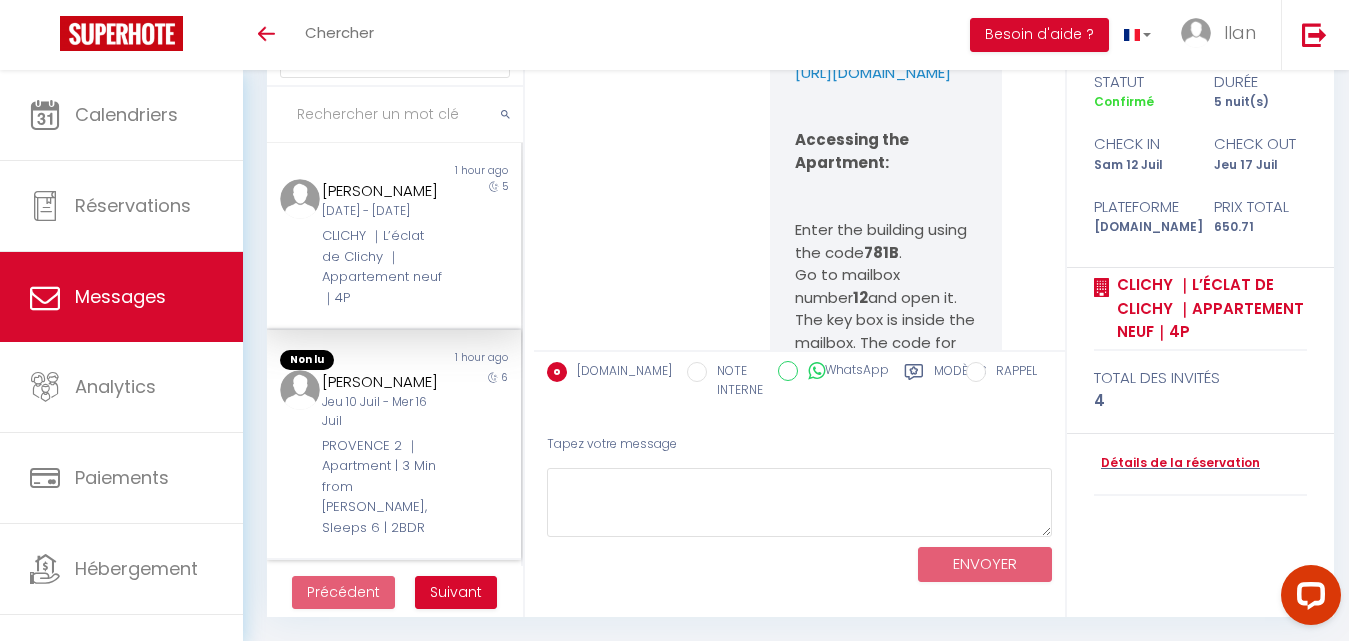 click on "[PERSON_NAME]" at bounding box center [383, 382] 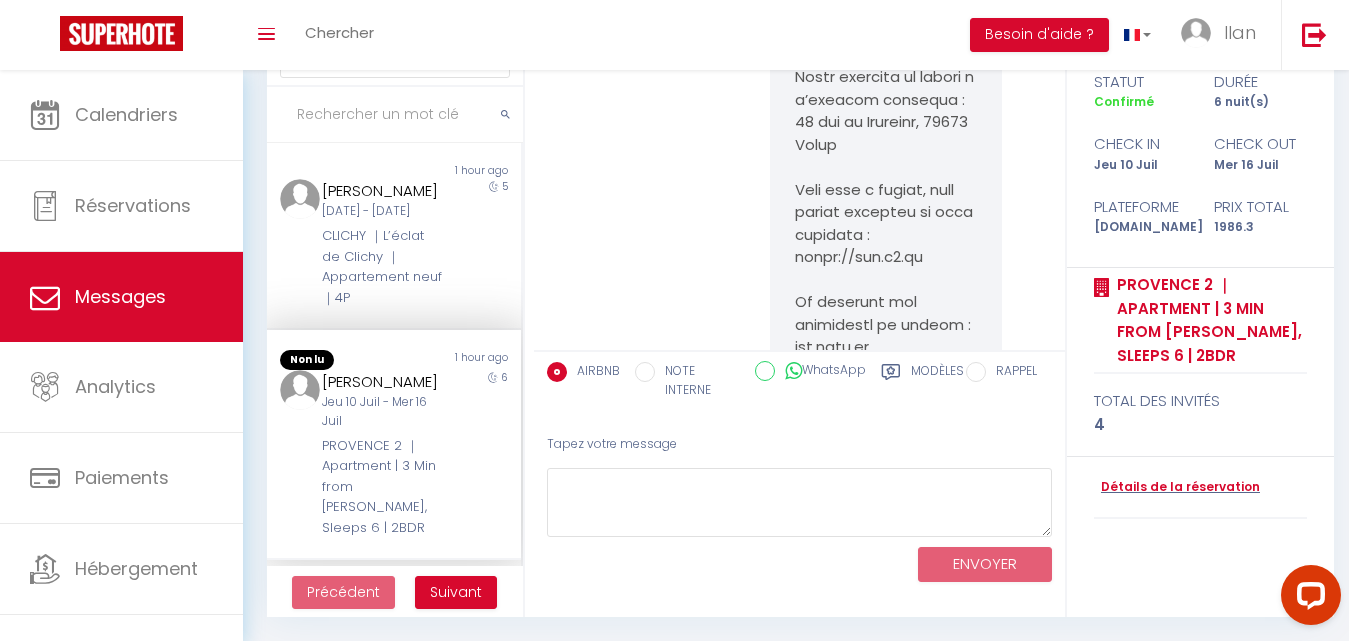 scroll, scrollTop: 16629, scrollLeft: 0, axis: vertical 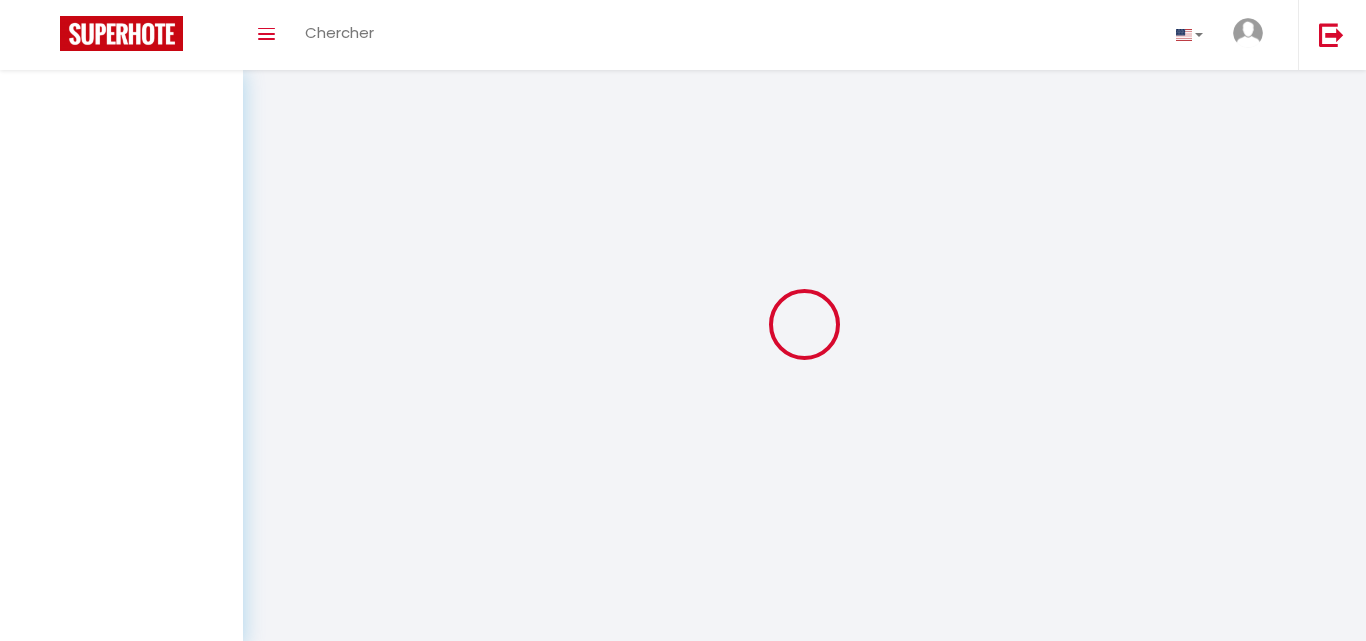 select on "message" 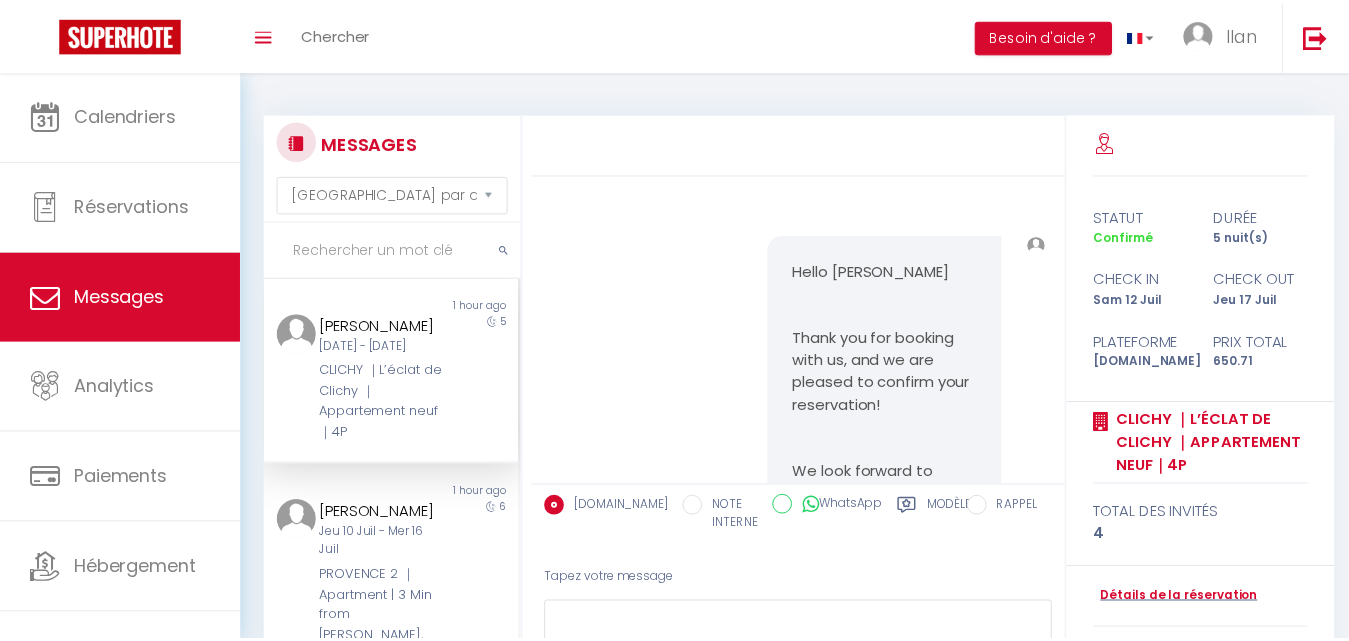 scroll, scrollTop: 135, scrollLeft: 0, axis: vertical 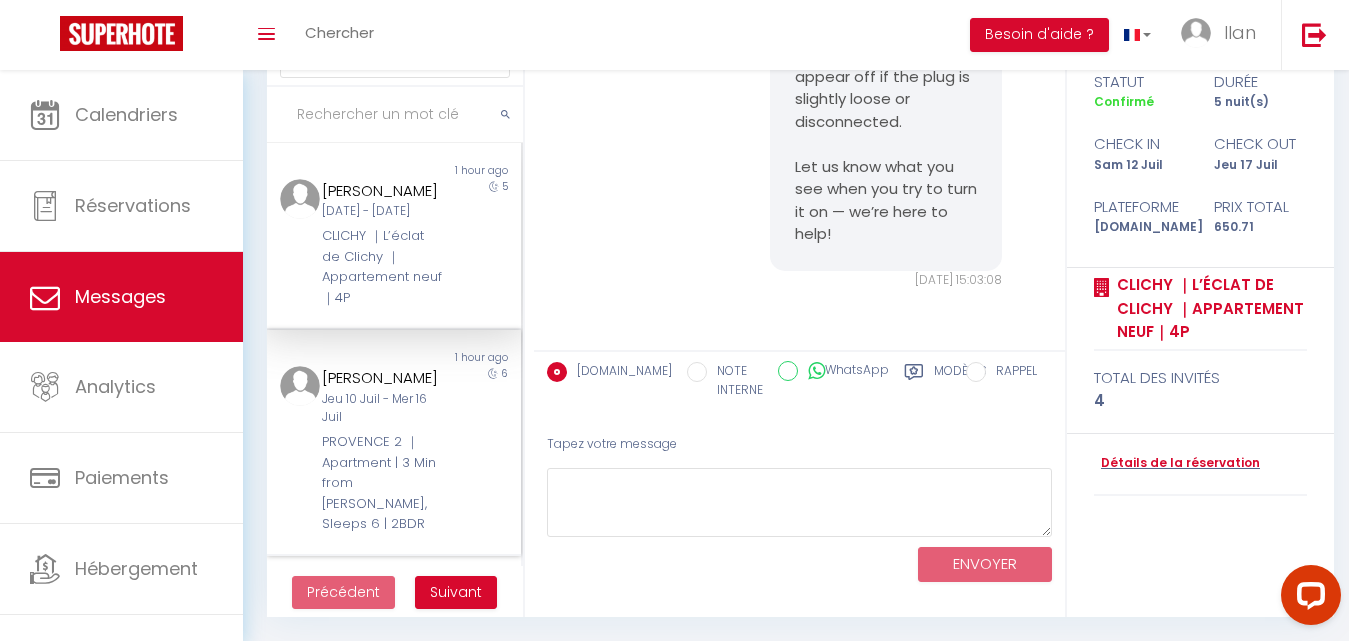 click on "Jeu 10 Juil - Mer 16 Juil" at bounding box center (383, 409) 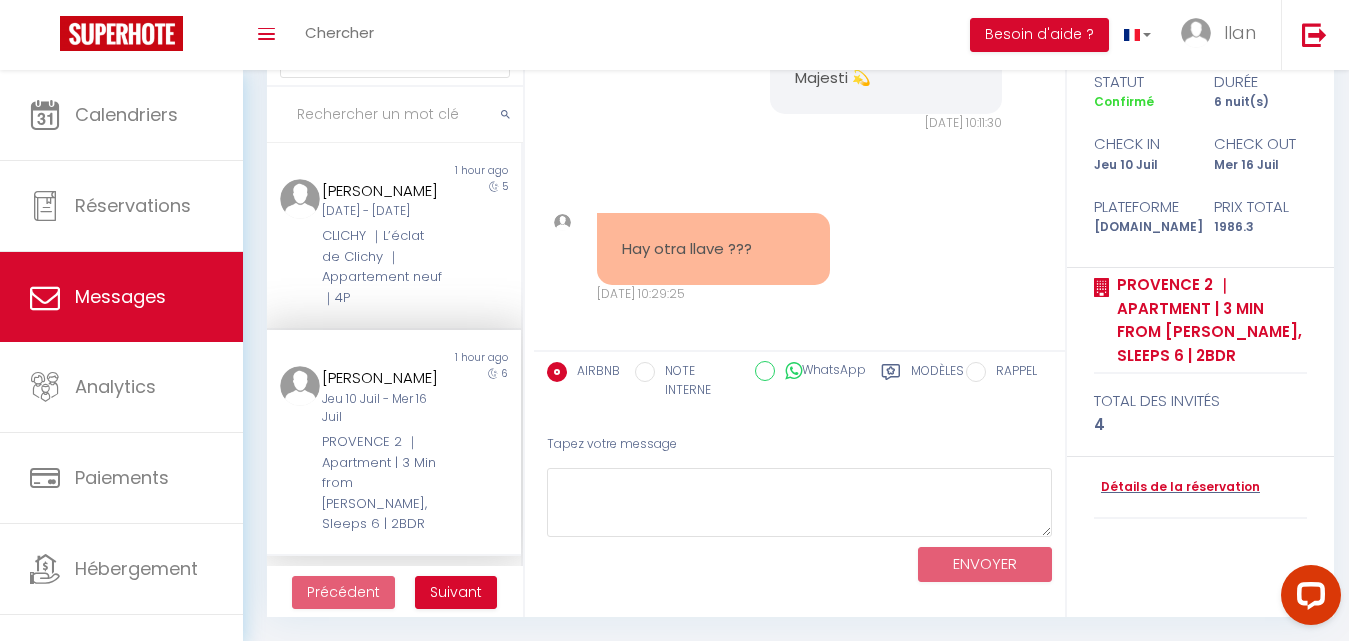 scroll, scrollTop: 16868, scrollLeft: 0, axis: vertical 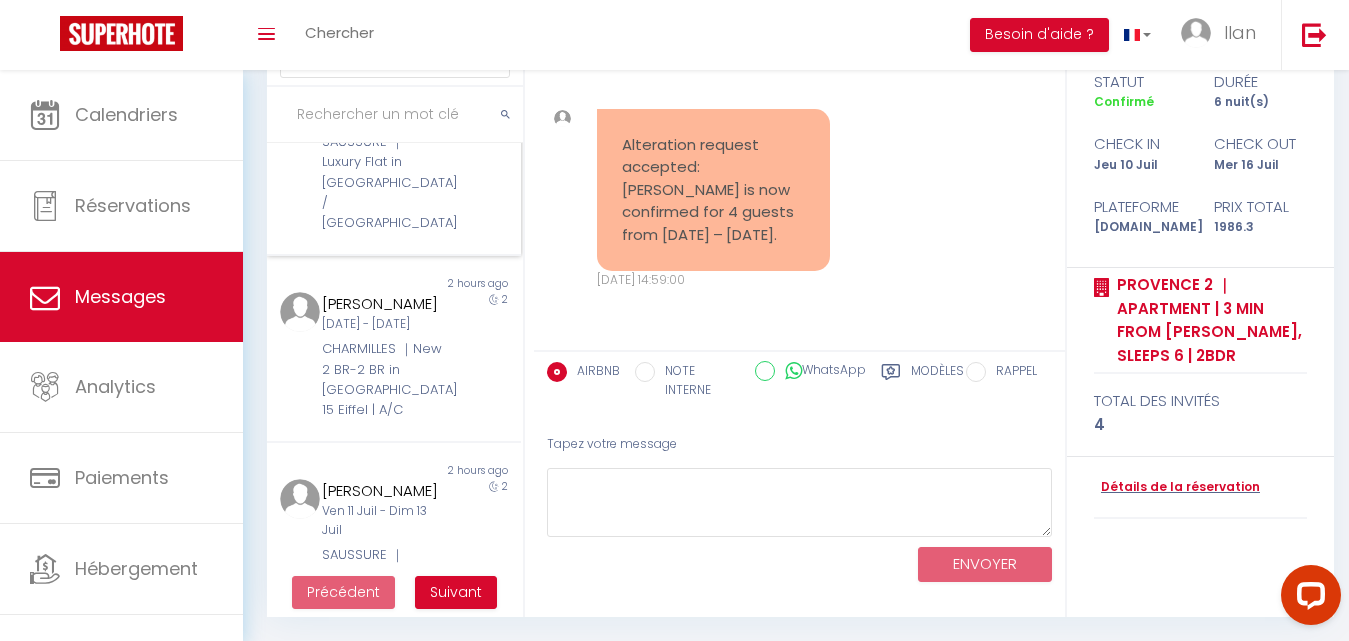 click on "Non lu
2 hours ago
Claire Gaillard De lange   Dim 13 Juil - Jeu 17 Juil   SAUSSURE ｜ Luxury Flat in Parc Monceau / Batignolles     4" at bounding box center [394, 142] 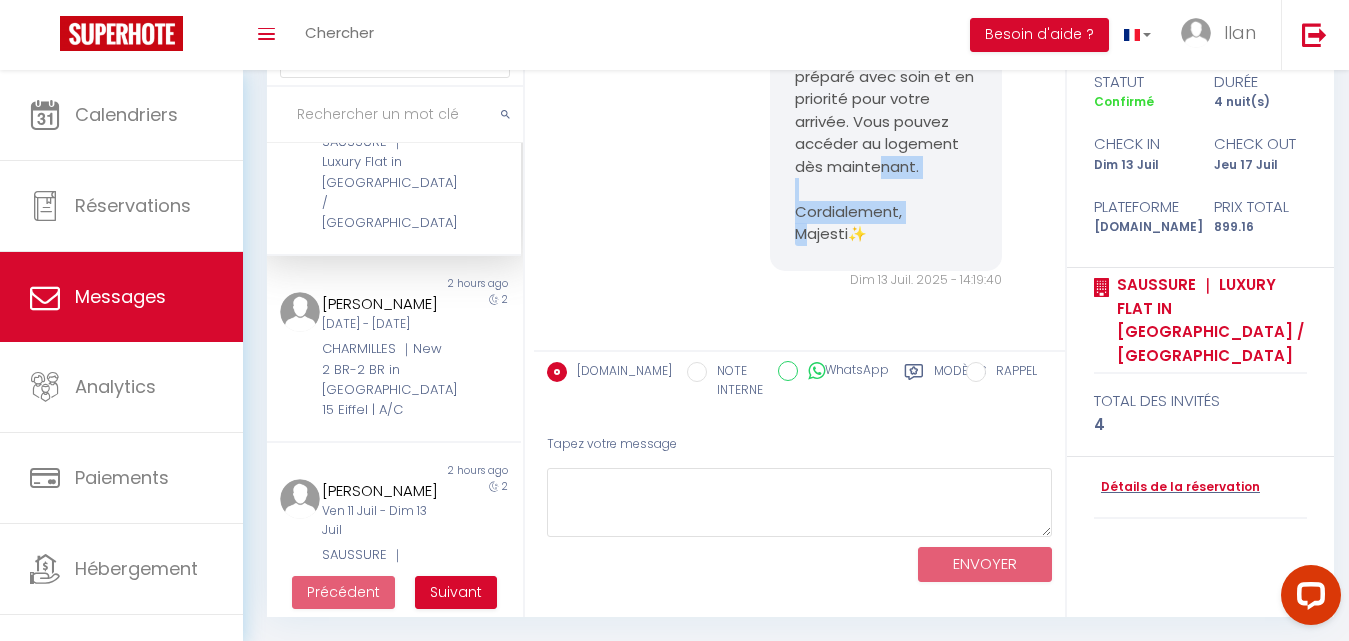 drag, startPoint x: 871, startPoint y: 256, endPoint x: 790, endPoint y: 215, distance: 90.78546 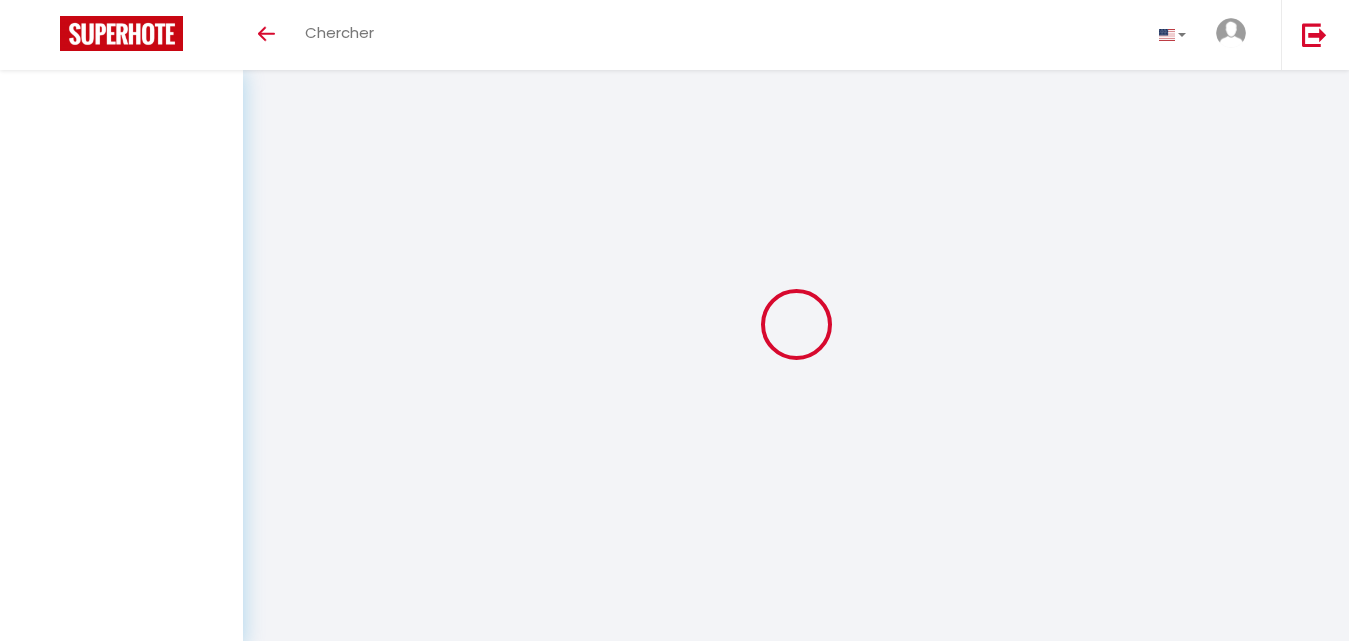 select on "message" 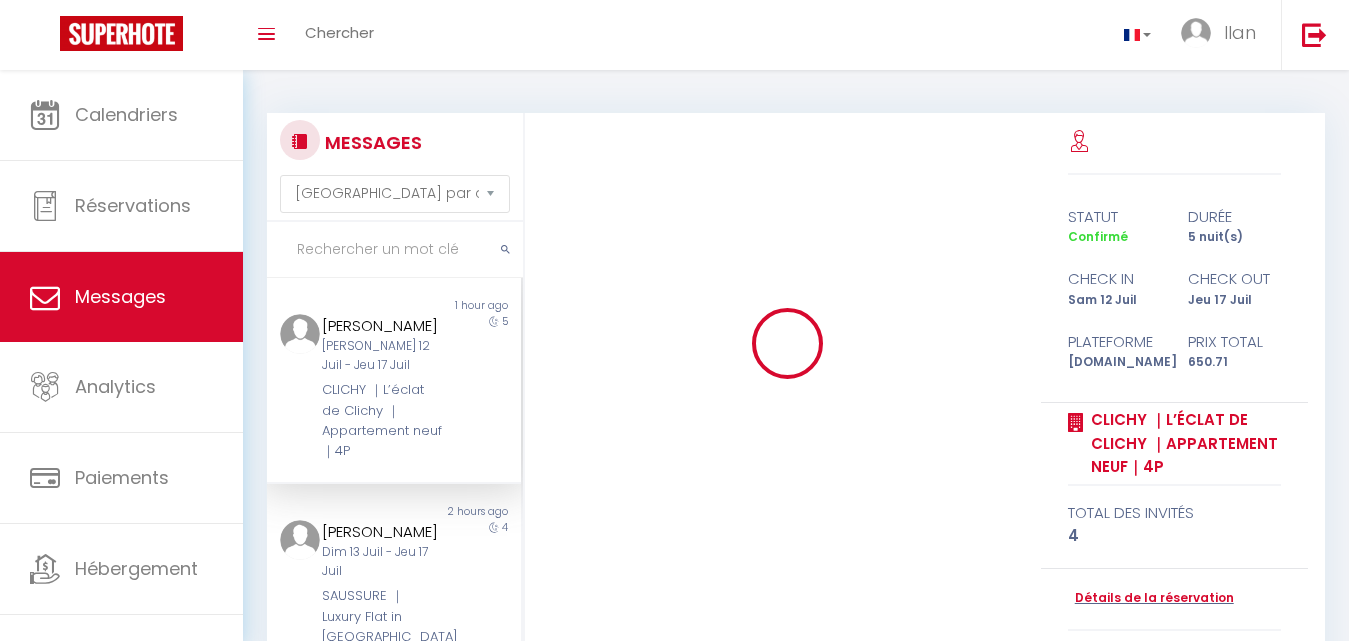 scroll, scrollTop: 135, scrollLeft: 0, axis: vertical 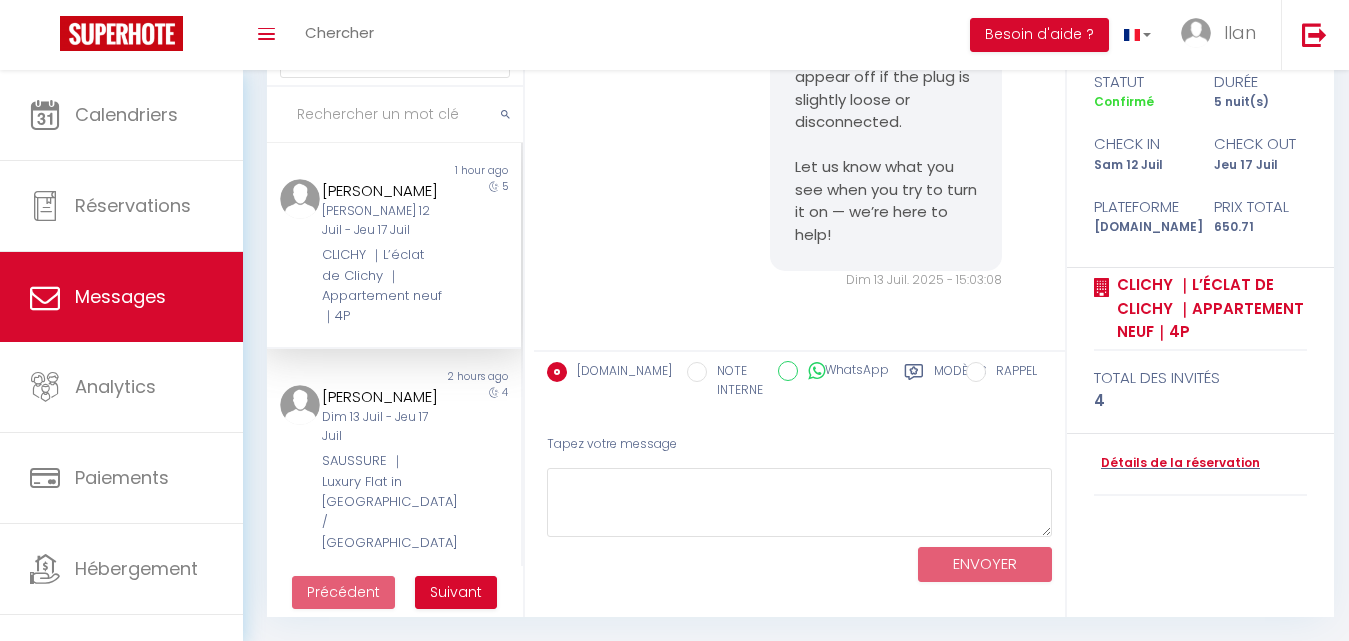 click on "[PERSON_NAME]   [PERSON_NAME] 12 Juil - Jeu 17 [PERSON_NAME] ｜L’éclat de Clichy ｜Appartement neuf｜4P" at bounding box center (383, 253) 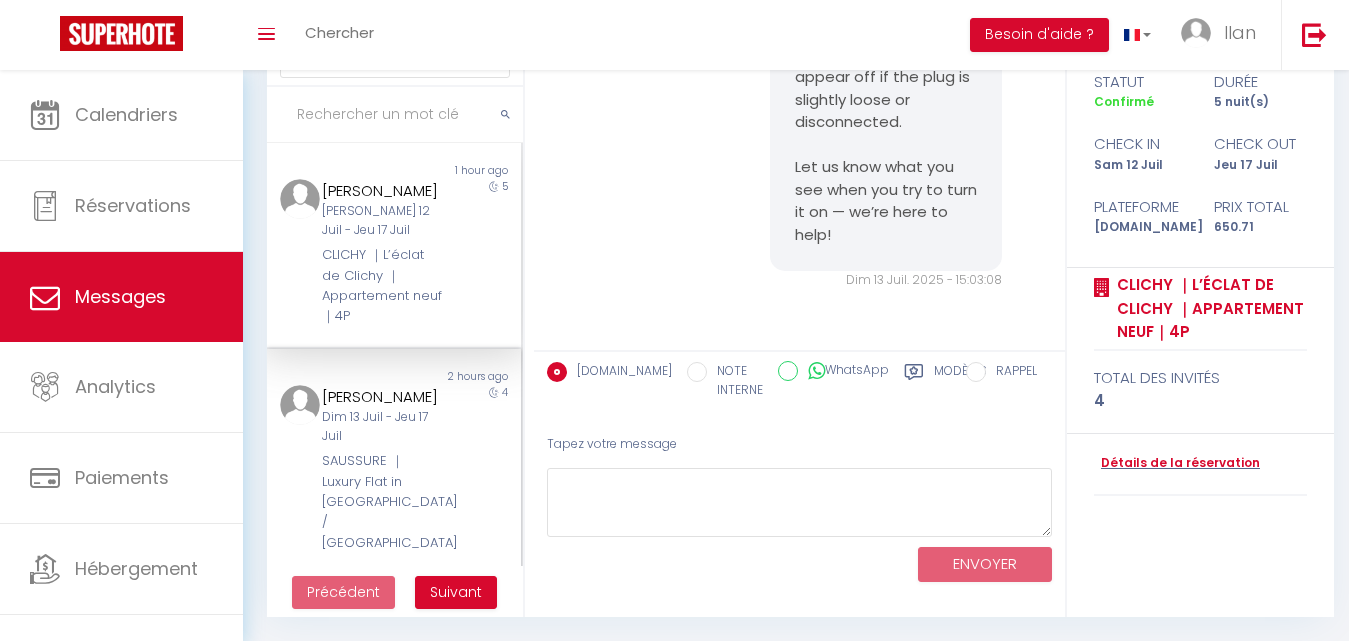 click on "SAUSSURE ｜ Luxury Flat in [GEOGRAPHIC_DATA] / [GEOGRAPHIC_DATA]" at bounding box center [383, 502] 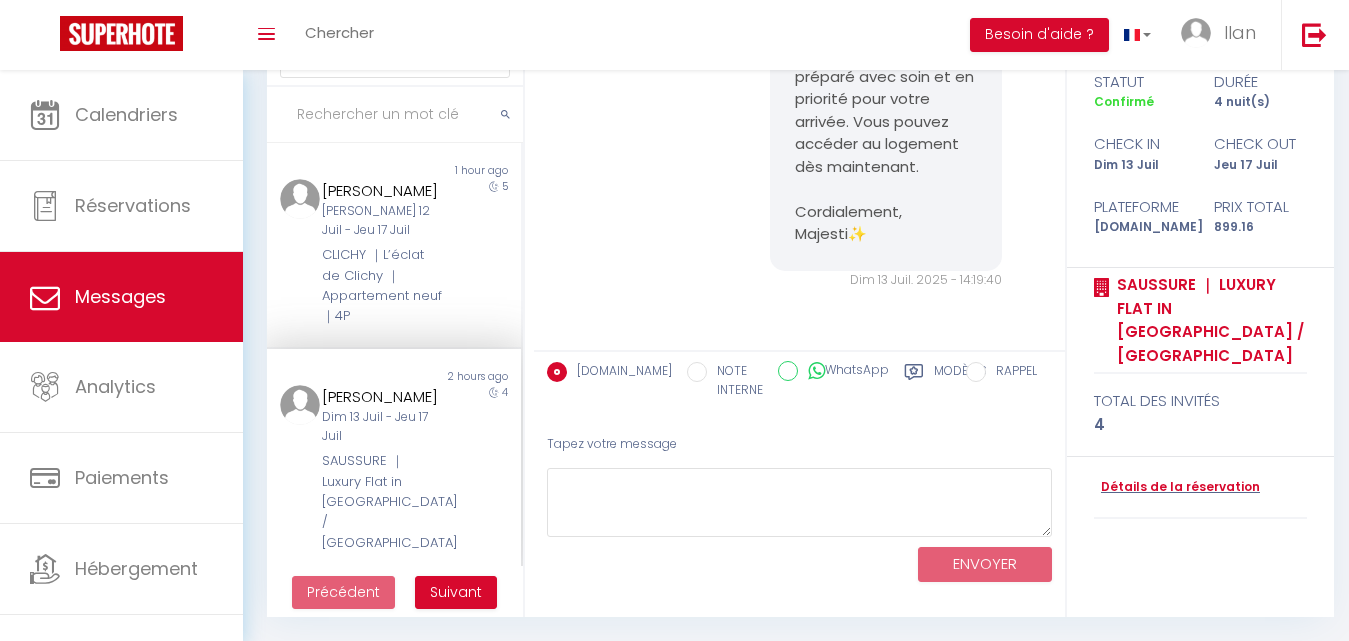 scroll, scrollTop: 9246, scrollLeft: 0, axis: vertical 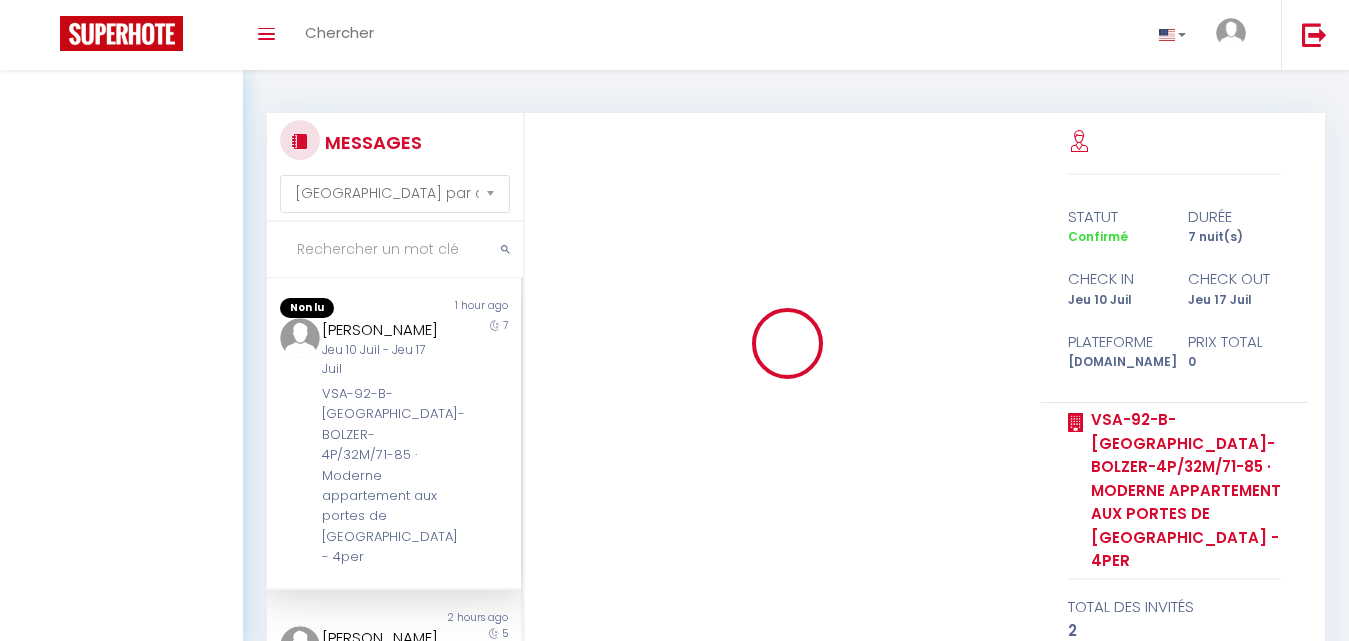 select on "message" 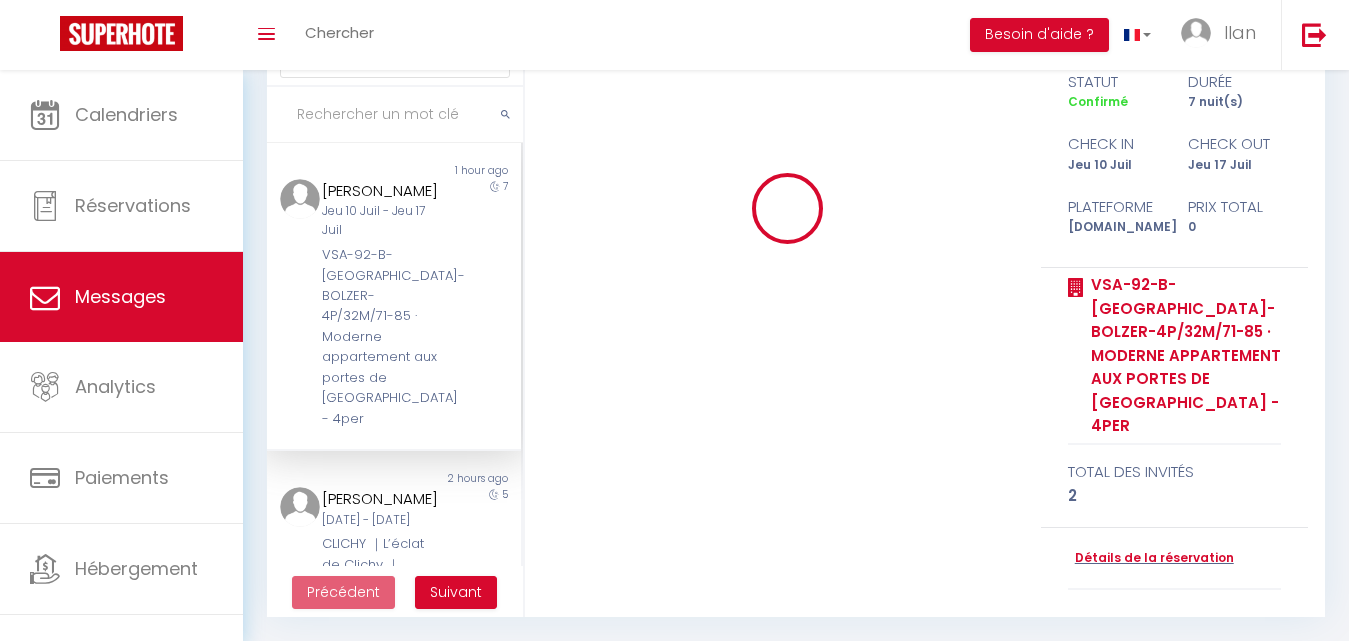 scroll, scrollTop: 13806, scrollLeft: 0, axis: vertical 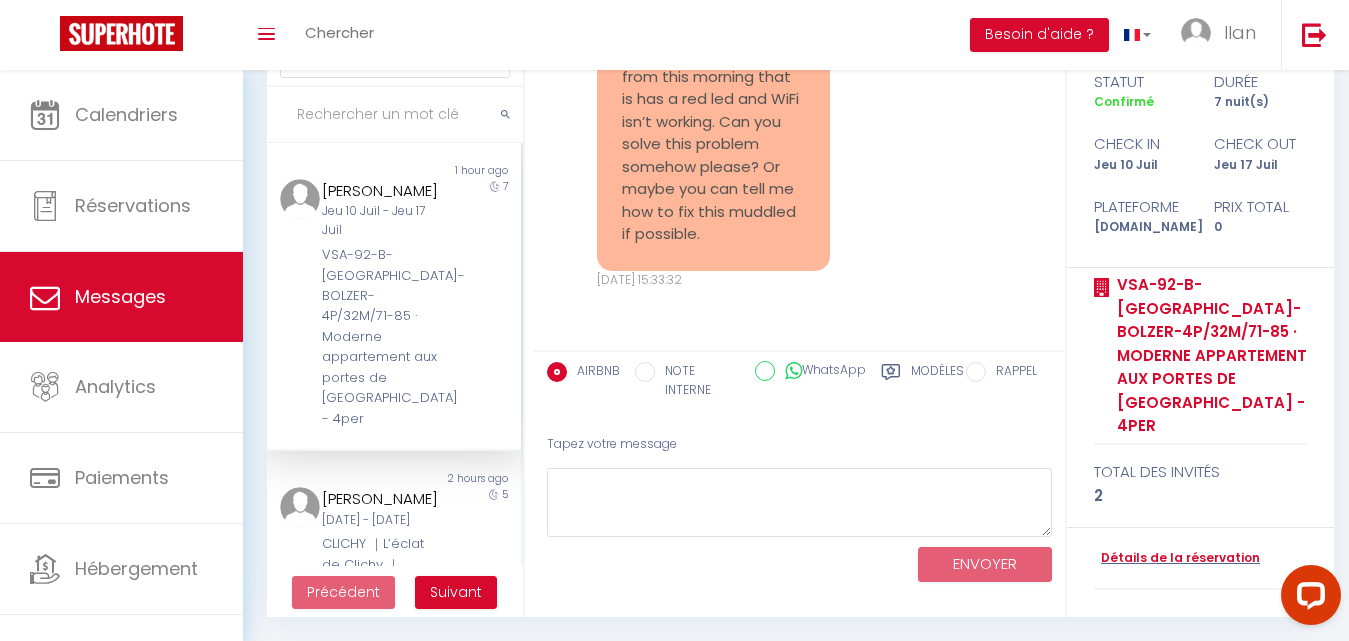 click on "Dim 13 Juil. 2025 - 15:33:32" at bounding box center (713, 280) 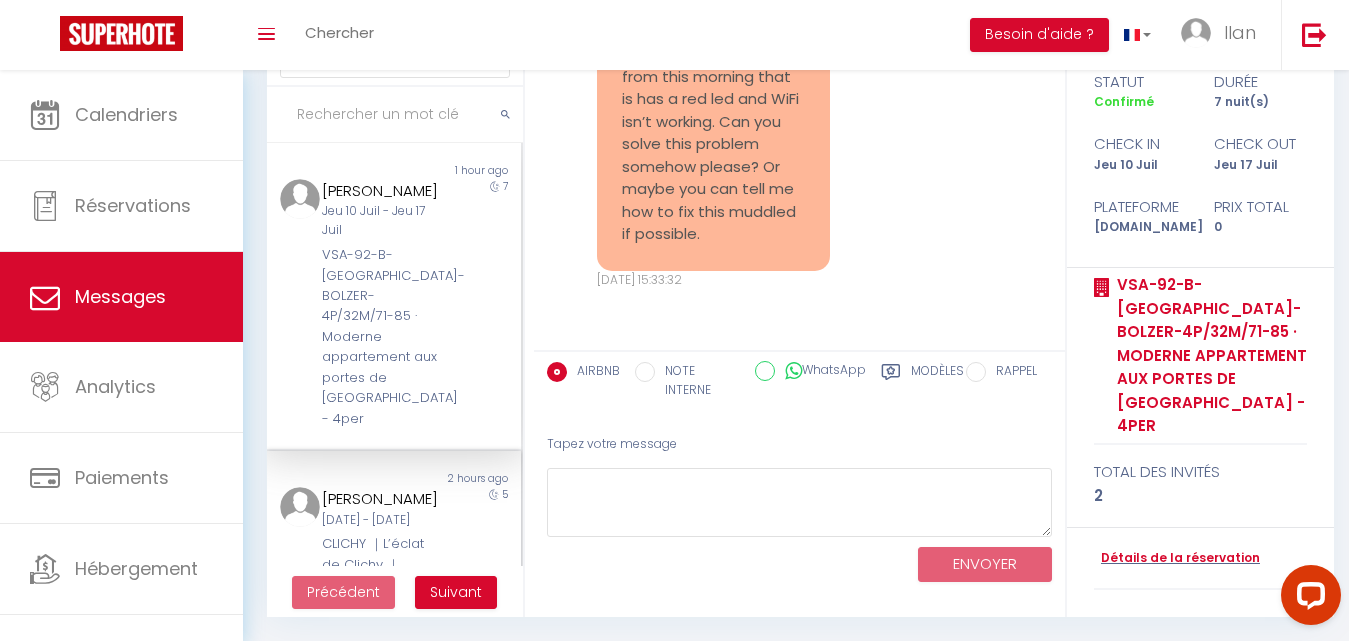 click on "CLICHY ｜L’éclat de Clichy ｜Appartement neuf｜4P" at bounding box center [383, 575] 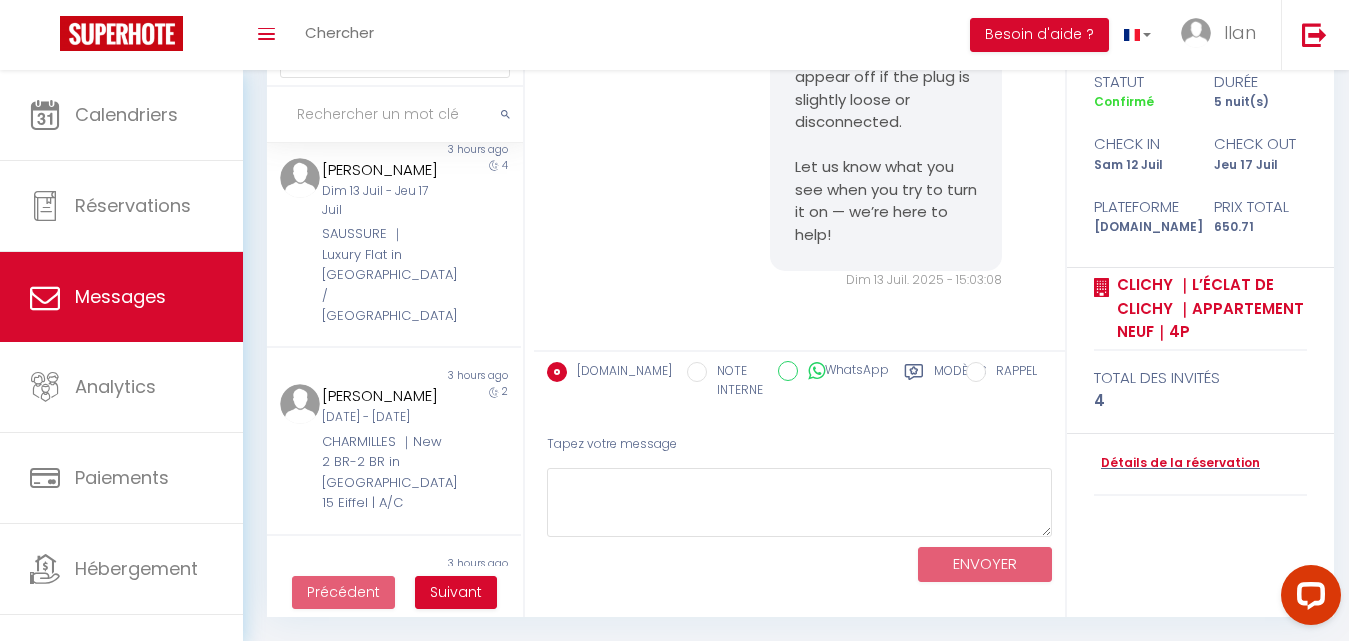 scroll, scrollTop: 680, scrollLeft: 0, axis: vertical 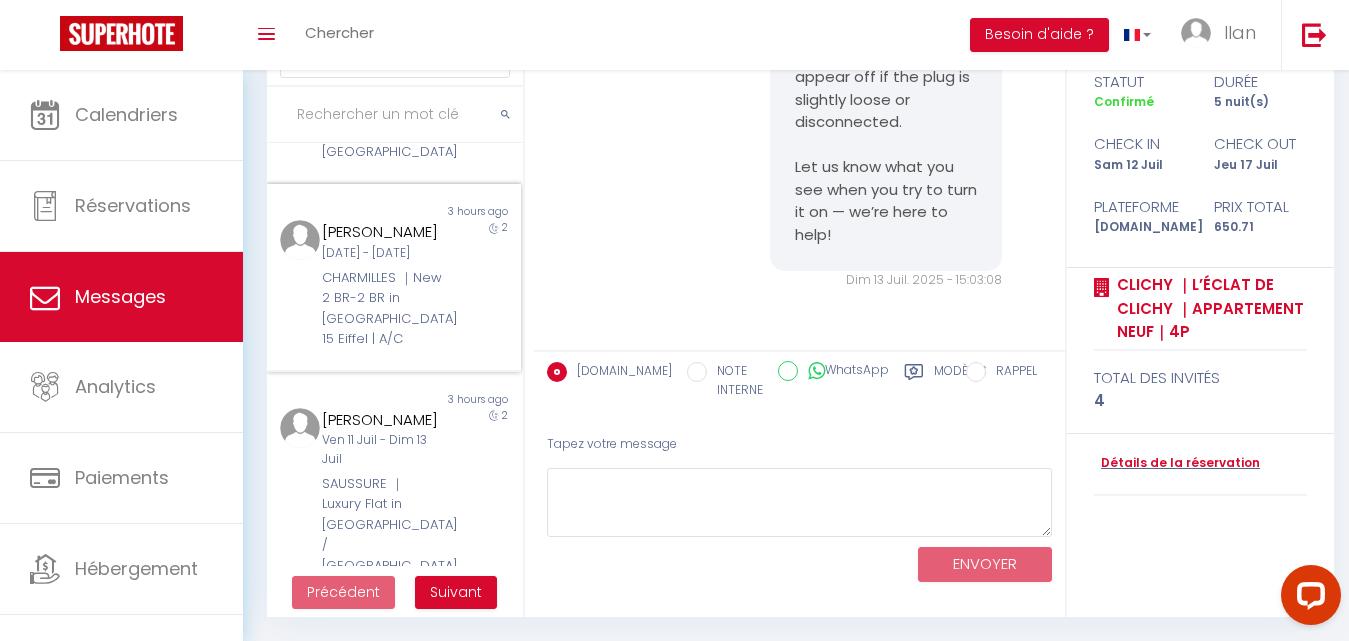 click on "2" at bounding box center (488, 284) 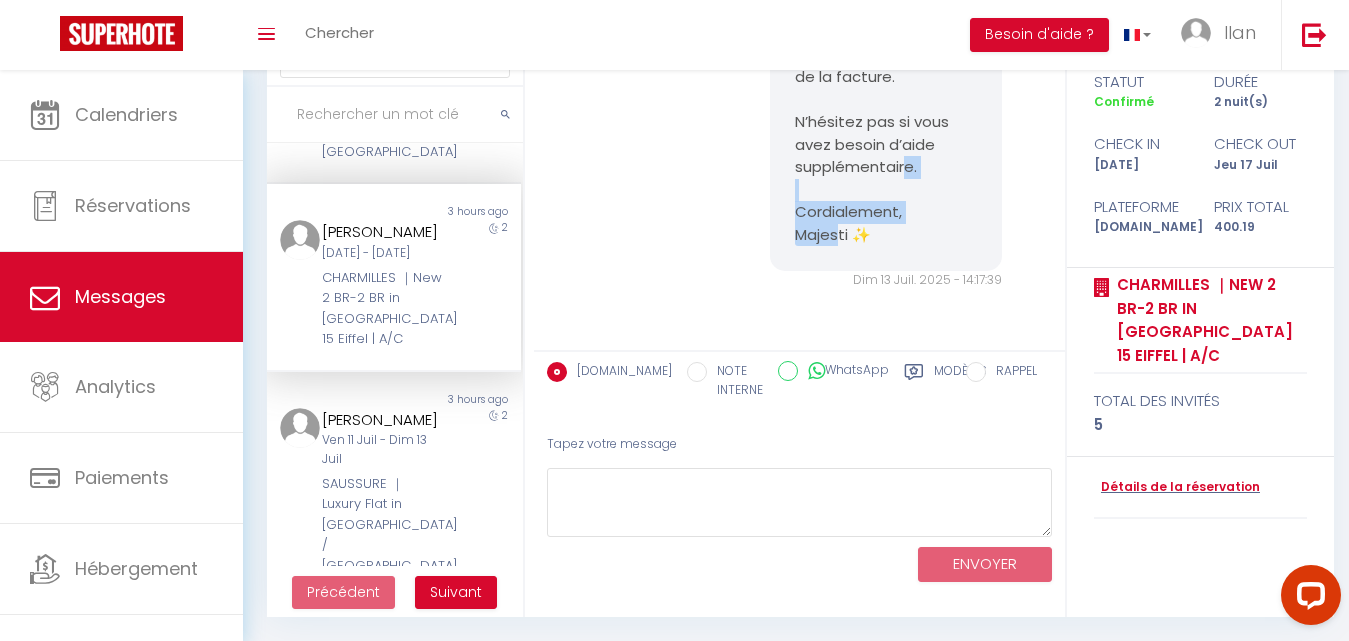 drag, startPoint x: 895, startPoint y: 249, endPoint x: 786, endPoint y: 217, distance: 113.600174 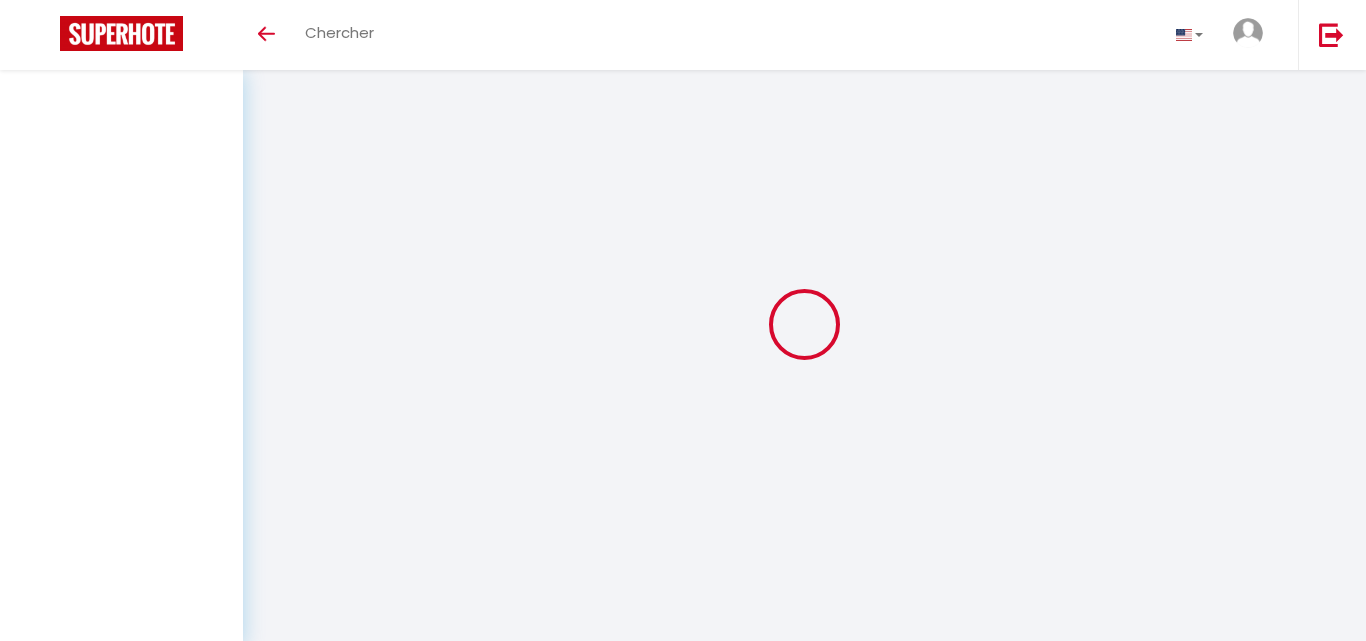 select on "message" 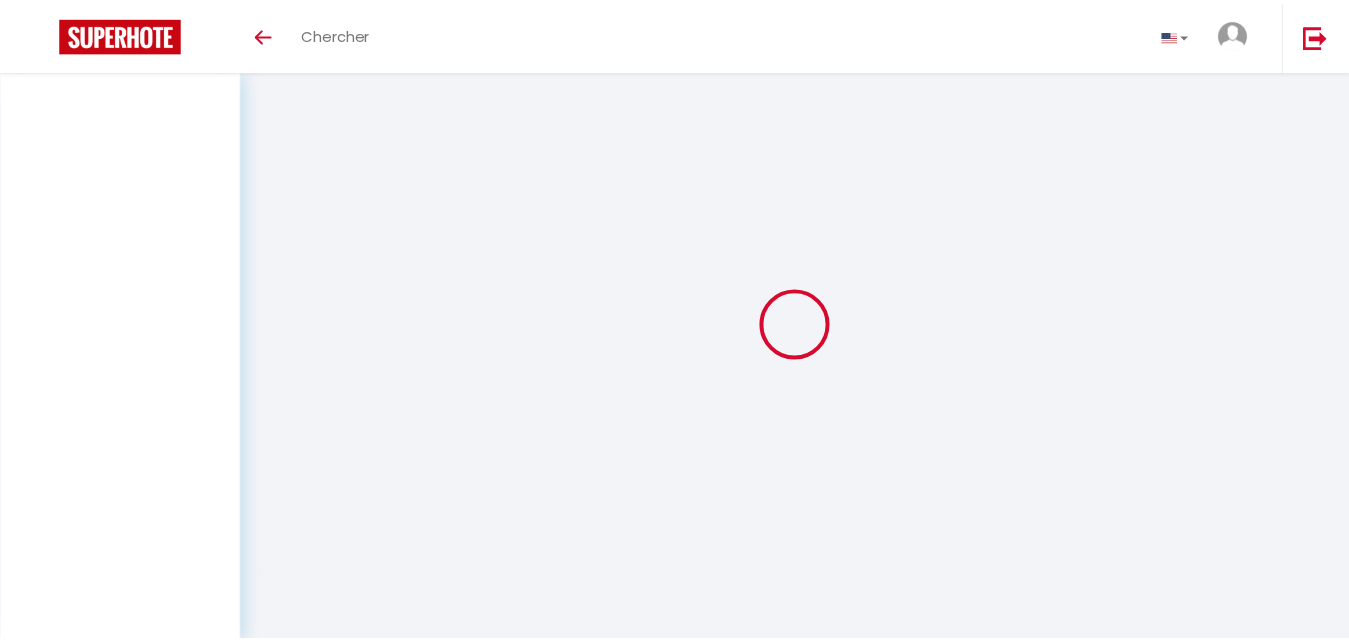 scroll, scrollTop: 0, scrollLeft: 0, axis: both 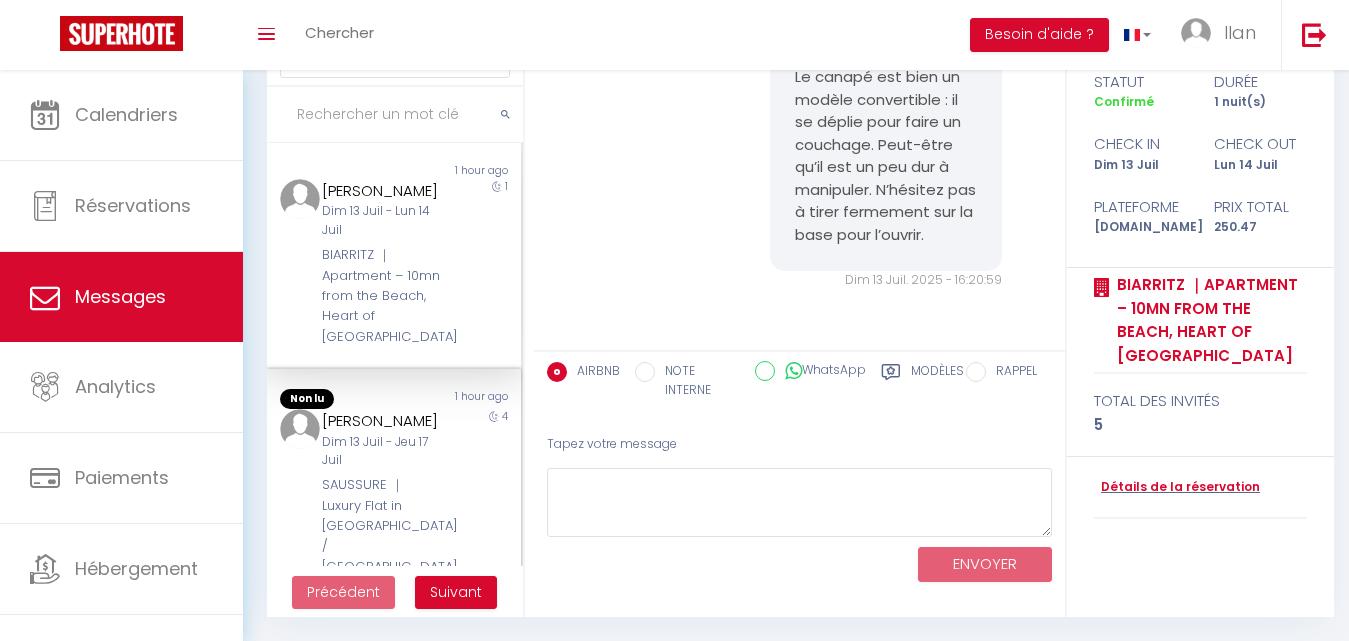 click on "Dim 13 Juil - Jeu 17 Juil" at bounding box center [383, 452] 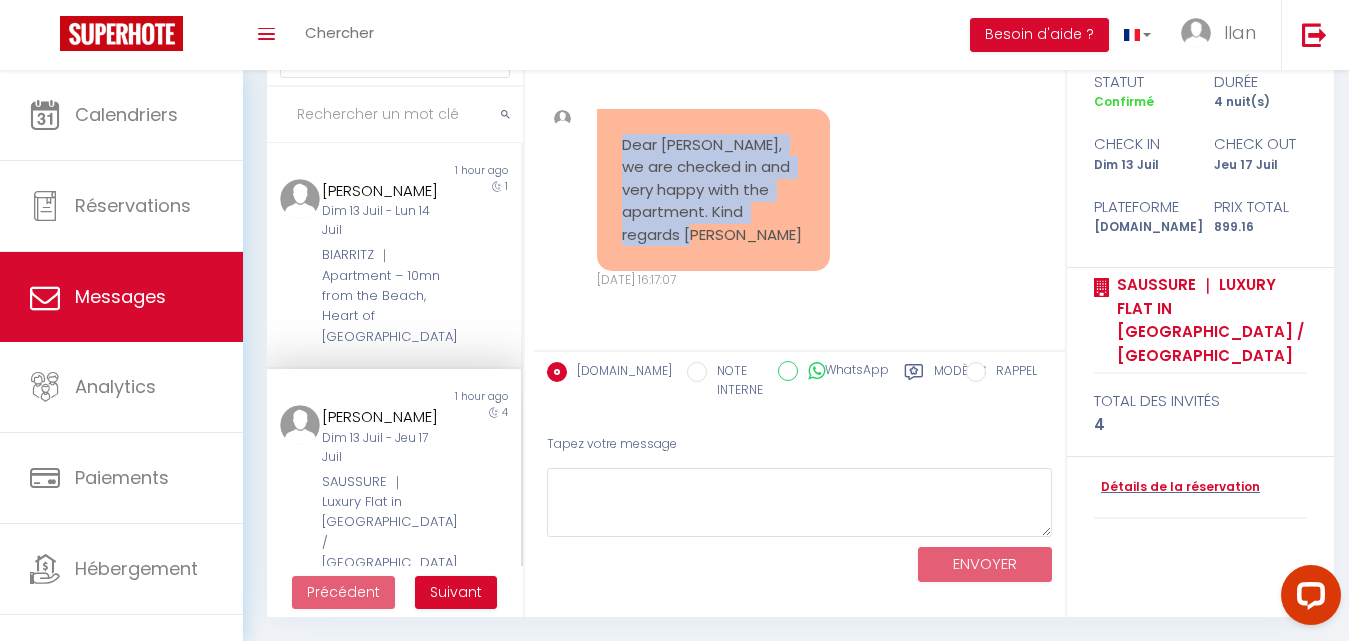 scroll, scrollTop: 0, scrollLeft: 0, axis: both 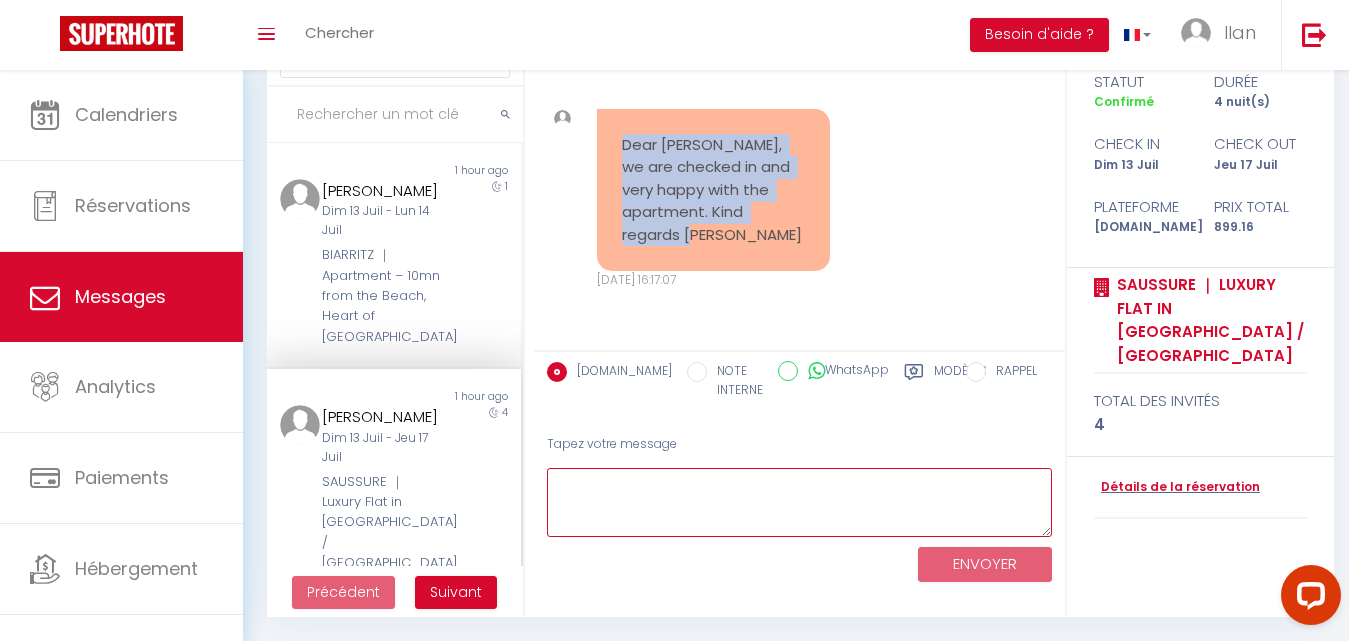 click at bounding box center [799, 502] 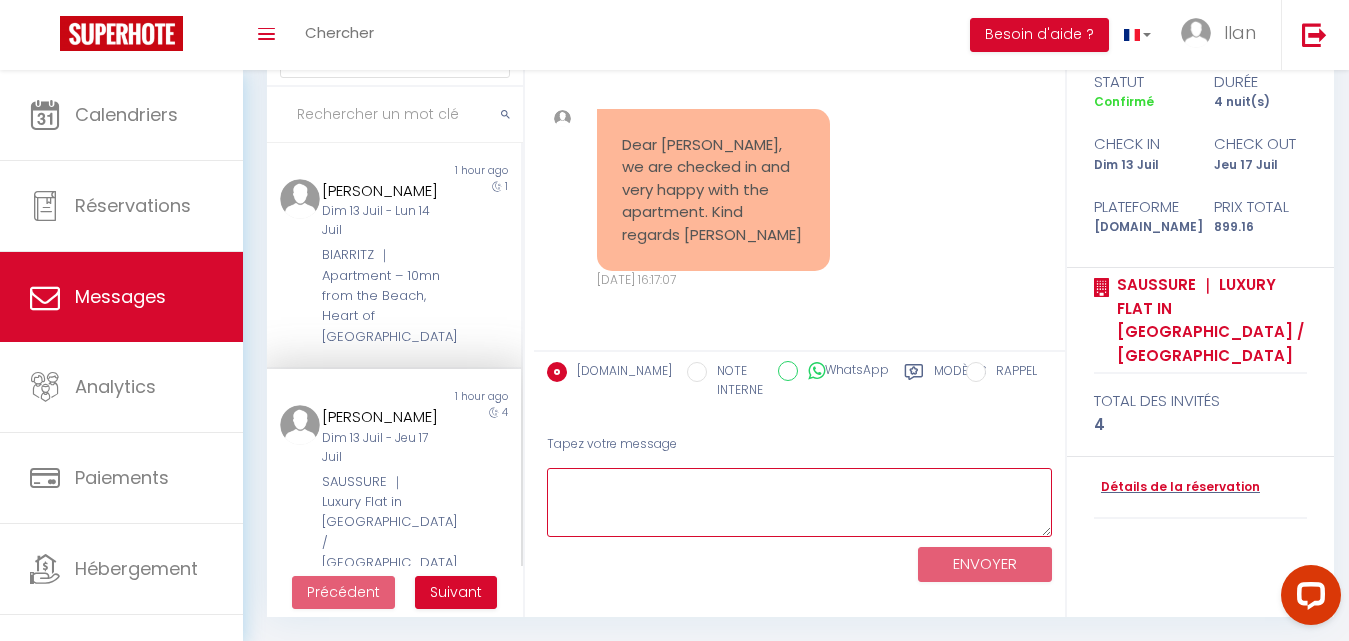 paste on "Dear Claire,
Thank you for your message — we’re delighted to hear that you're happy with the apartment!
We wish you an excellent stay 😊
Please don’t hesitate to reach out if you need anything.
Kind regards," 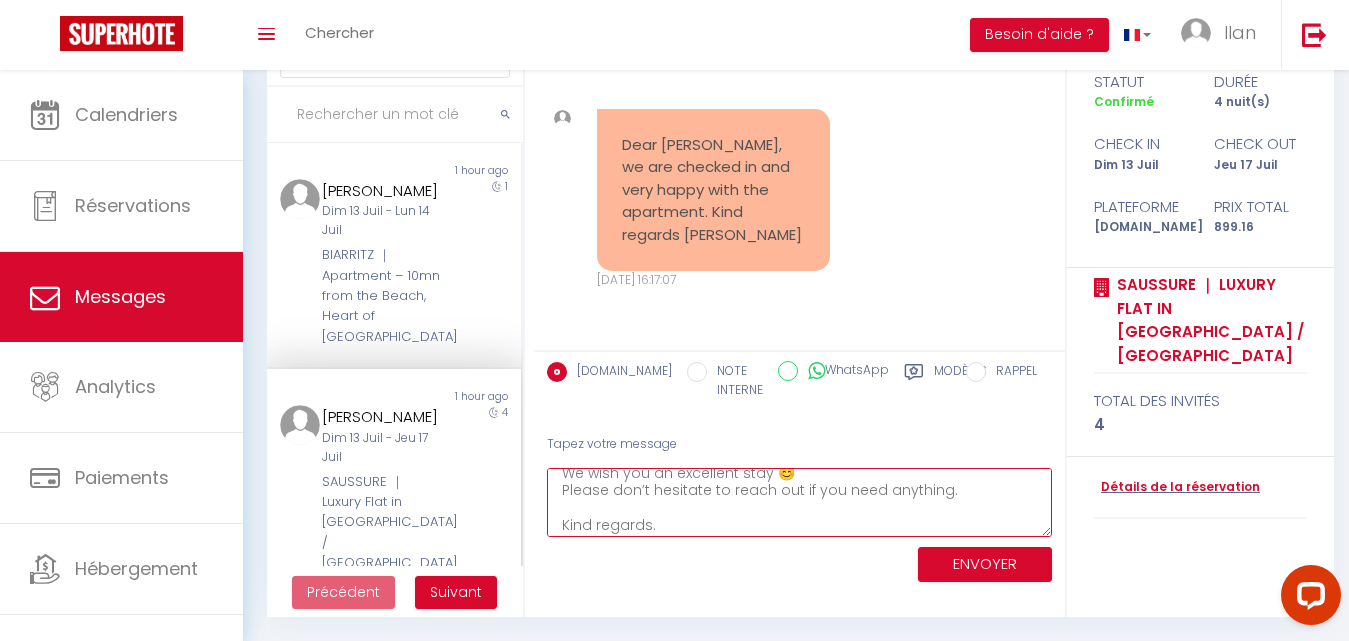 scroll, scrollTop: 4, scrollLeft: 0, axis: vertical 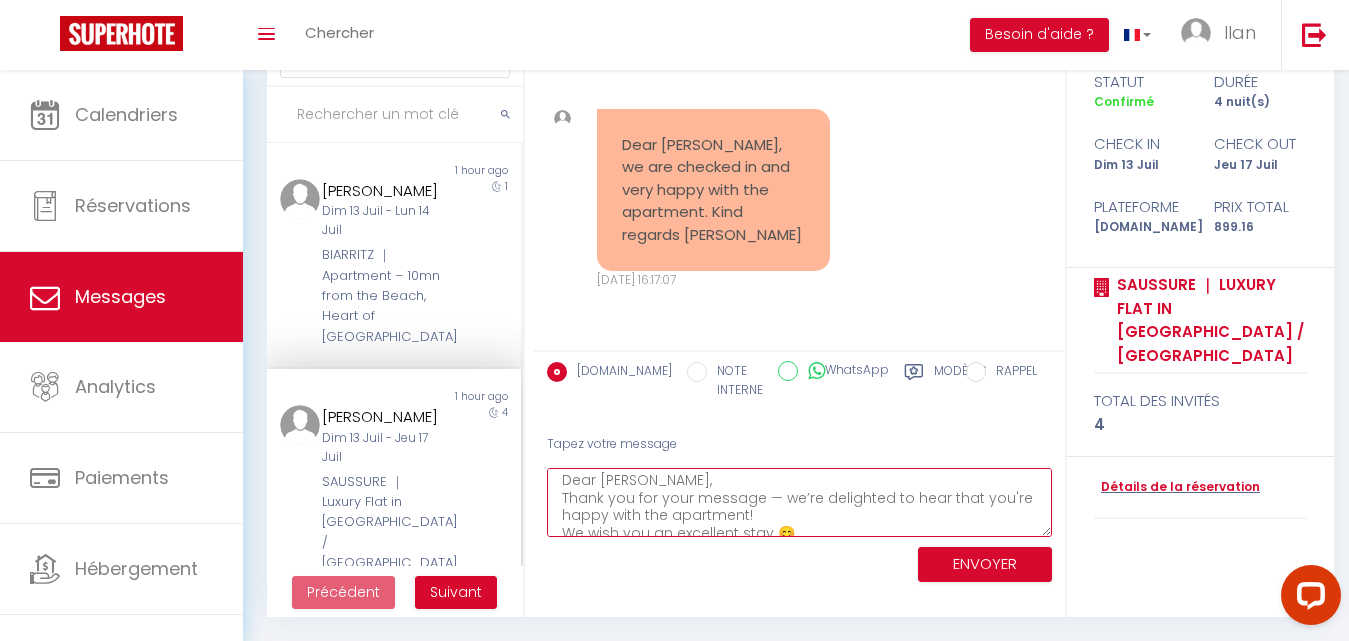 click on "Dear Claire,
Thank you for your message — we’re delighted to hear that you're happy with the apartment!
We wish you an excellent stay 😊
Please don’t hesitate to reach out if you need anything.
Kind regards." at bounding box center (799, 502) 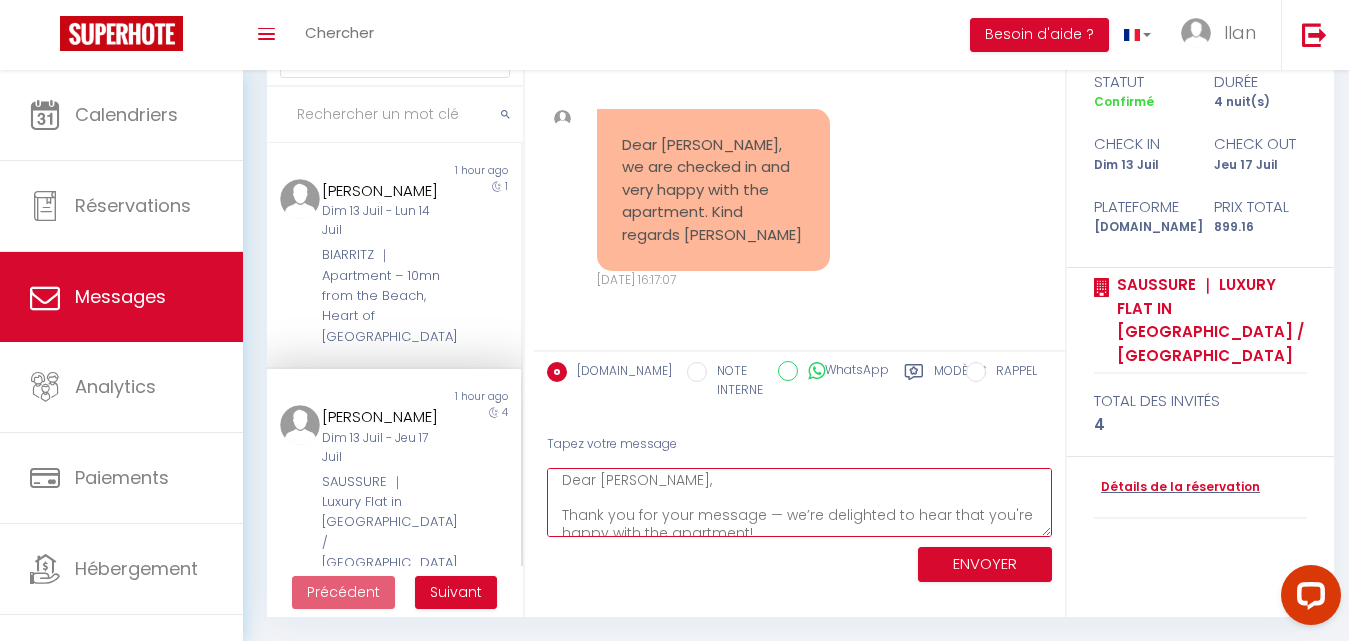 scroll, scrollTop: 22, scrollLeft: 0, axis: vertical 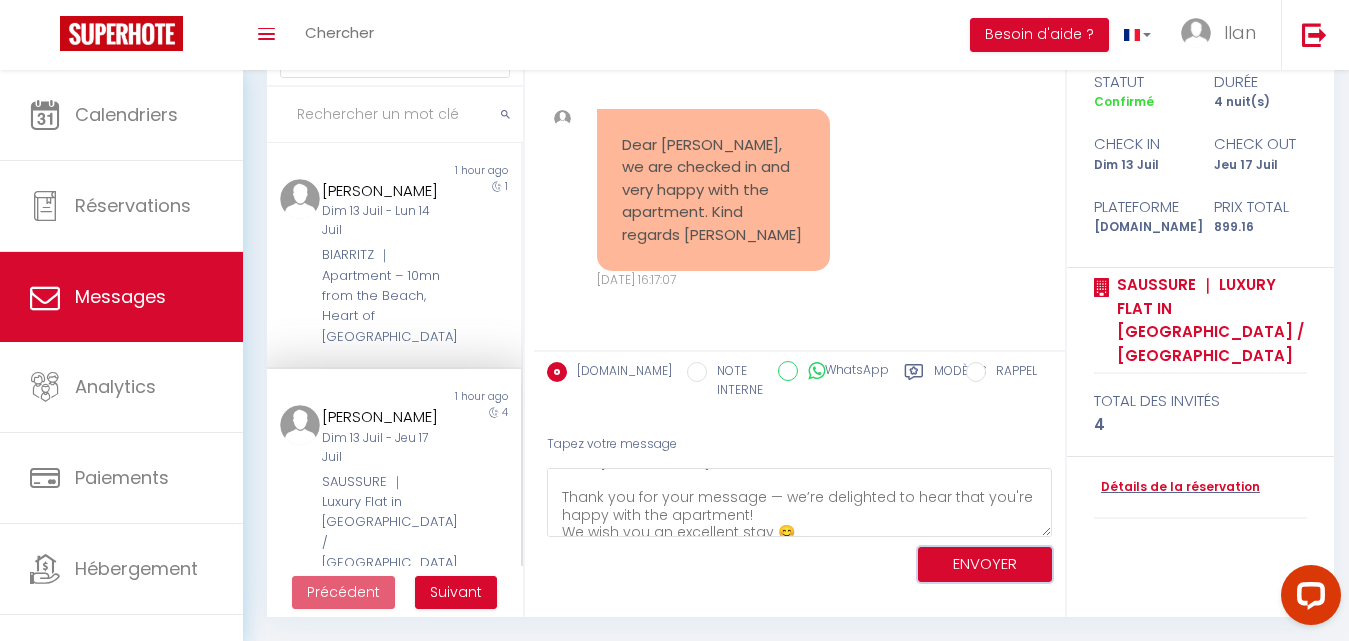 click on "ENVOYER" at bounding box center (985, 564) 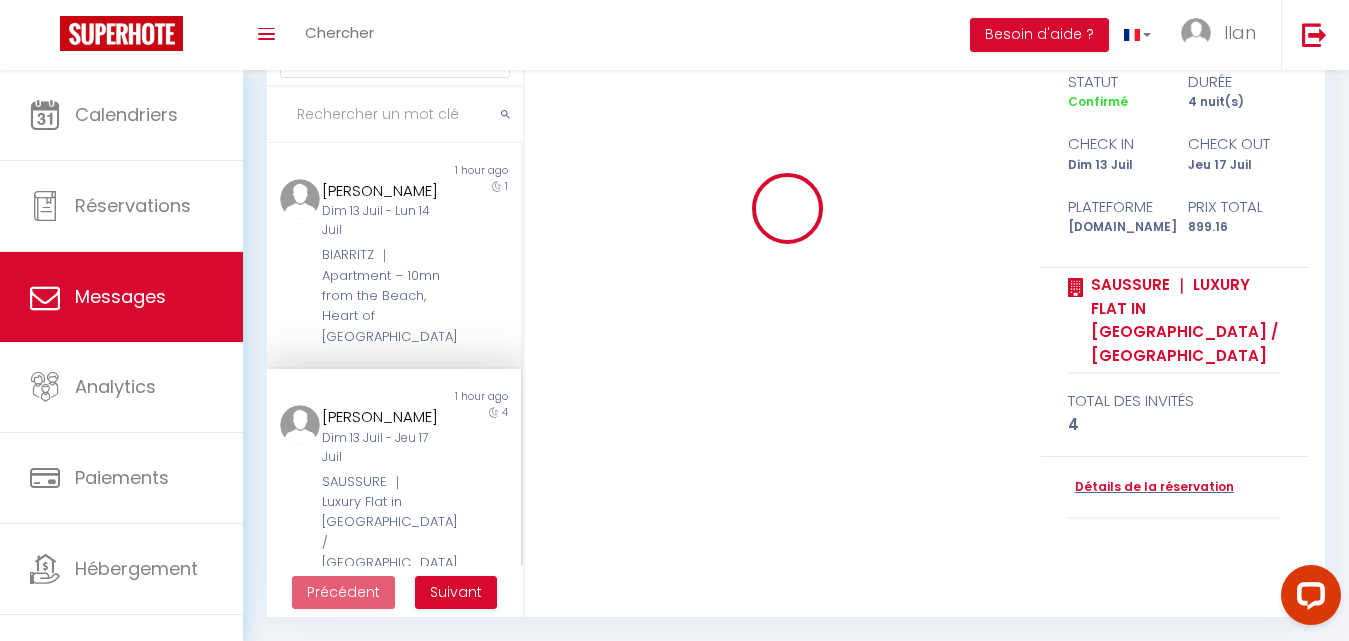 type 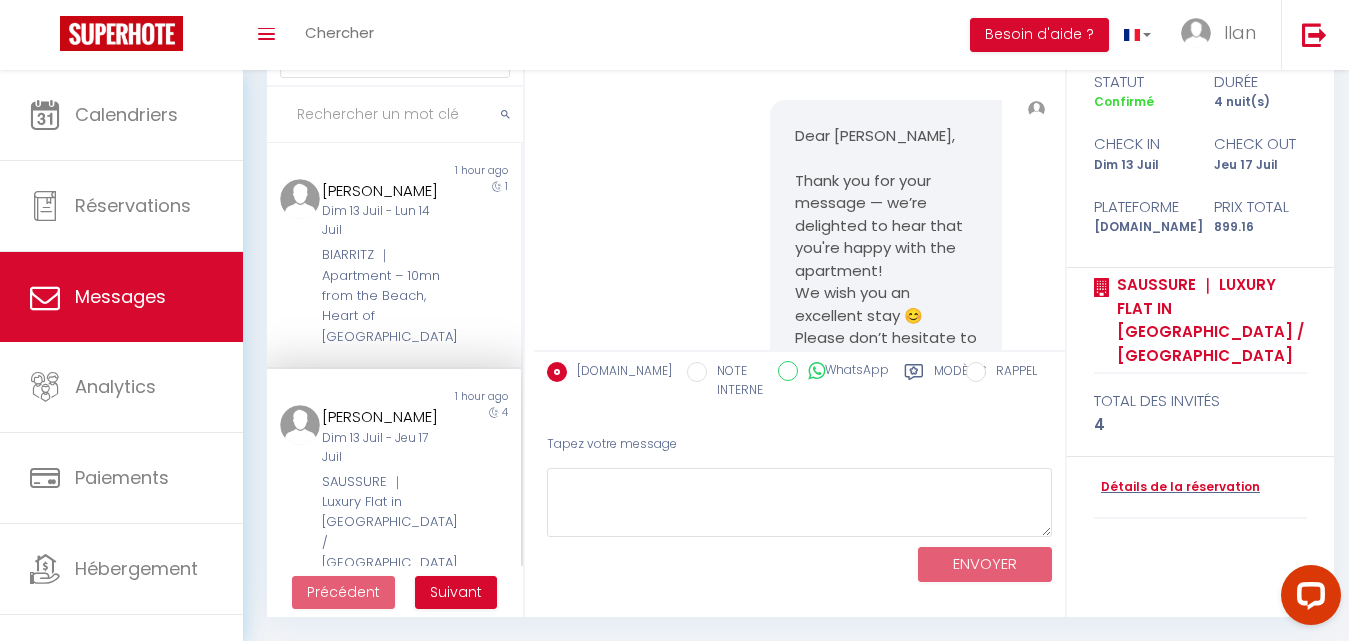 scroll, scrollTop: 0, scrollLeft: 0, axis: both 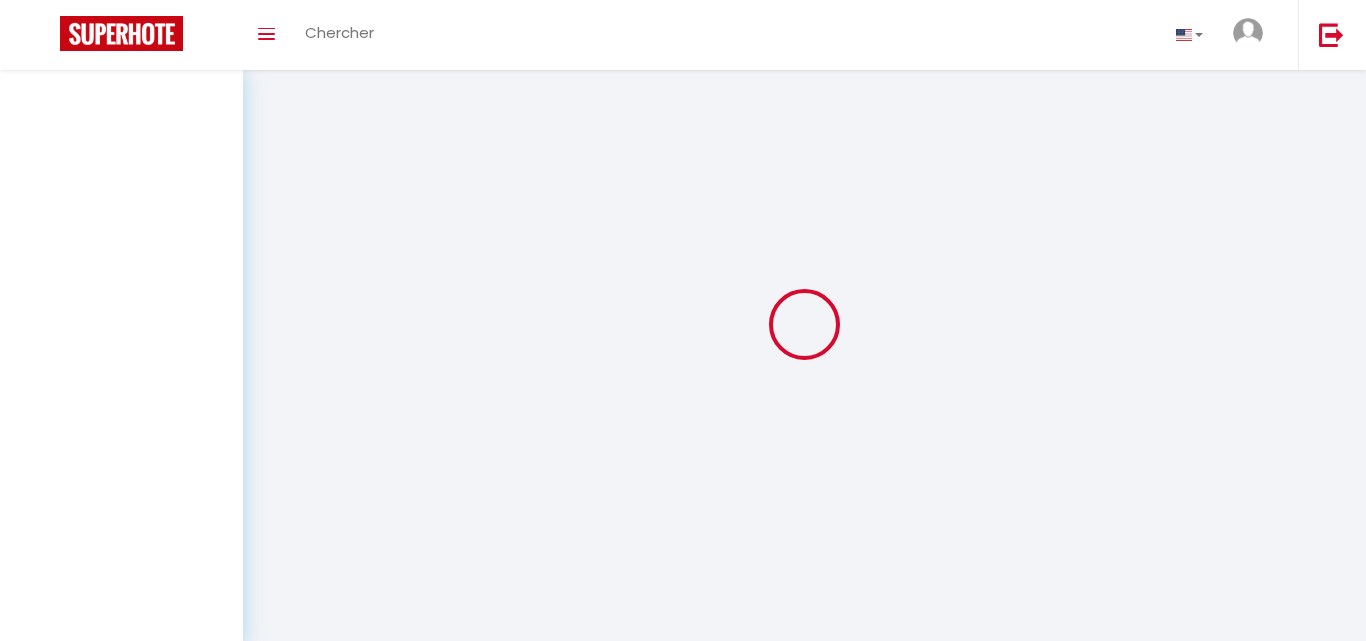 select on "message" 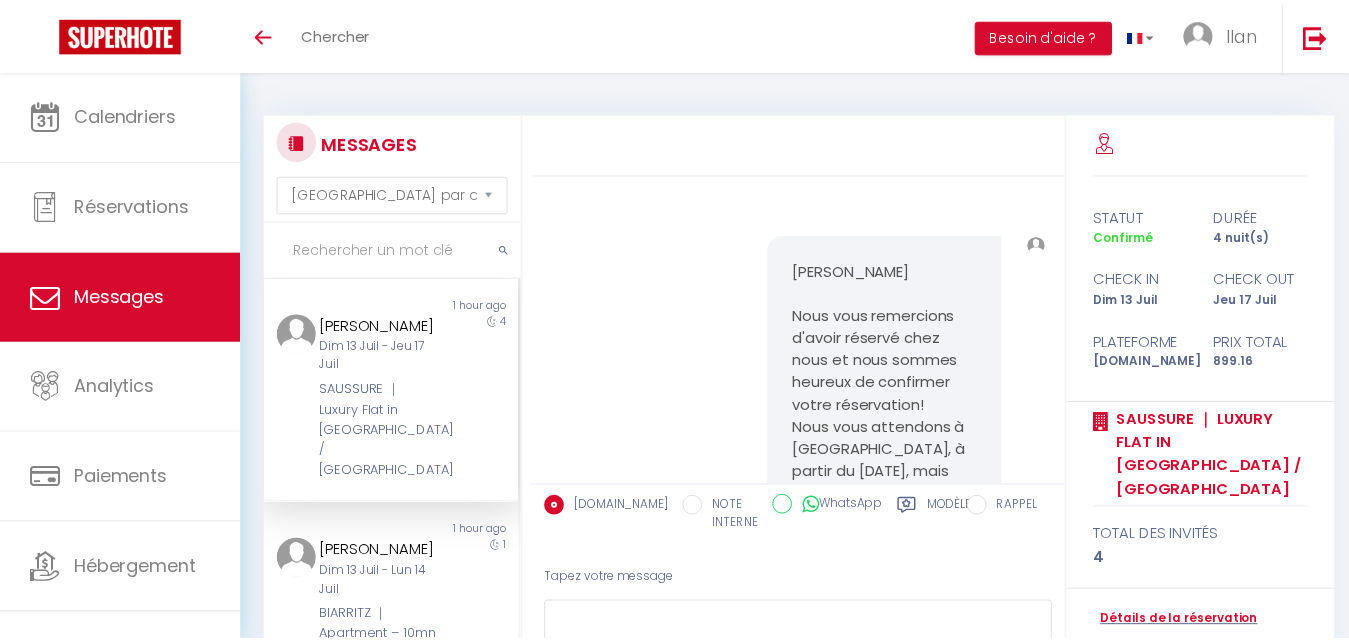 scroll, scrollTop: 135, scrollLeft: 0, axis: vertical 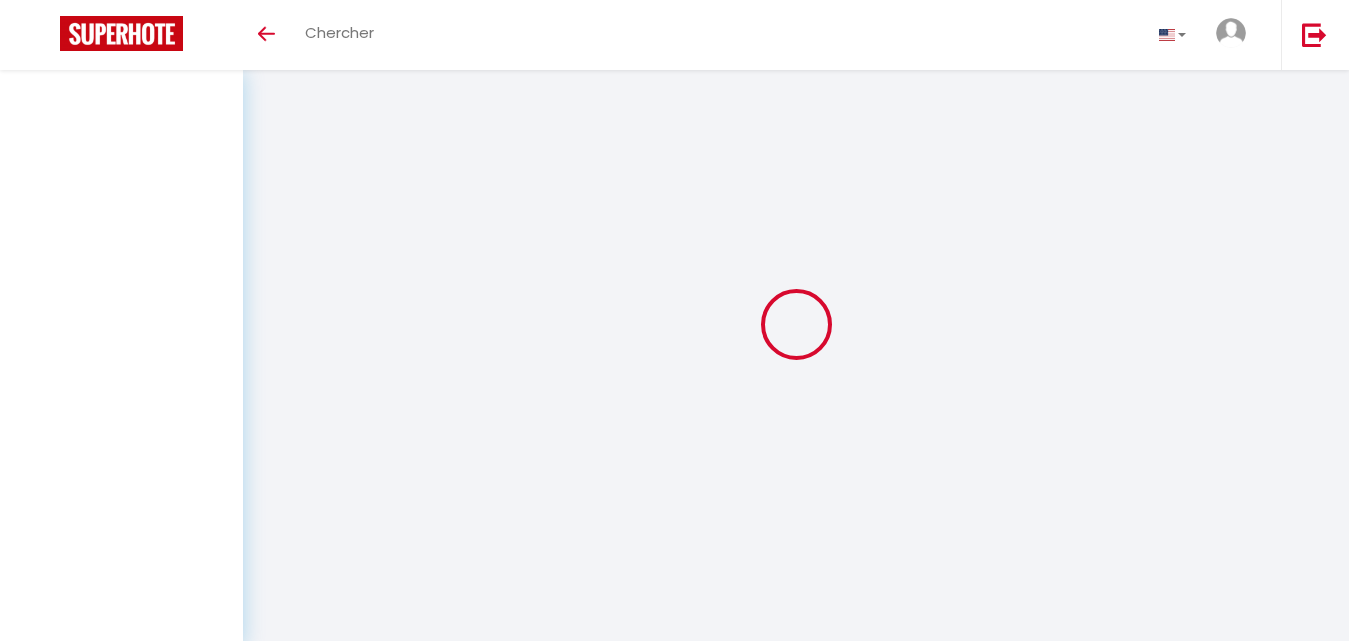 select on "message" 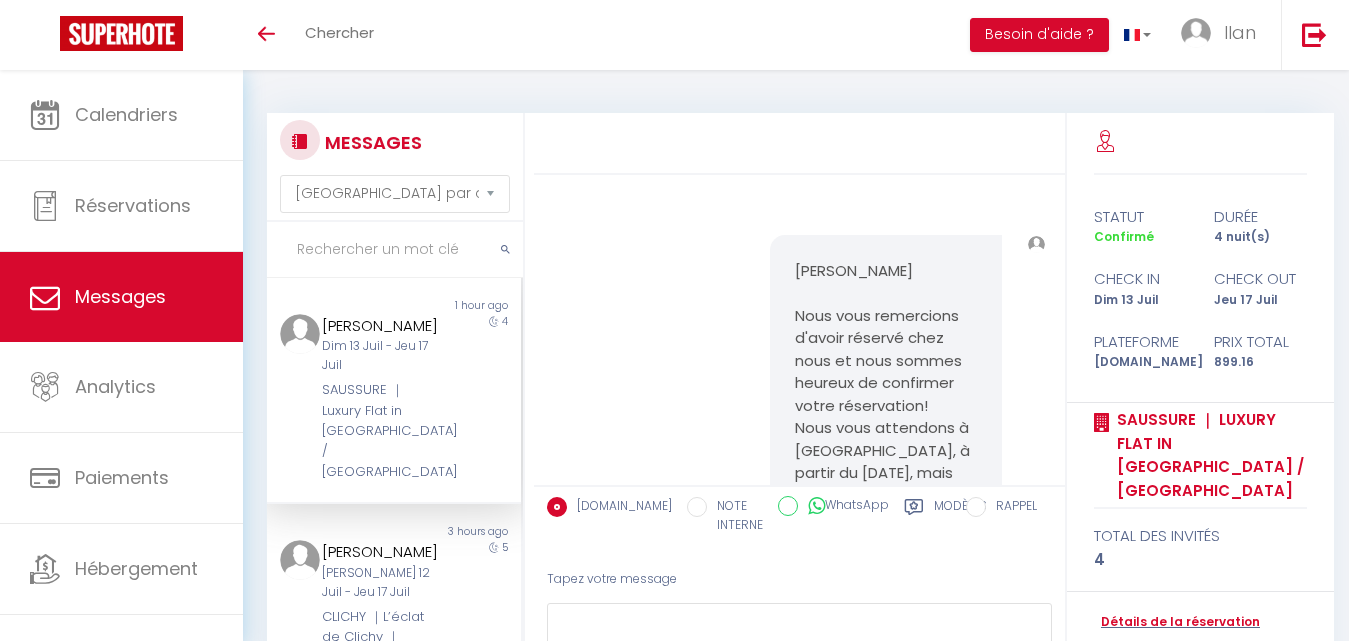 scroll, scrollTop: 135, scrollLeft: 0, axis: vertical 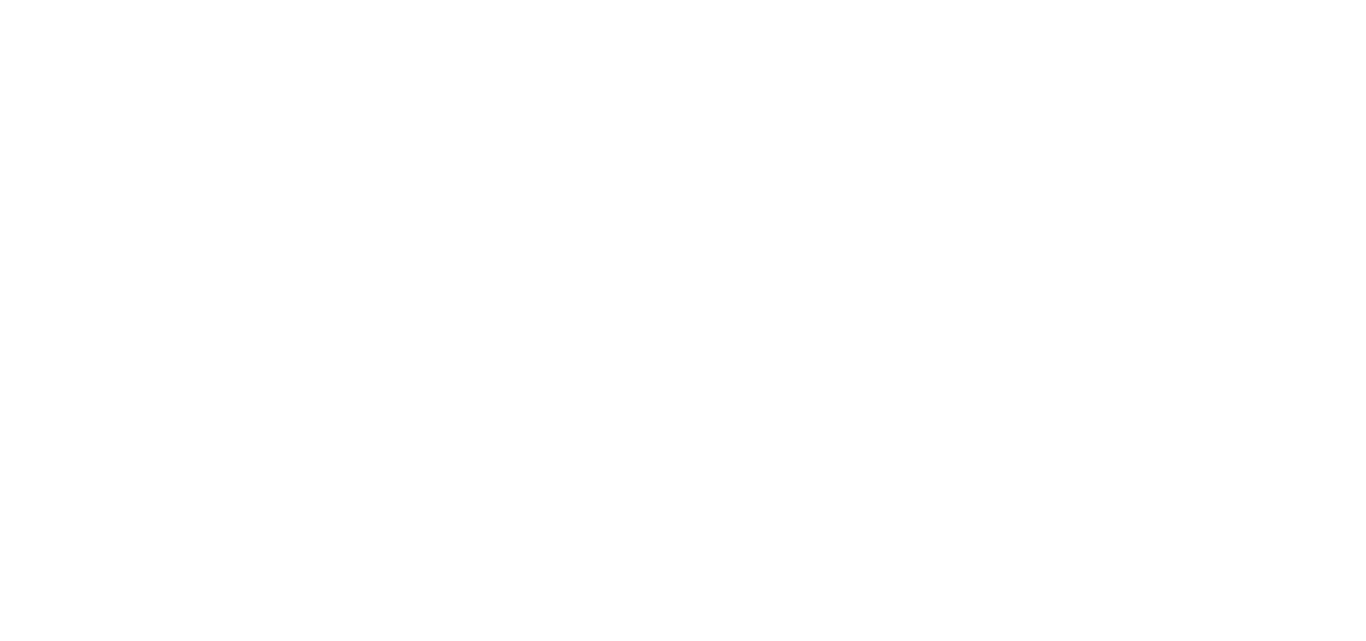 select on "message" 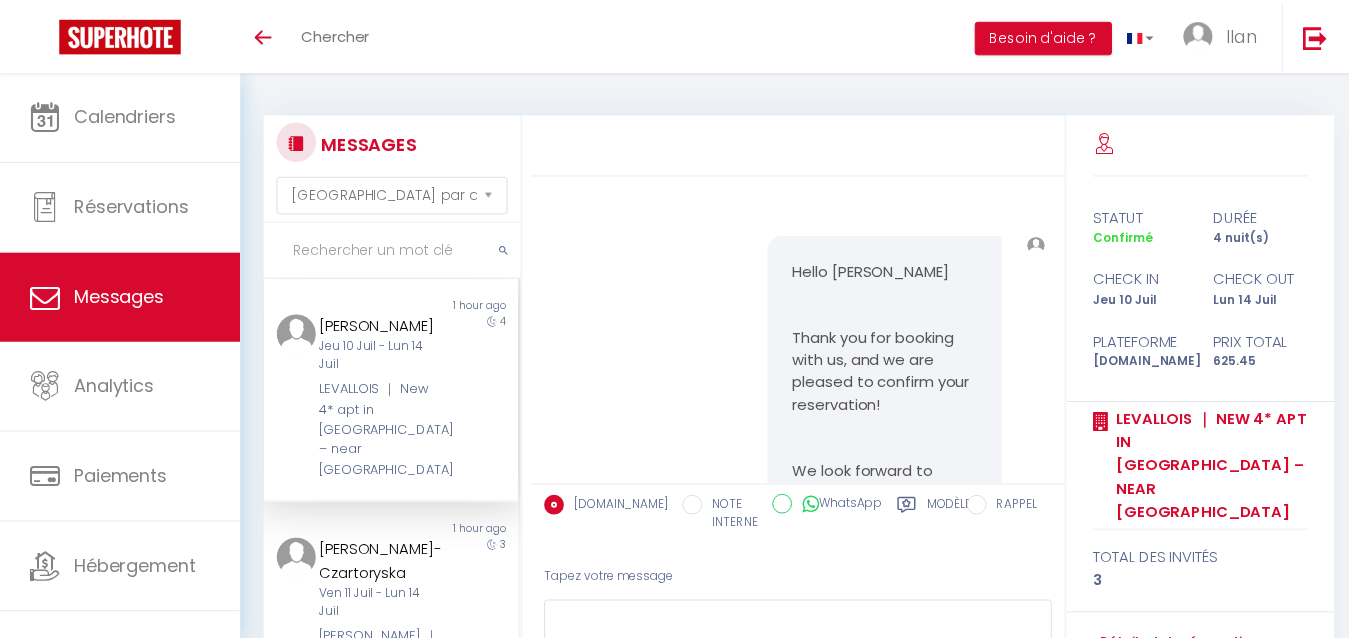 scroll, scrollTop: 135, scrollLeft: 0, axis: vertical 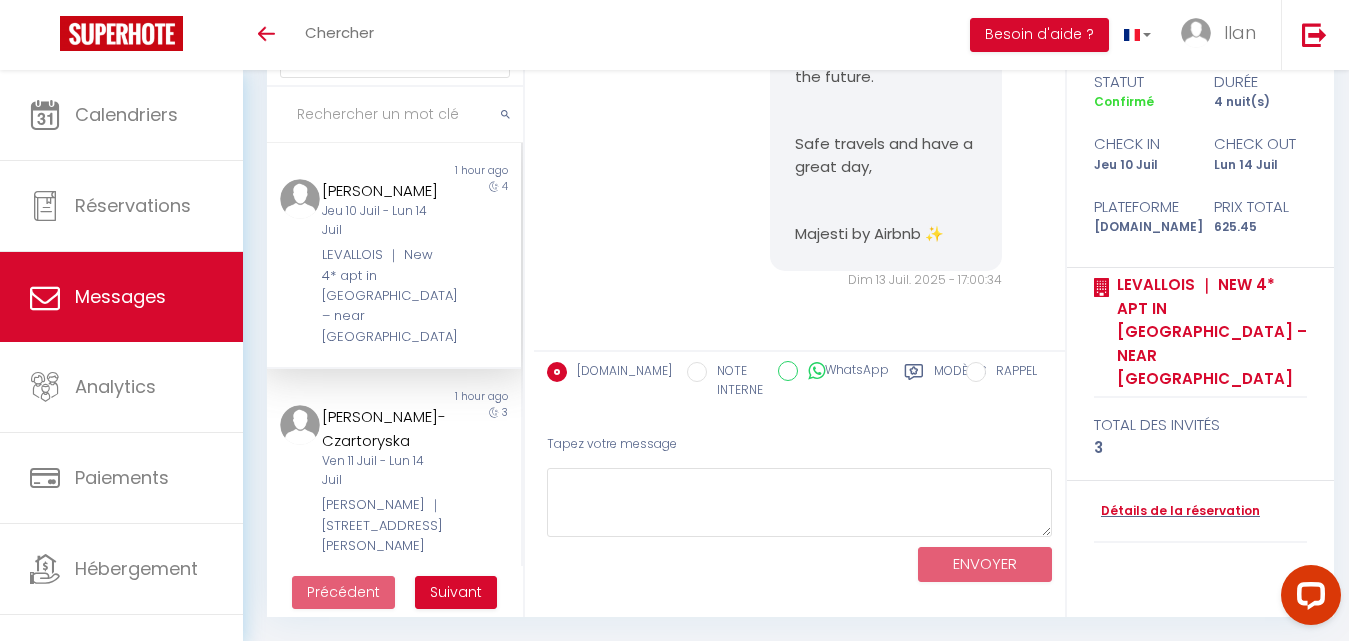 click at bounding box center [395, 115] 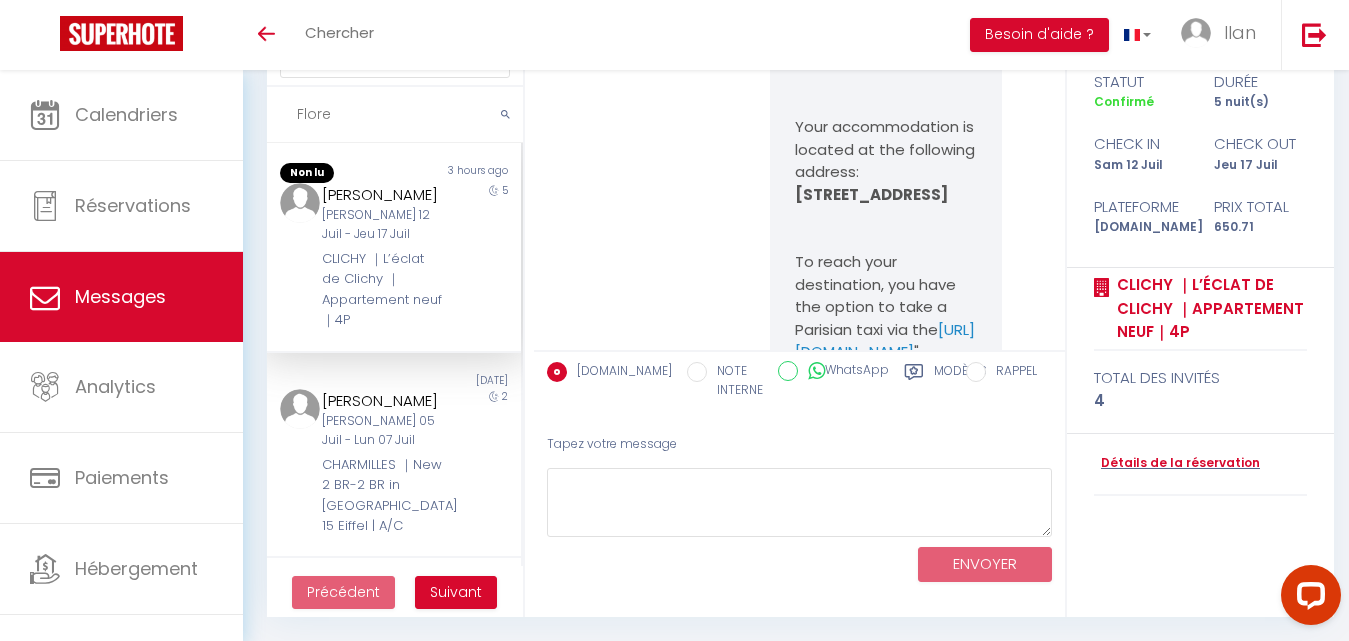 scroll, scrollTop: 10852, scrollLeft: 0, axis: vertical 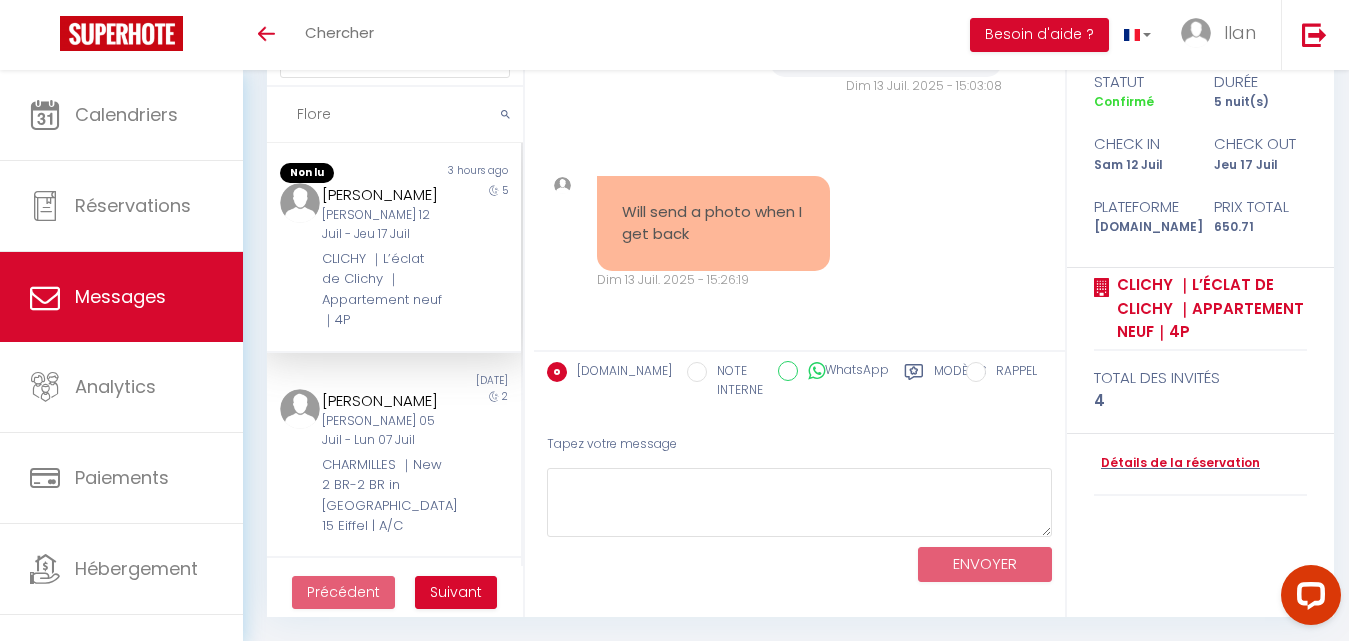 type on "Flore" 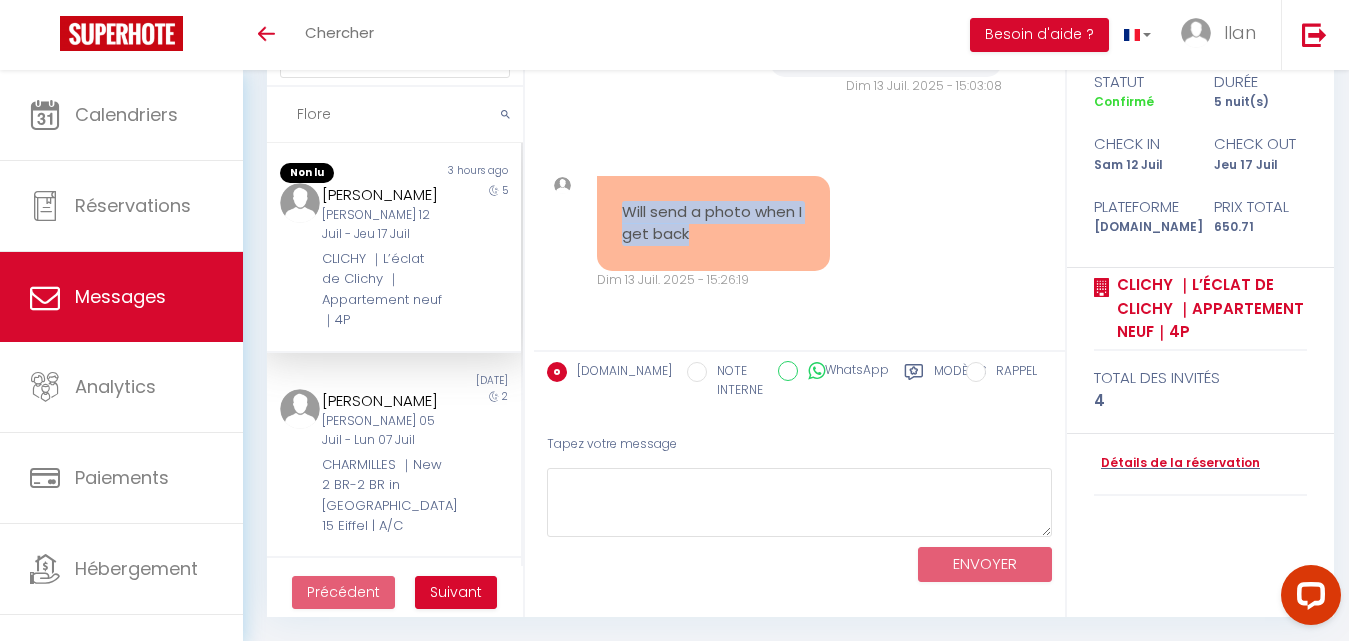 drag, startPoint x: 712, startPoint y: 259, endPoint x: 605, endPoint y: 207, distance: 118.966385 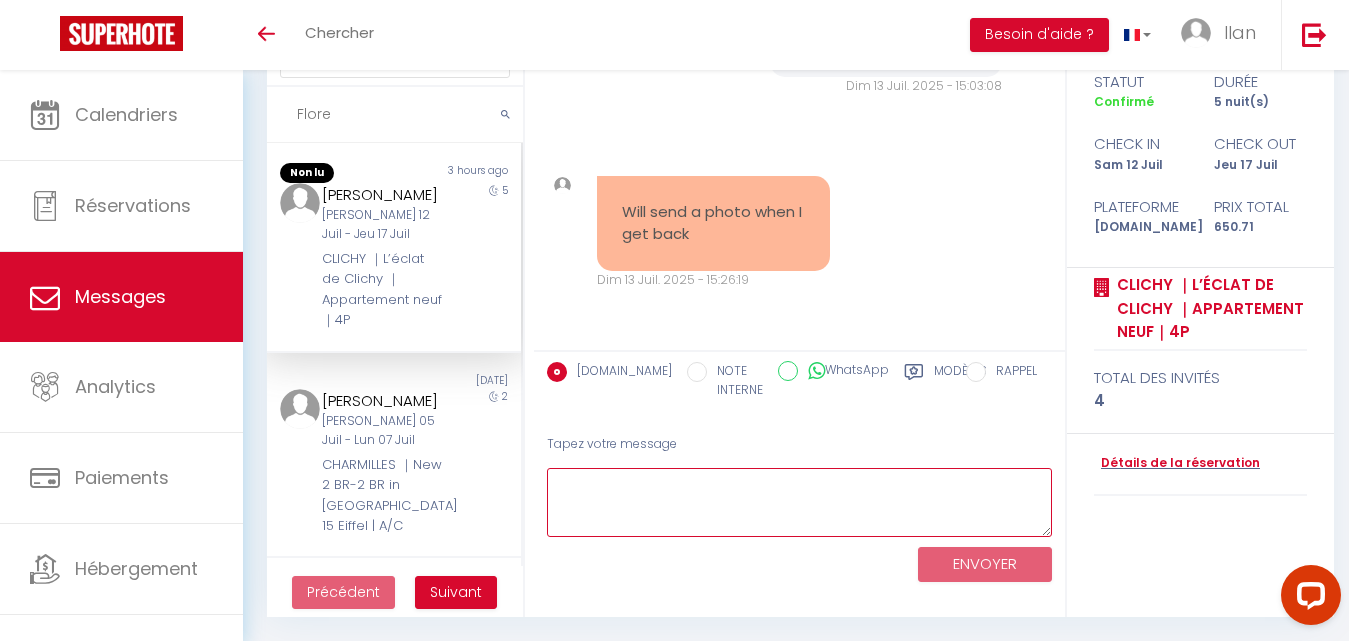 click at bounding box center [799, 502] 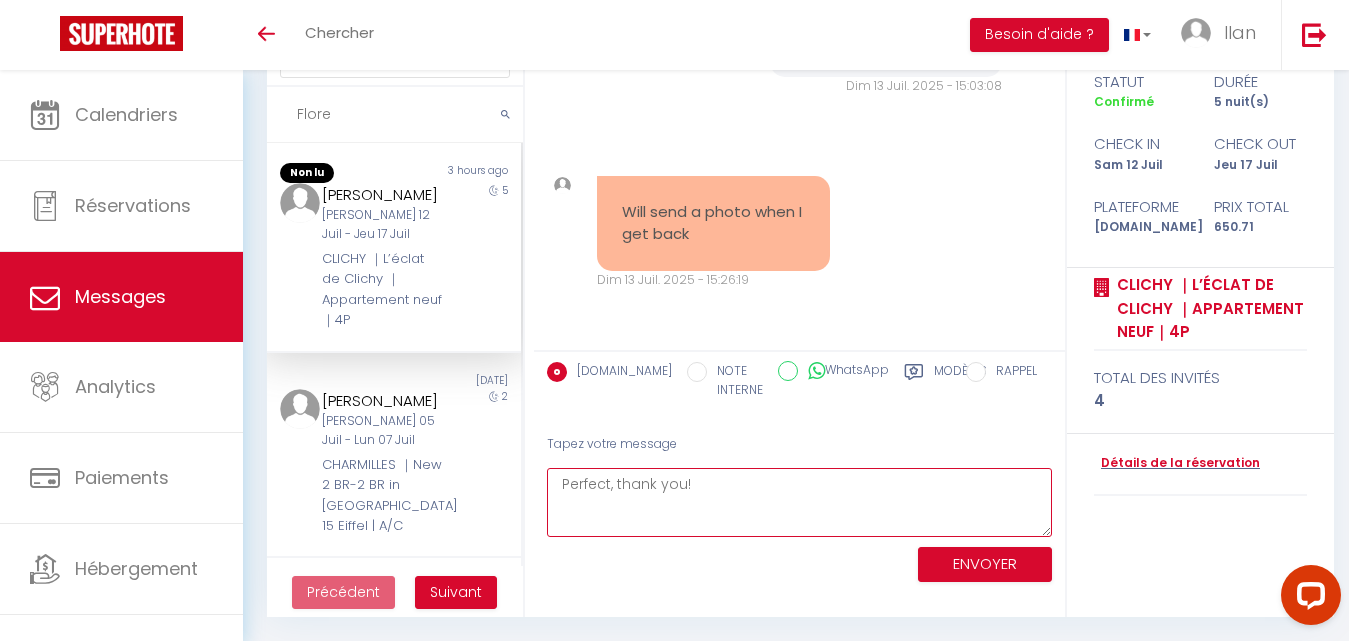 type on "Perfect, thank you!" 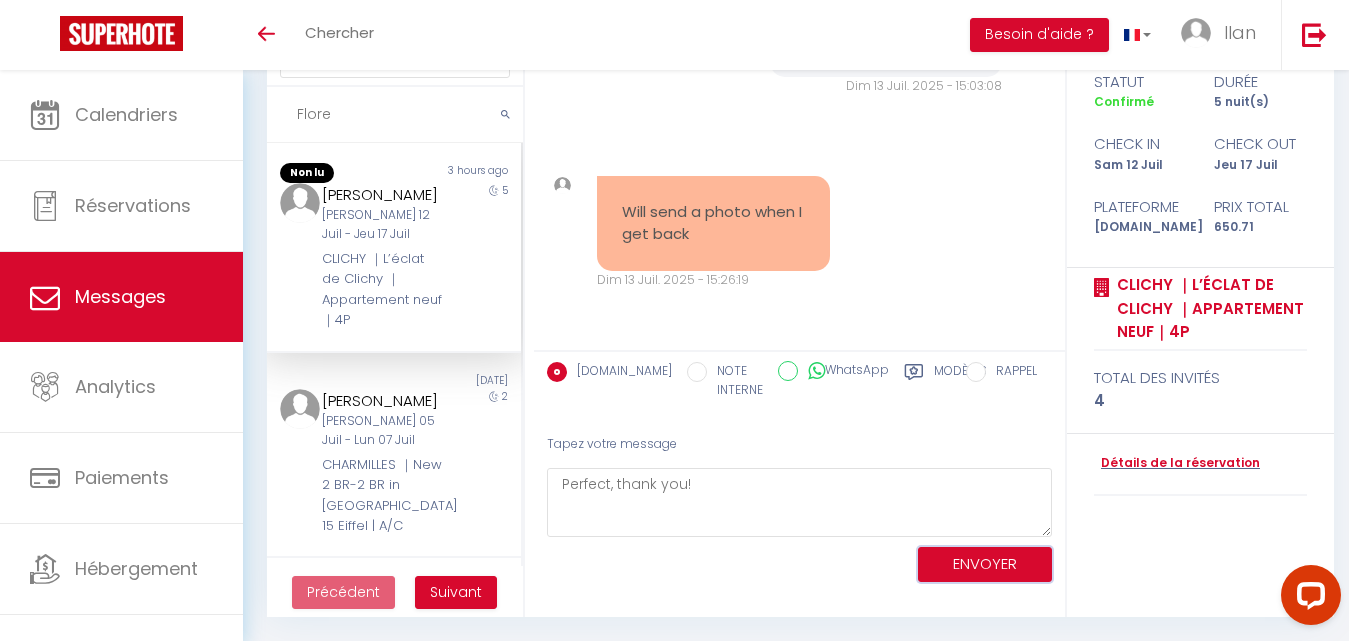 click on "ENVOYER" at bounding box center [985, 564] 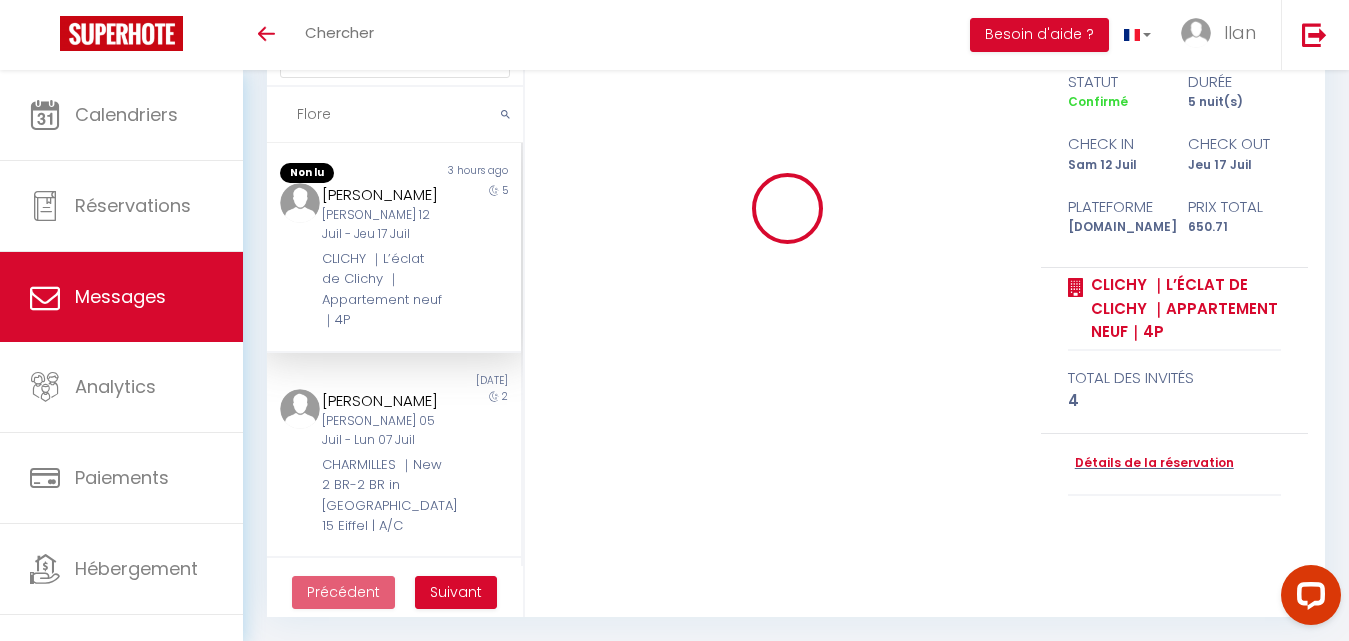 type 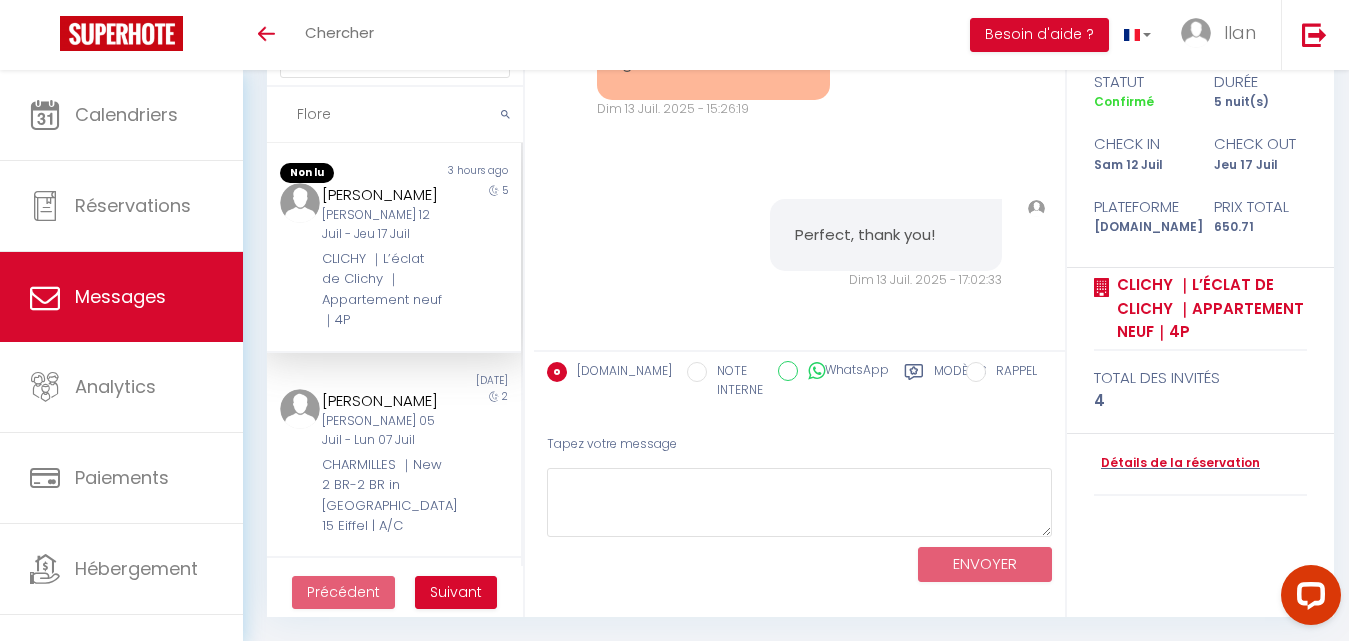 scroll, scrollTop: 11023, scrollLeft: 0, axis: vertical 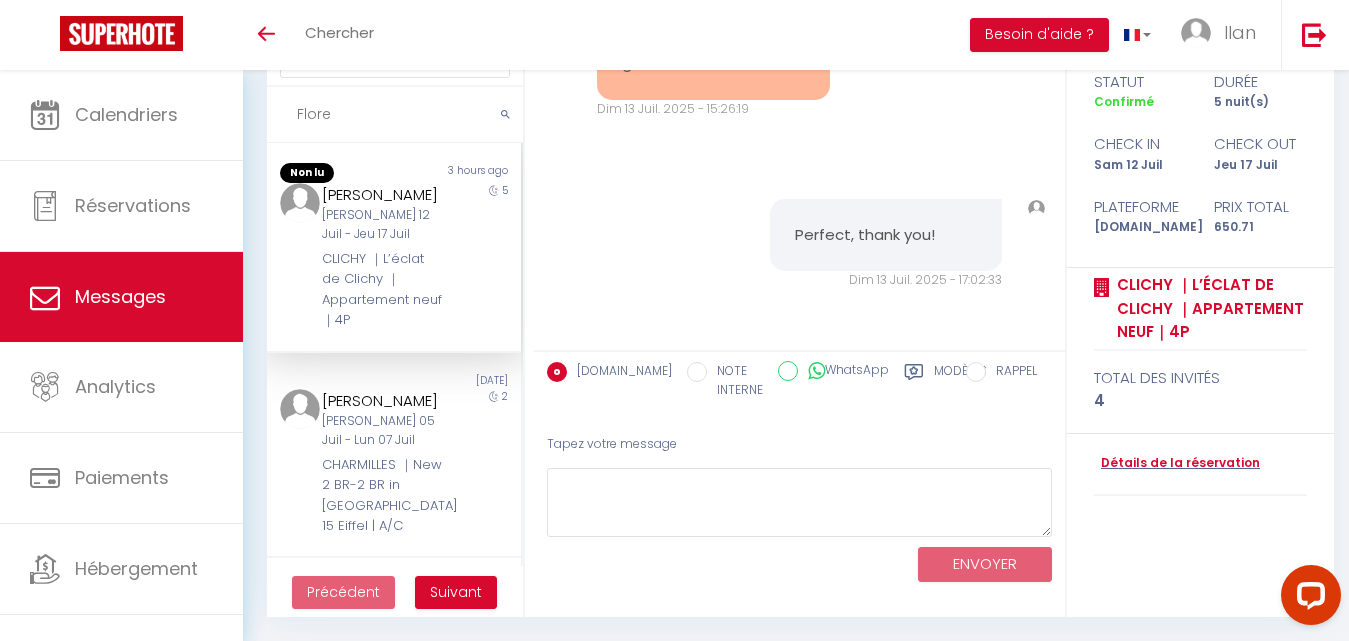 drag, startPoint x: 366, startPoint y: 129, endPoint x: 250, endPoint y: 109, distance: 117.71151 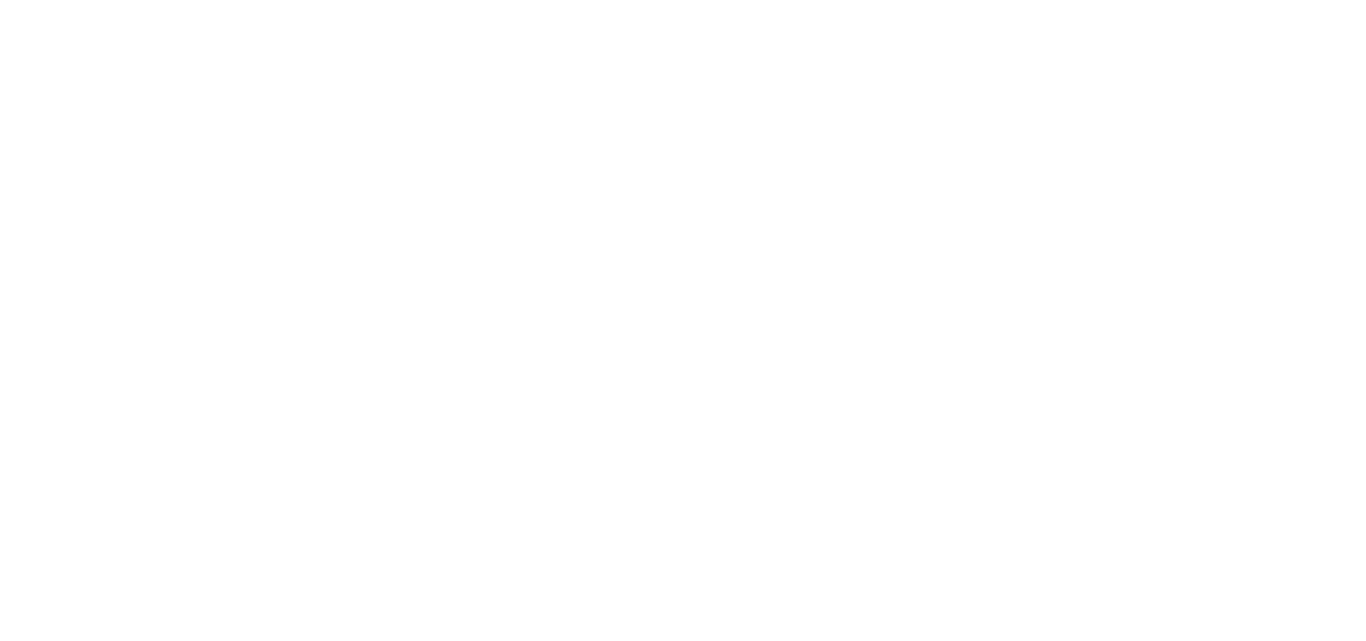 select on "message" 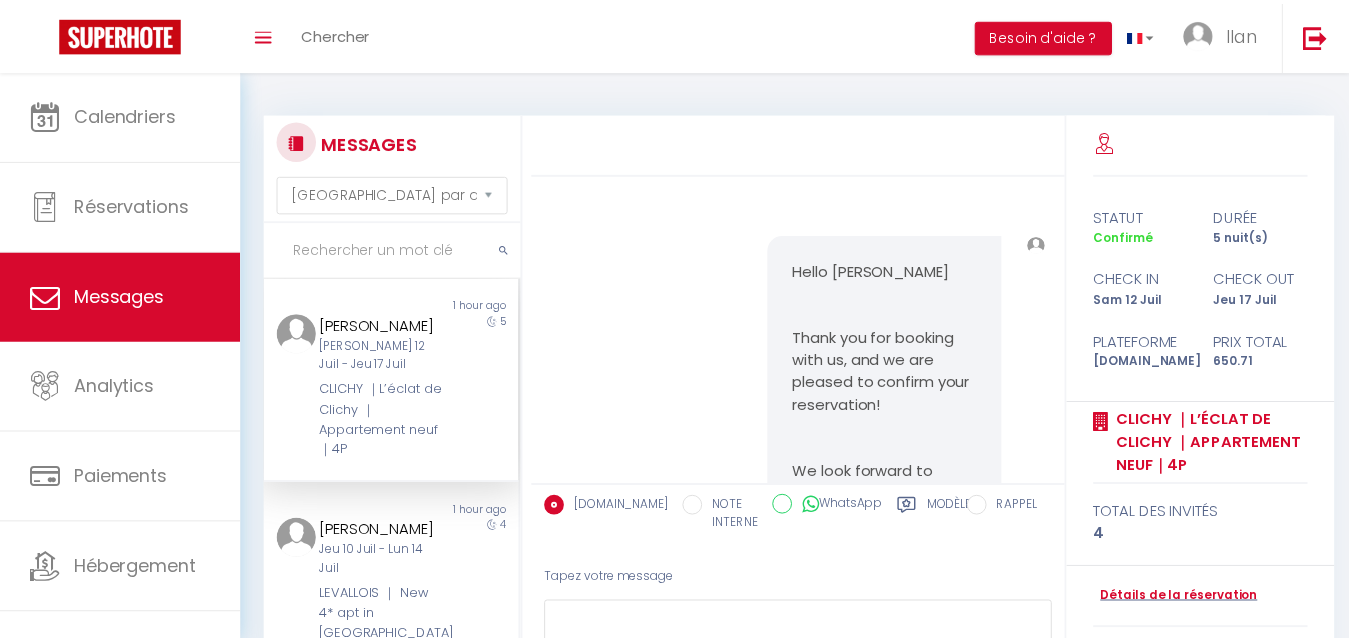 scroll, scrollTop: 135, scrollLeft: 0, axis: vertical 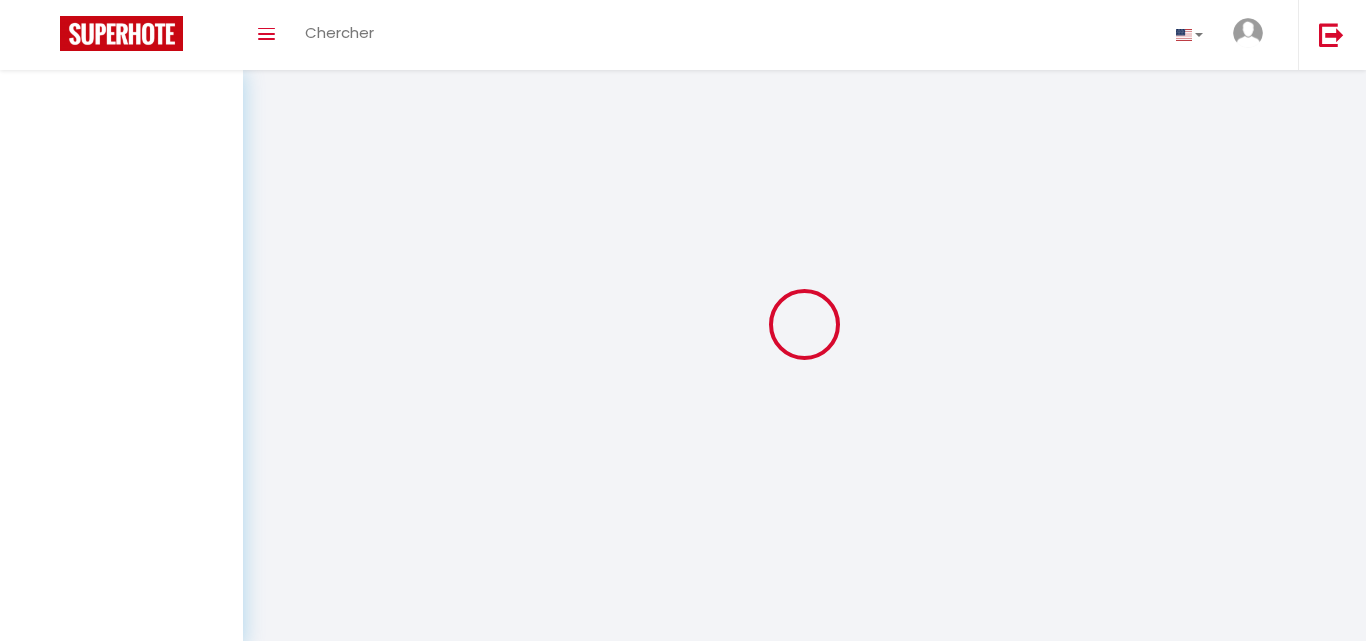 select on "message" 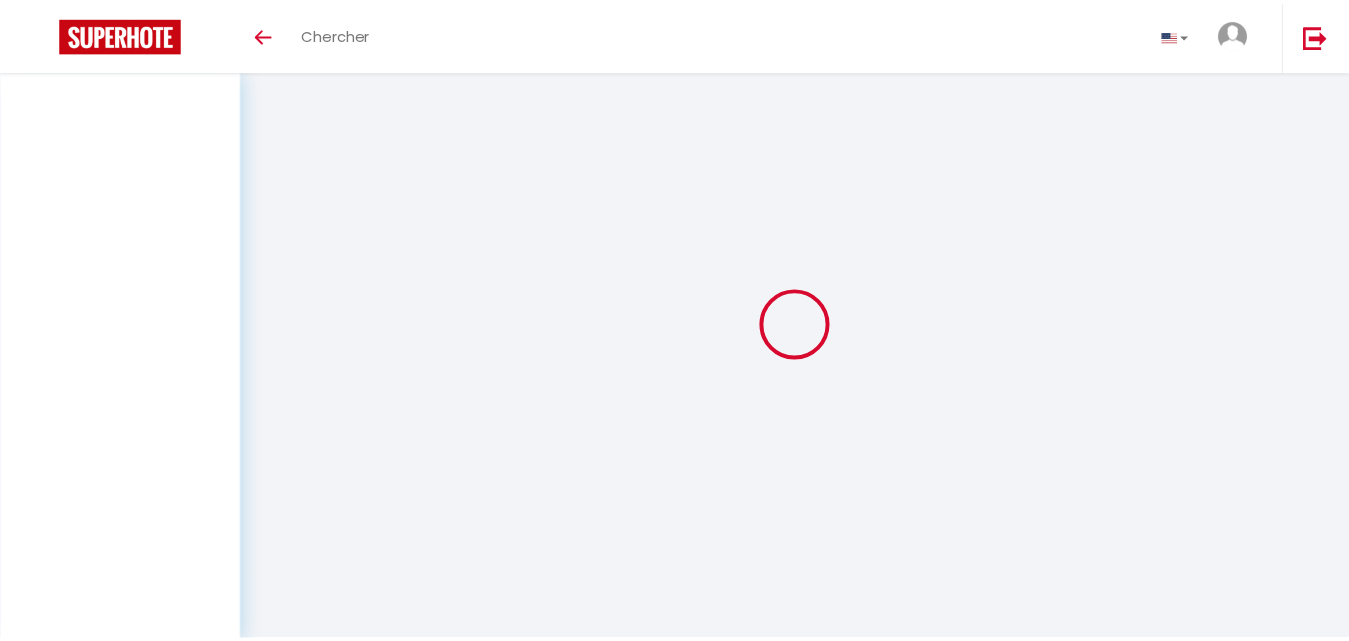 scroll, scrollTop: 0, scrollLeft: 0, axis: both 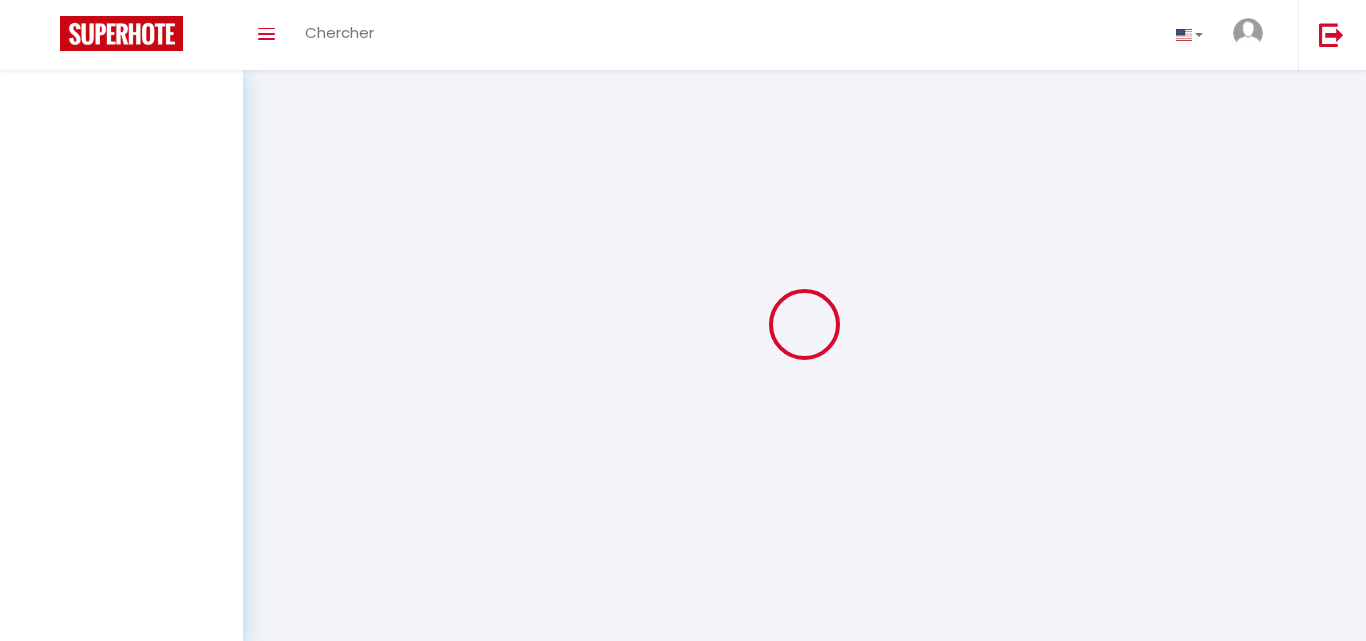 select on "message" 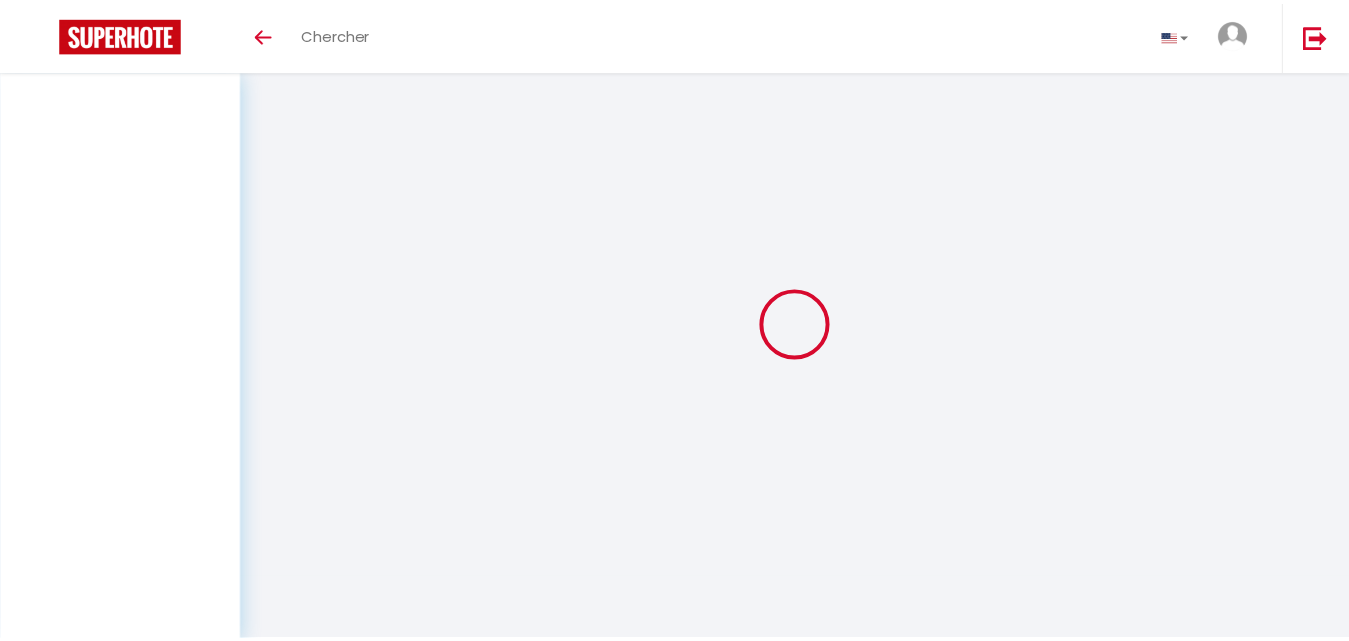 scroll, scrollTop: 0, scrollLeft: 0, axis: both 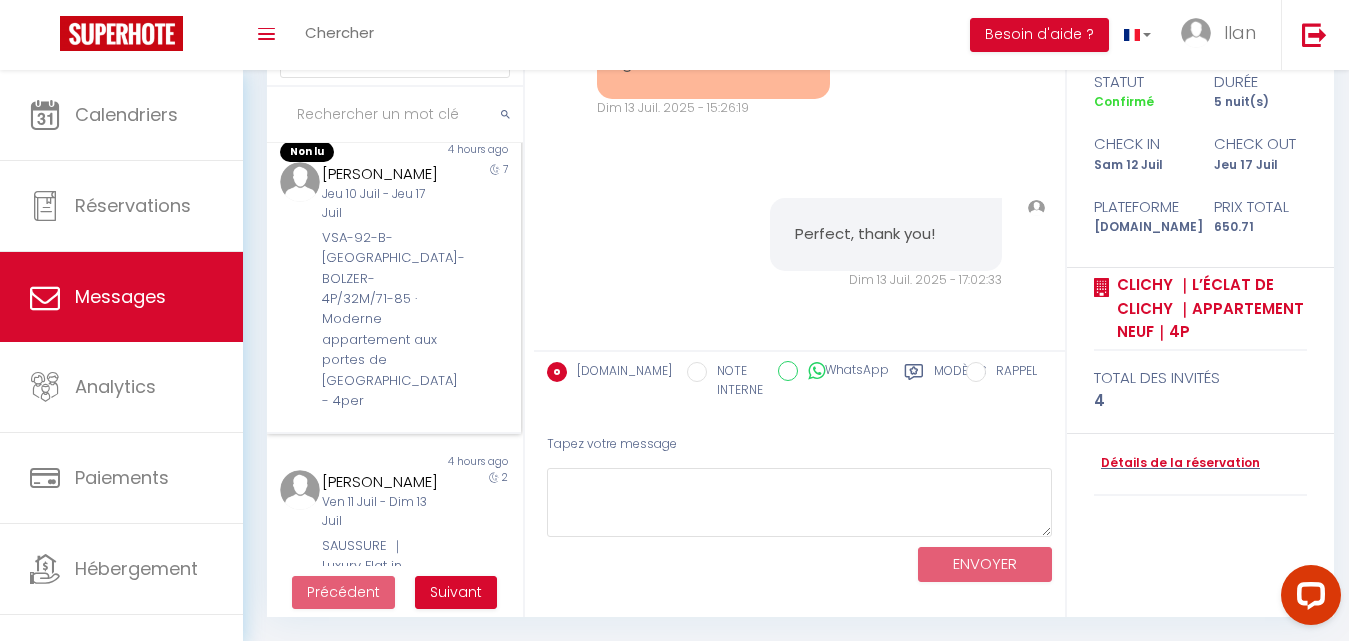 click on "7" at bounding box center [488, 287] 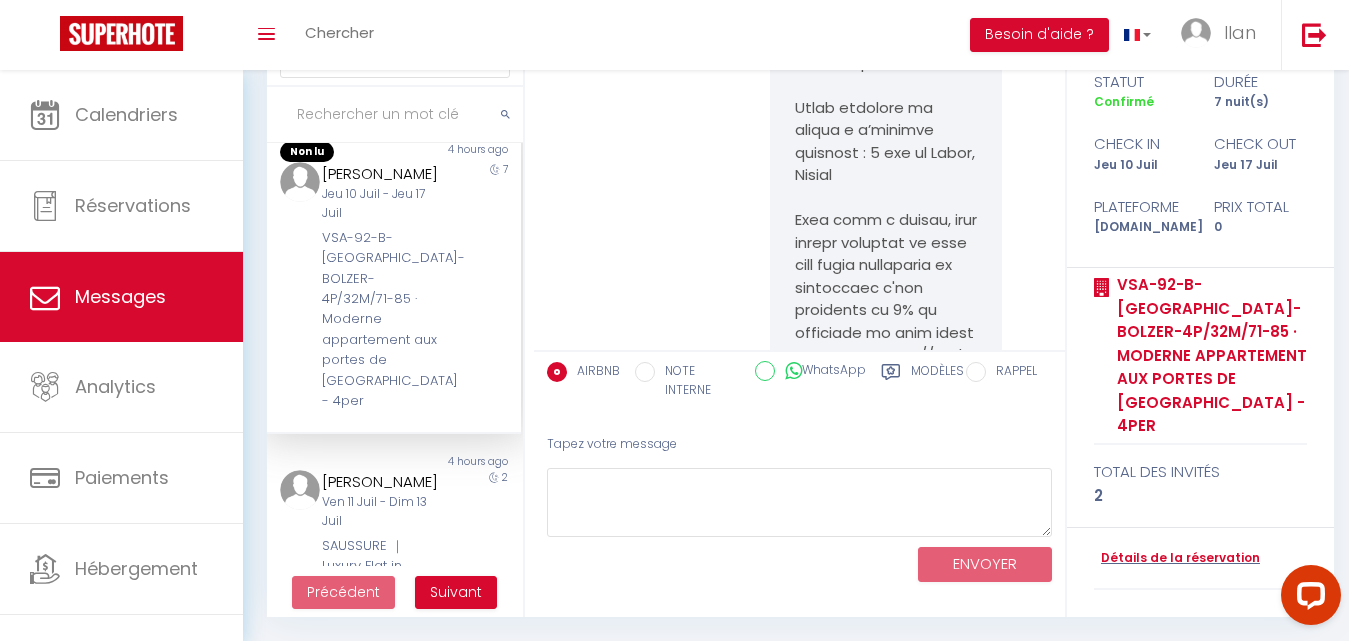 scroll, scrollTop: 15108, scrollLeft: 0, axis: vertical 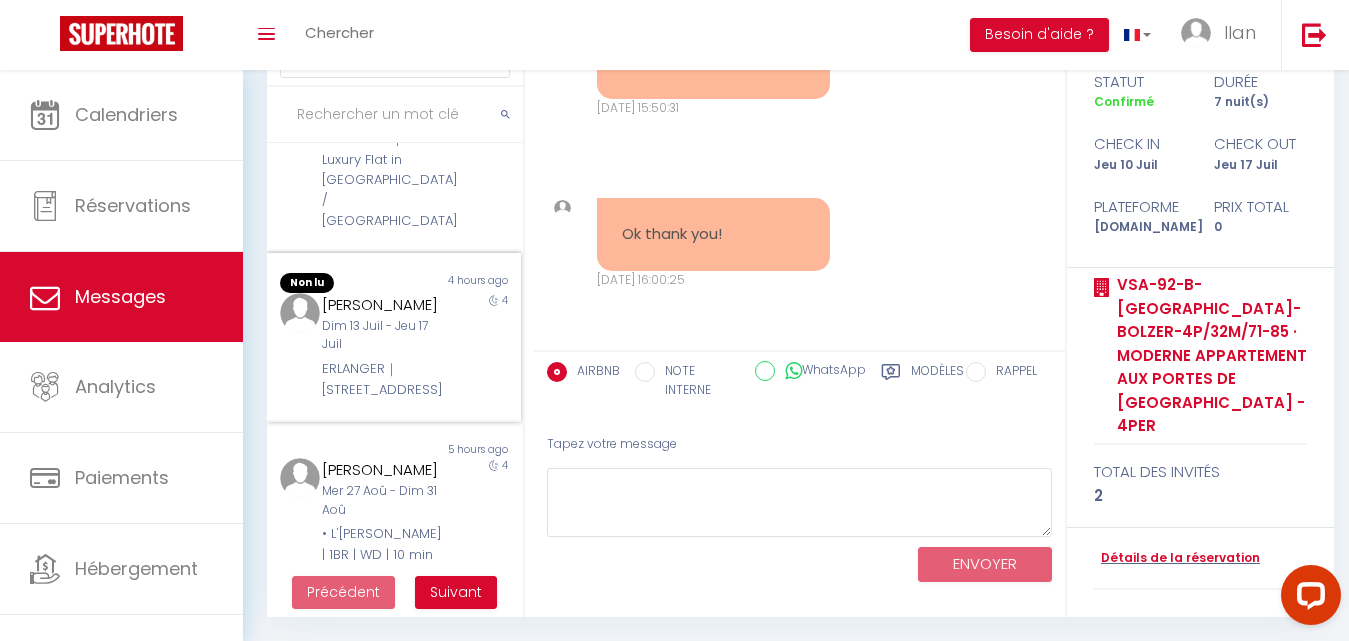 click on "4" at bounding box center (488, 346) 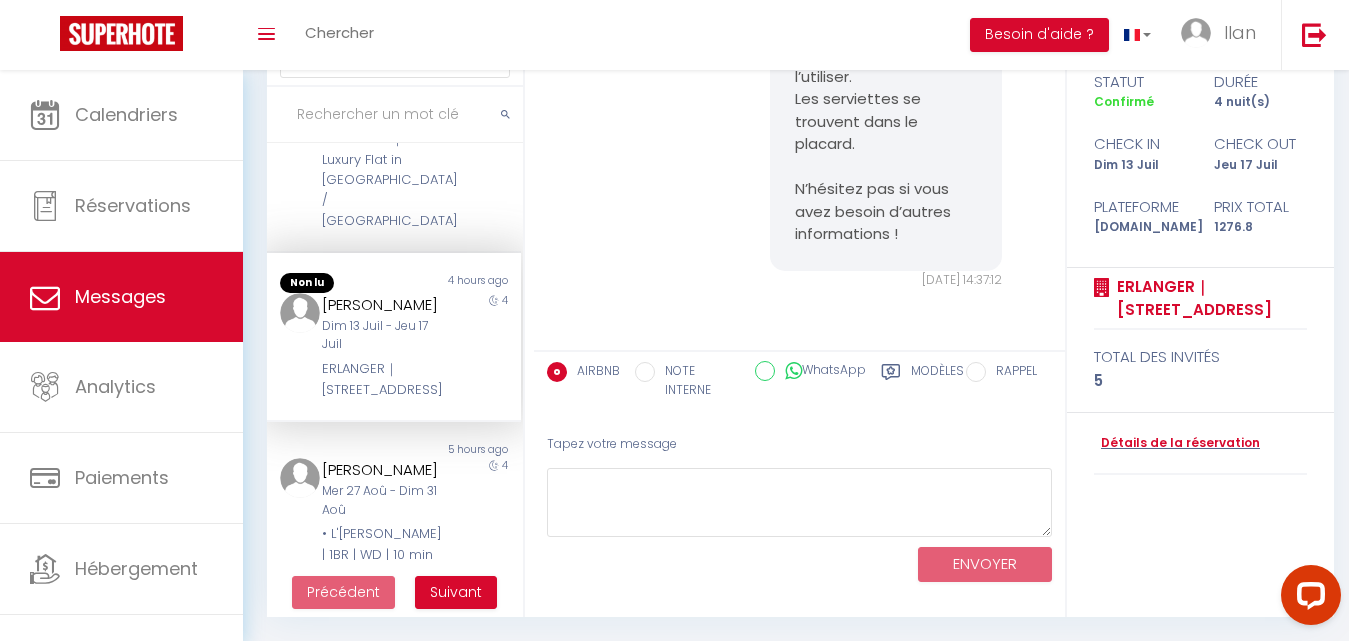 scroll, scrollTop: 11411, scrollLeft: 0, axis: vertical 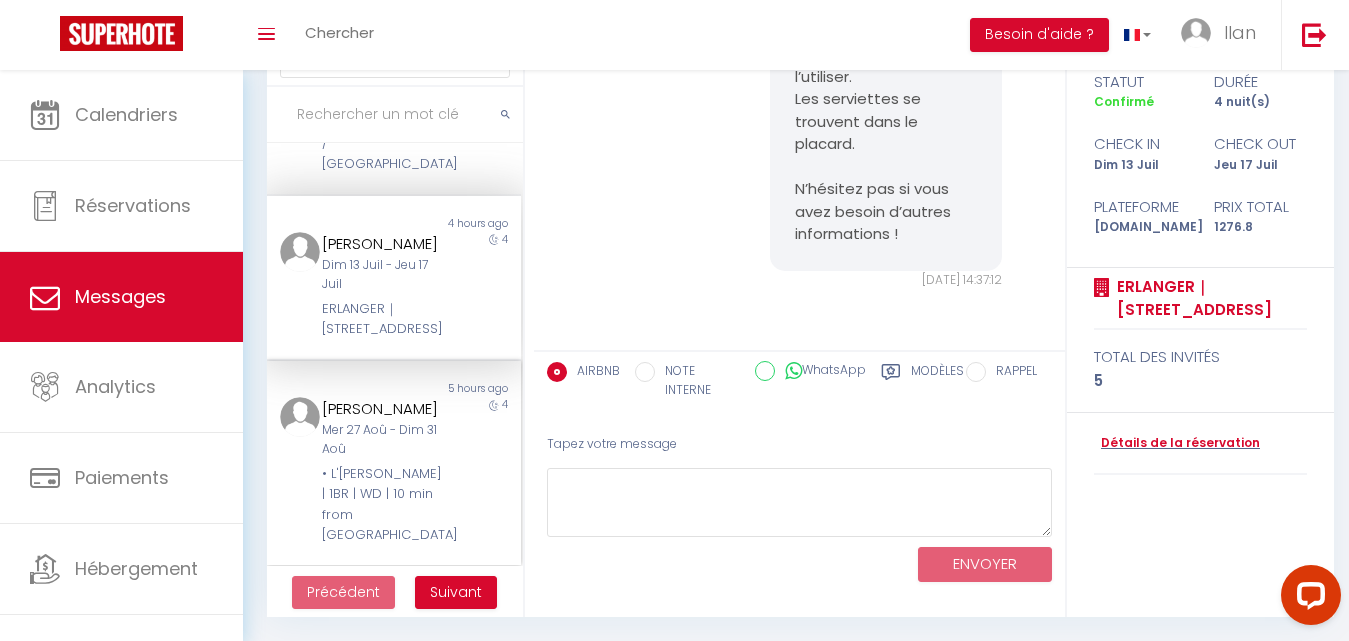 click on "Murat Oktay   Mer 27 Aoû - Dim 31 Aoû   • L'Orée de Garnier | 1BR | WD | 10 min from Opéra" at bounding box center [383, 471] 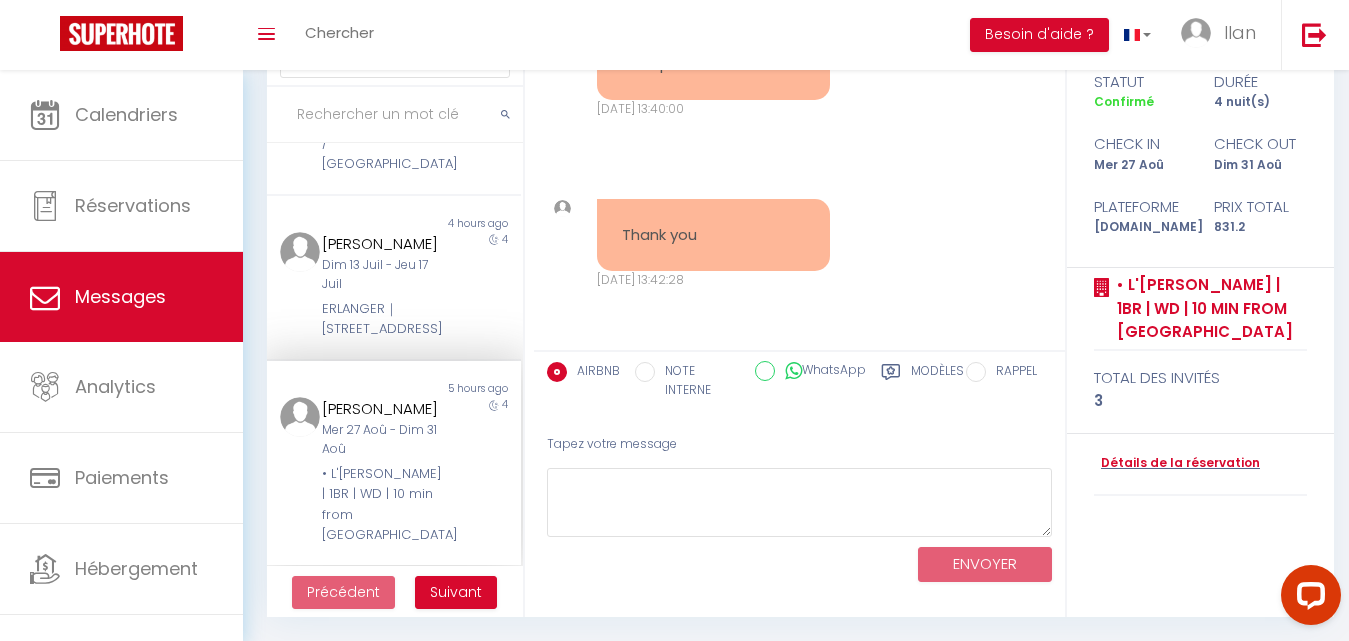 scroll, scrollTop: 2257, scrollLeft: 0, axis: vertical 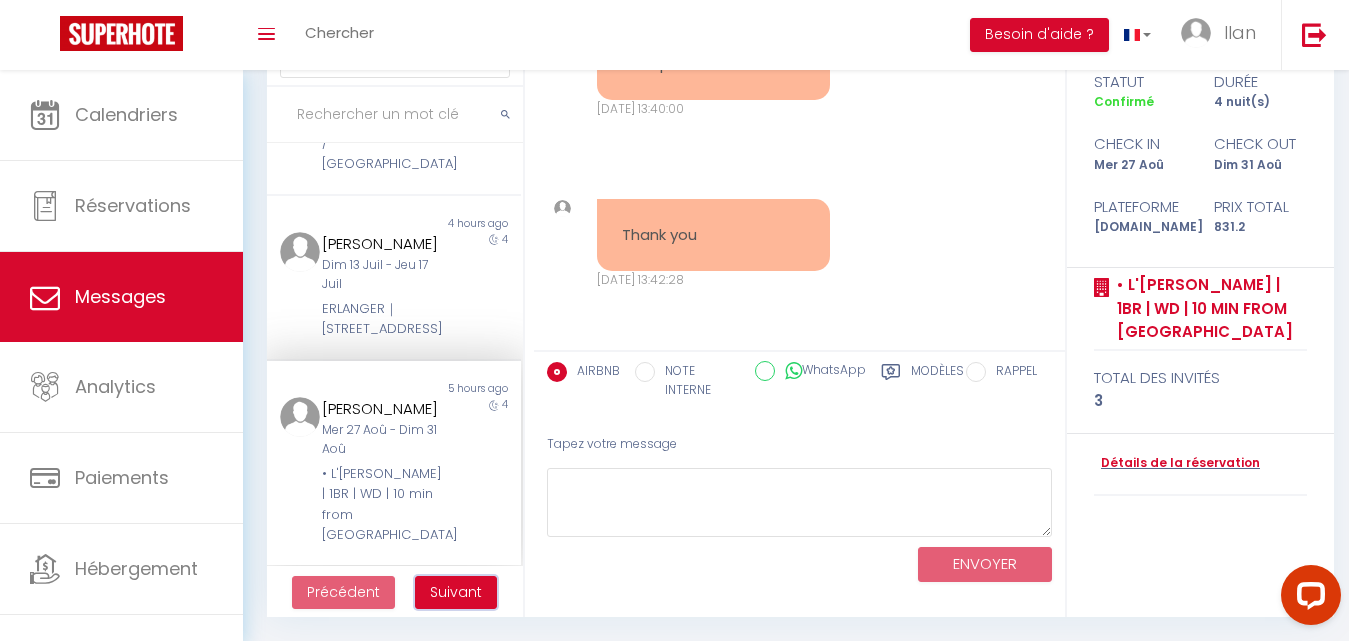 click on "Suivant" at bounding box center (456, 592) 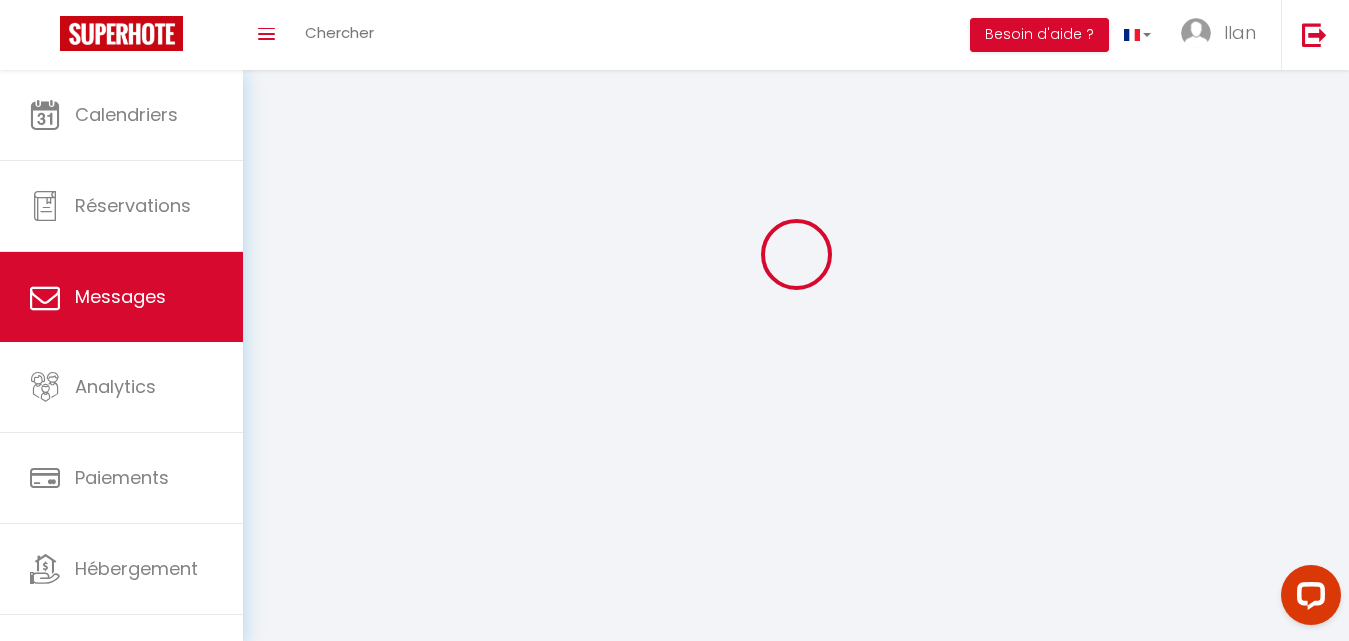 scroll, scrollTop: 70, scrollLeft: 0, axis: vertical 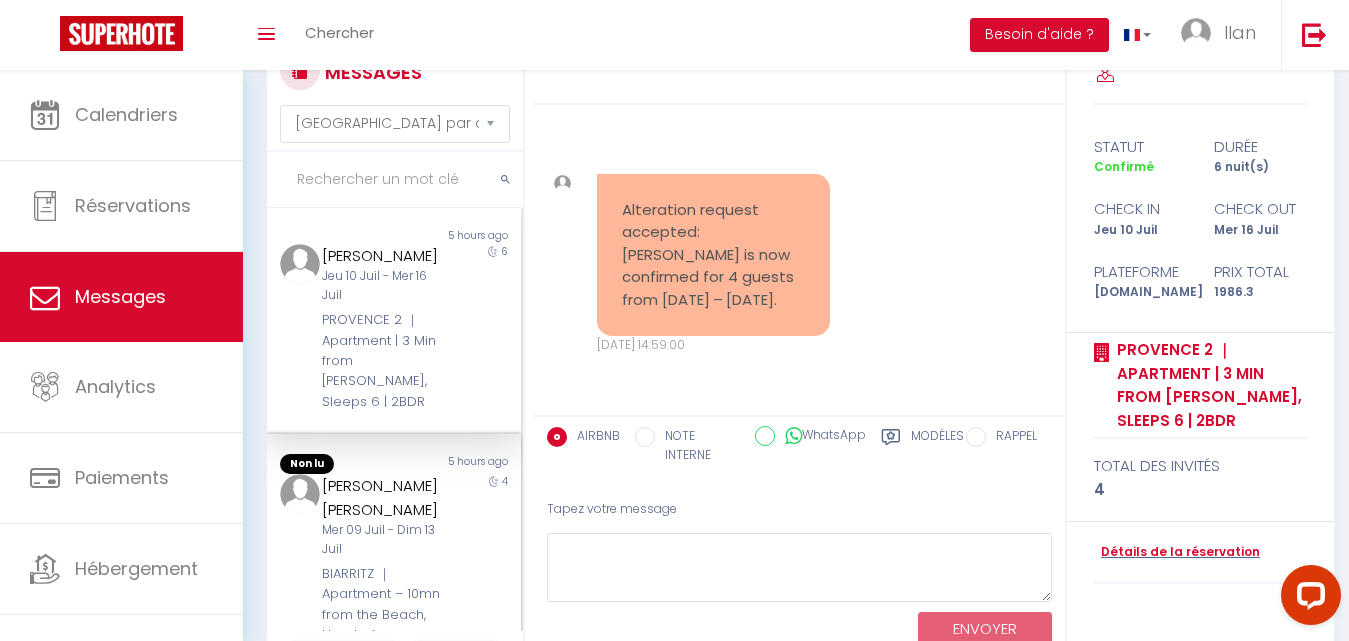 click on "Julien Charles Gaston Charles Gaston Guilcher" at bounding box center (383, 497) 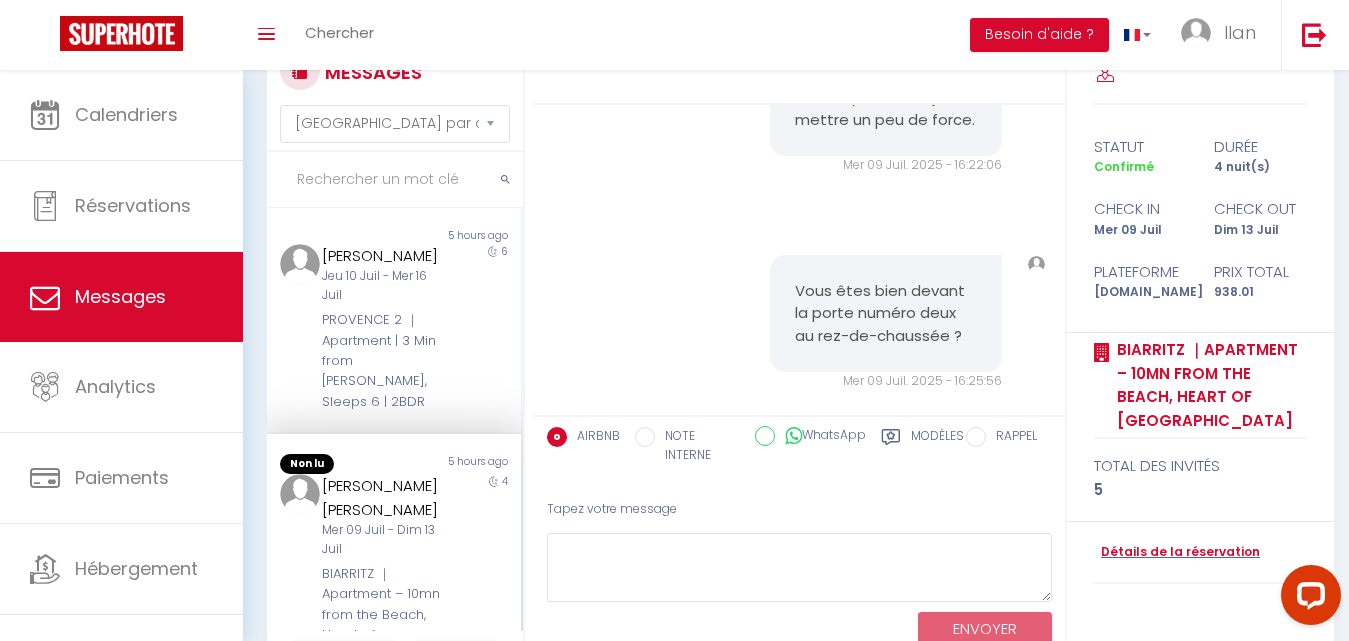 scroll, scrollTop: 19904, scrollLeft: 0, axis: vertical 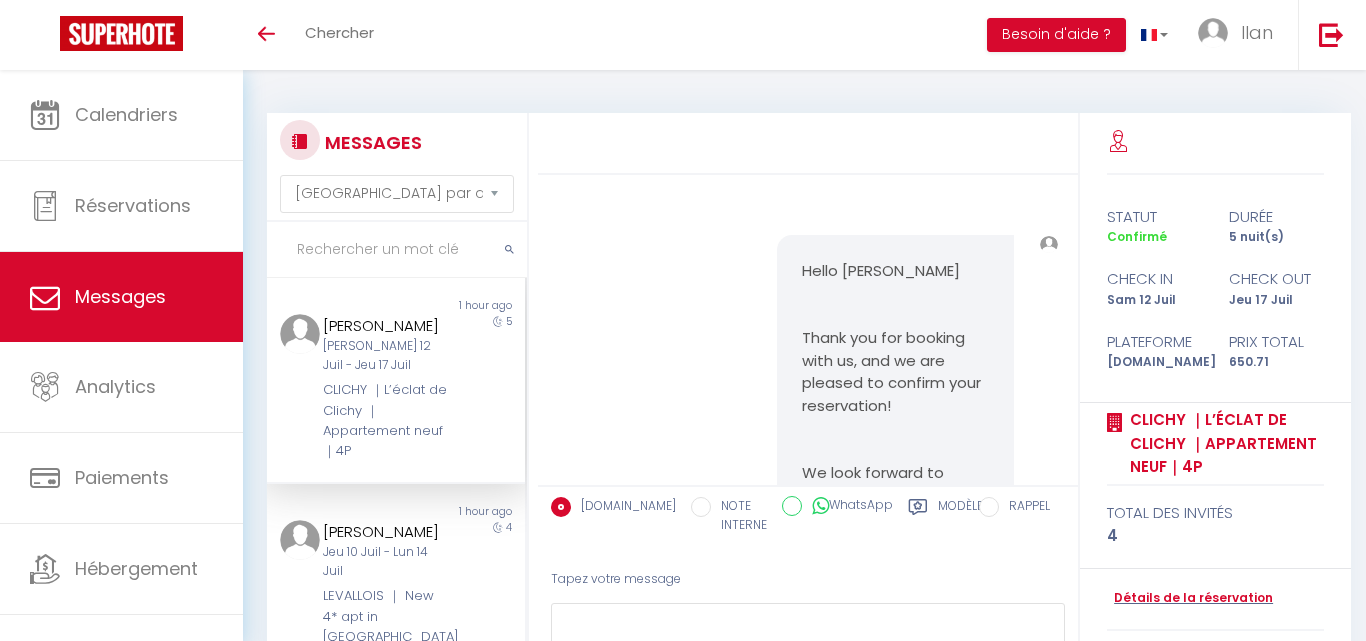 select on "message" 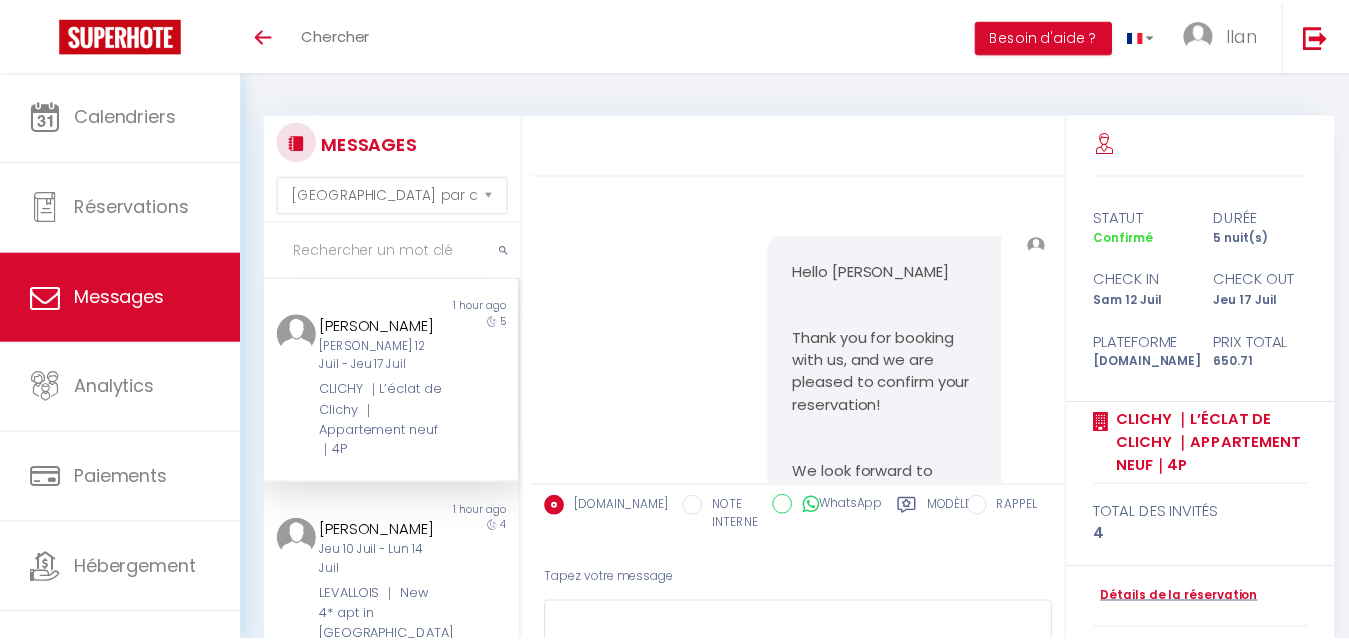 scroll, scrollTop: 70, scrollLeft: 0, axis: vertical 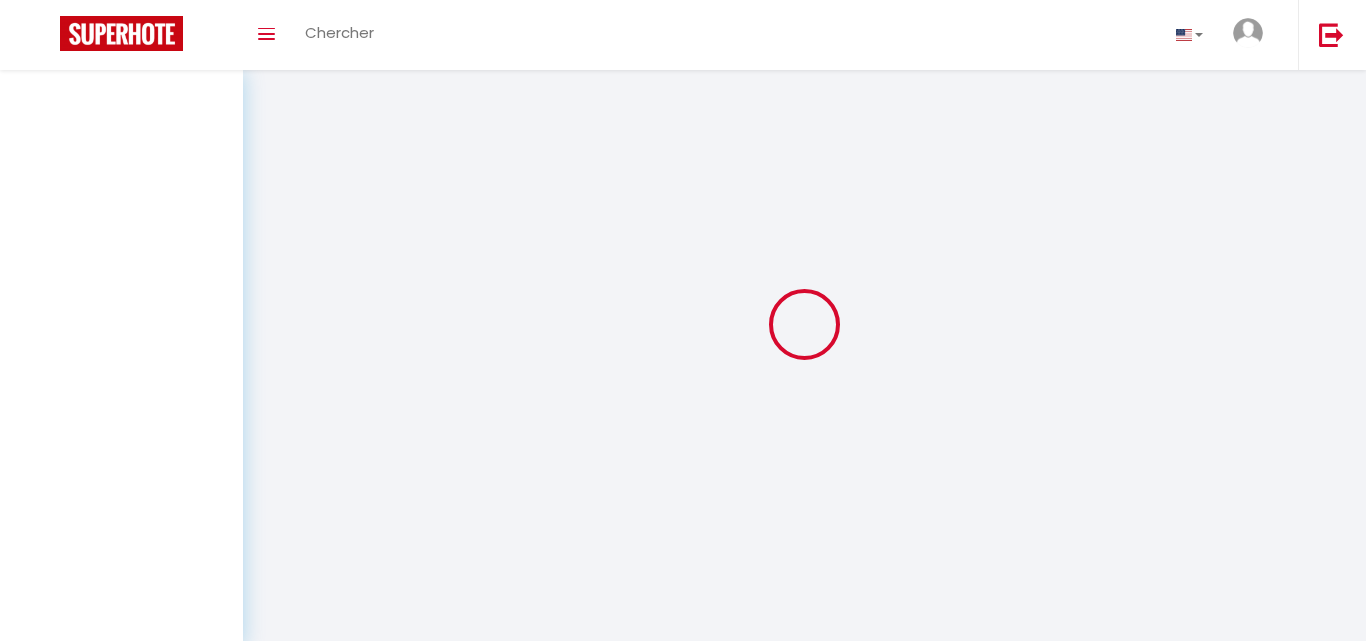 select on "message" 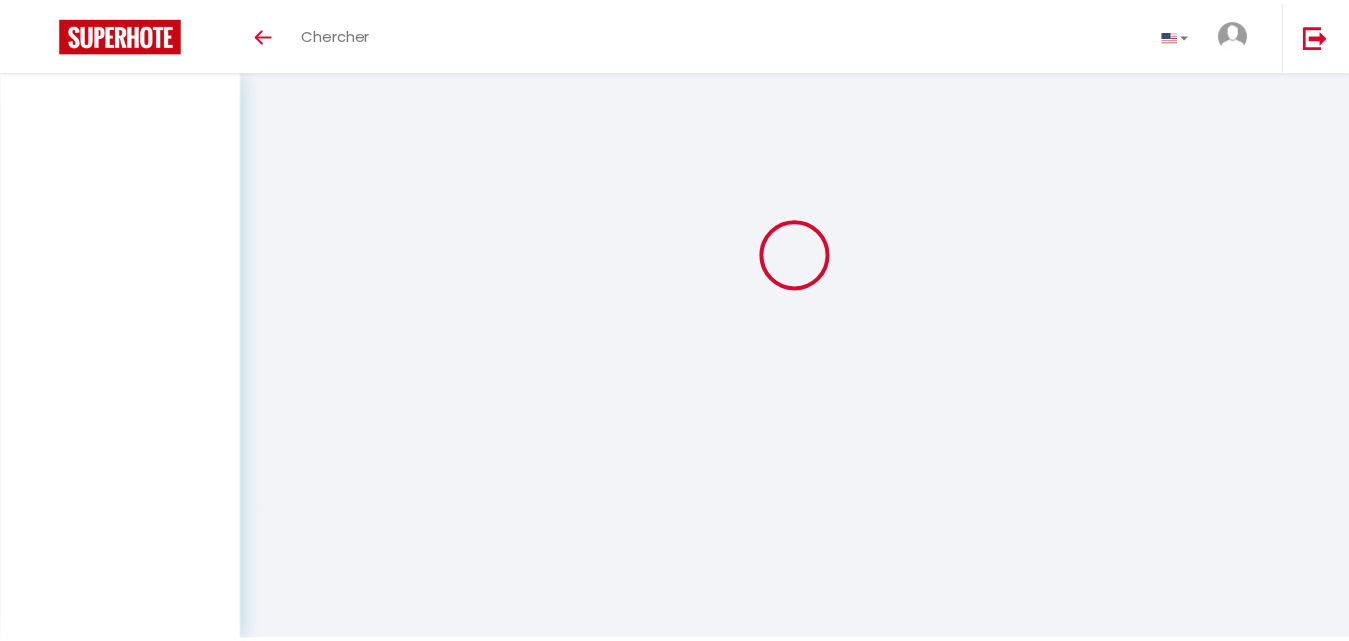 scroll, scrollTop: 70, scrollLeft: 0, axis: vertical 